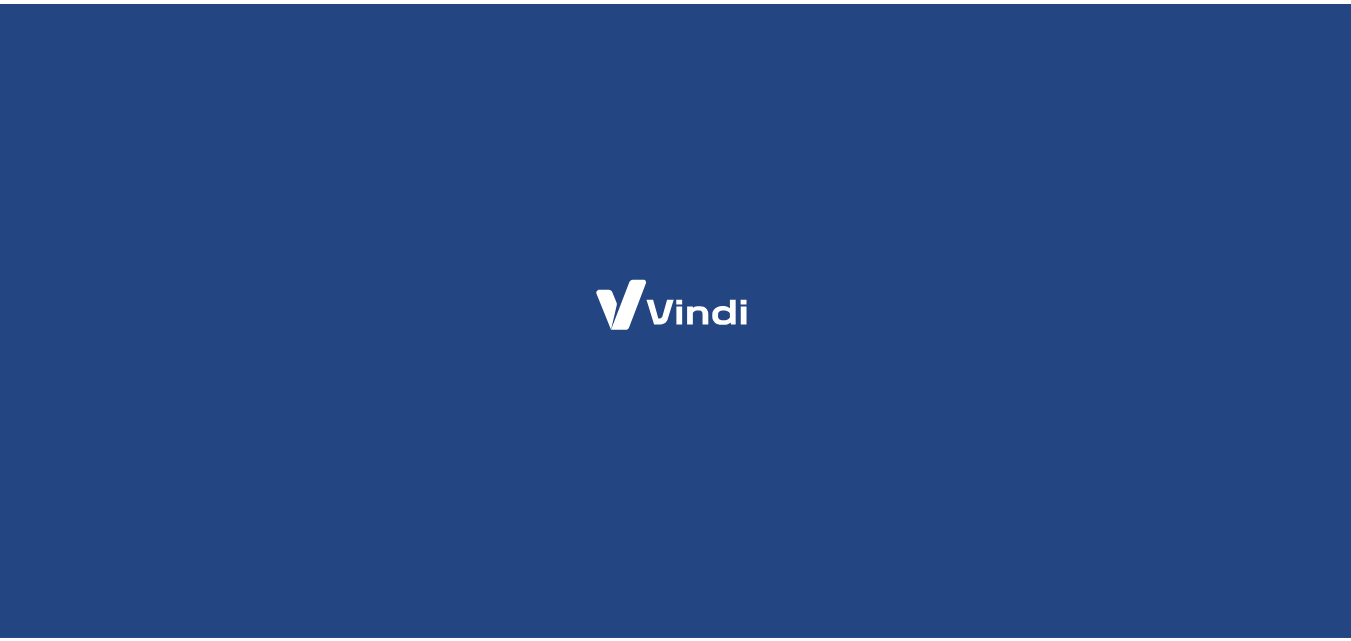 scroll, scrollTop: 0, scrollLeft: 0, axis: both 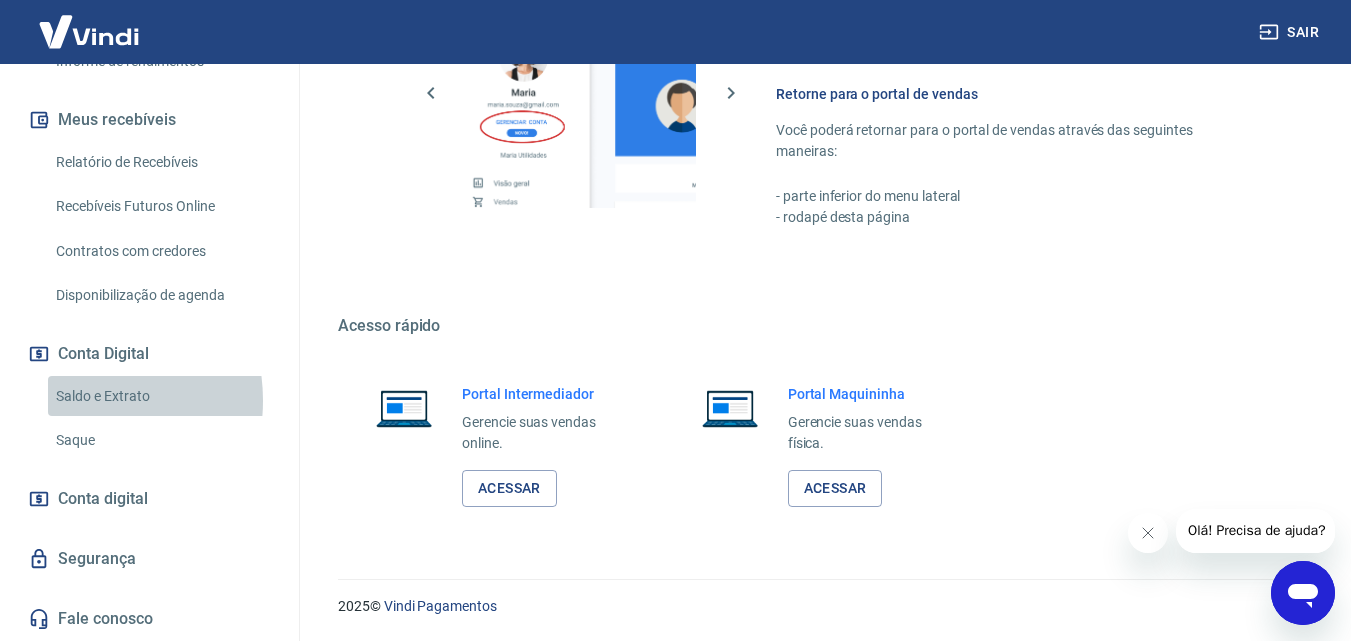 click on "Saldo e Extrato" at bounding box center (161, 396) 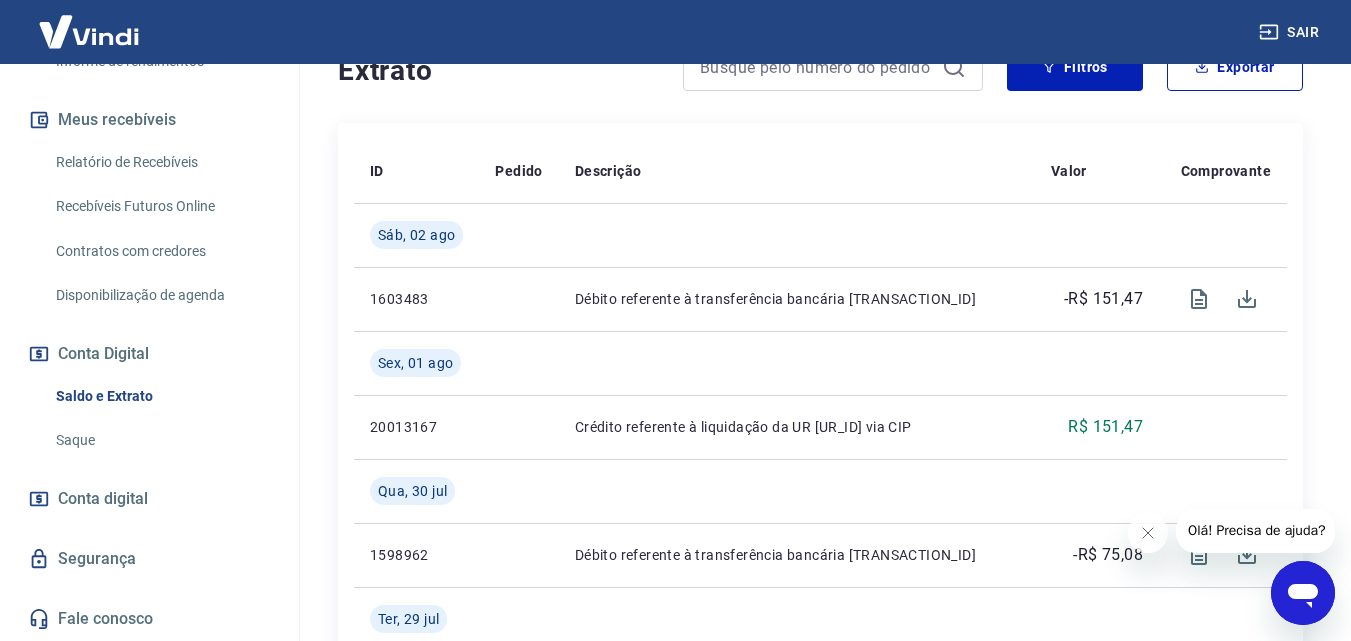scroll, scrollTop: 400, scrollLeft: 0, axis: vertical 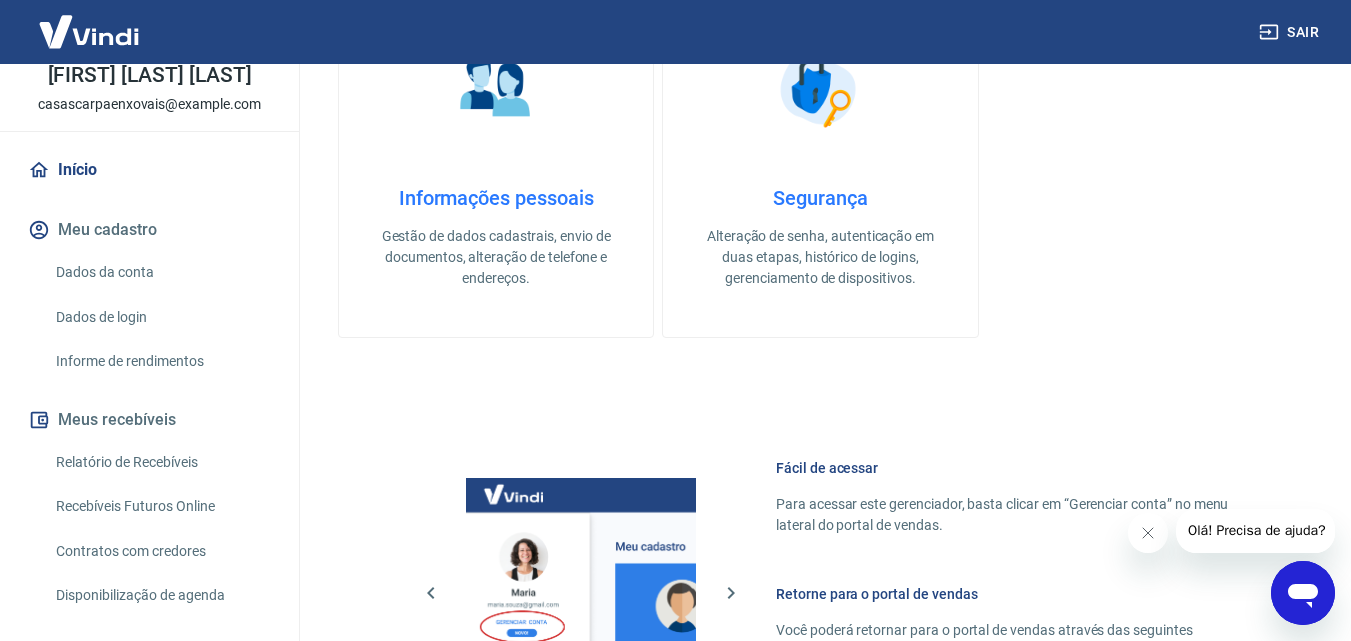 click on "Recebíveis Futuros Online" at bounding box center (161, 506) 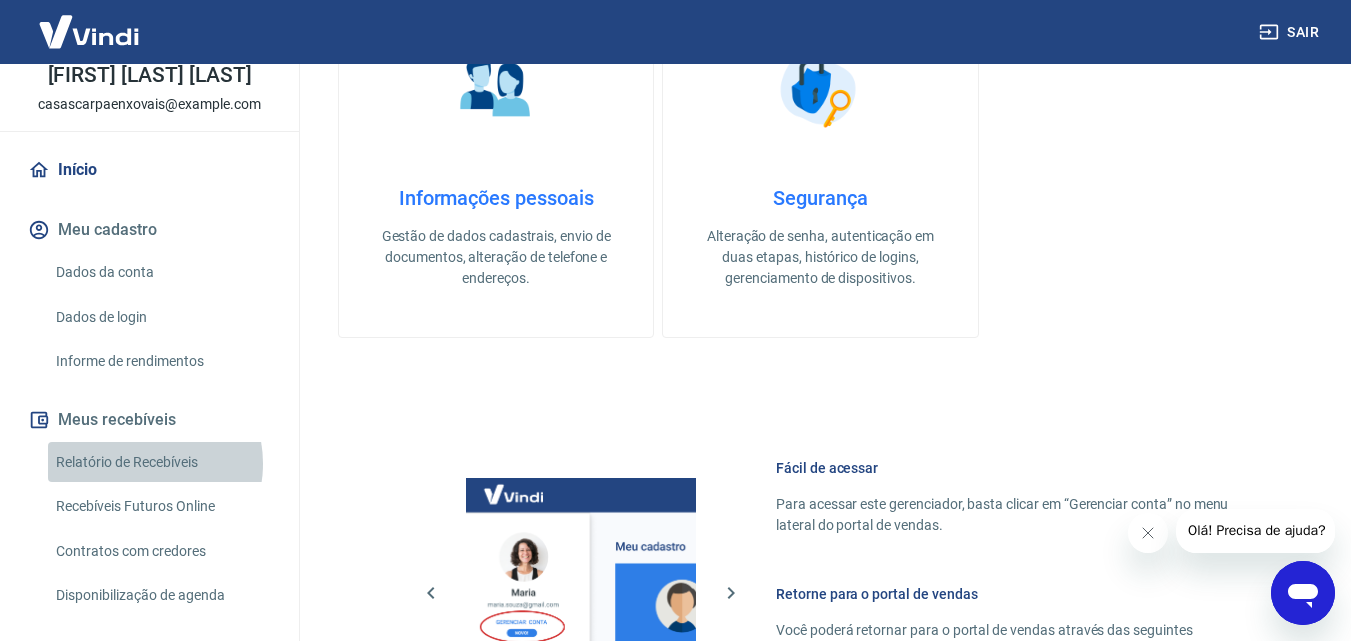 click on "Relatório de Recebíveis" at bounding box center (161, 462) 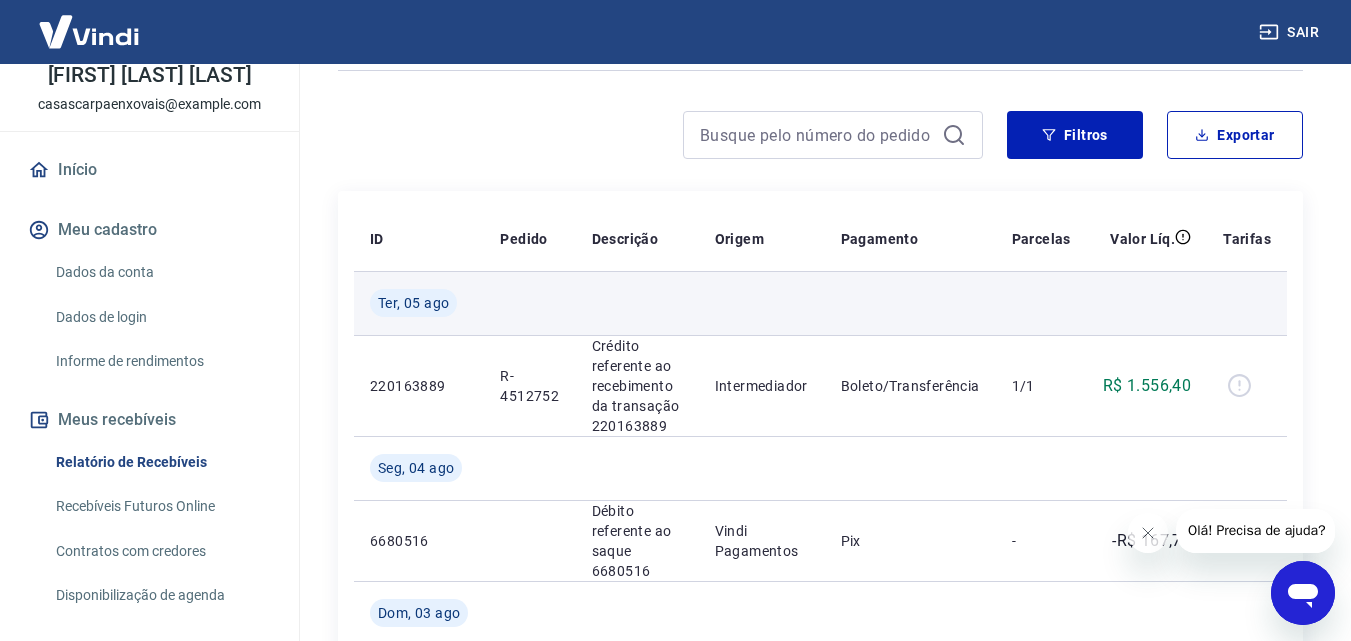 scroll, scrollTop: 300, scrollLeft: 0, axis: vertical 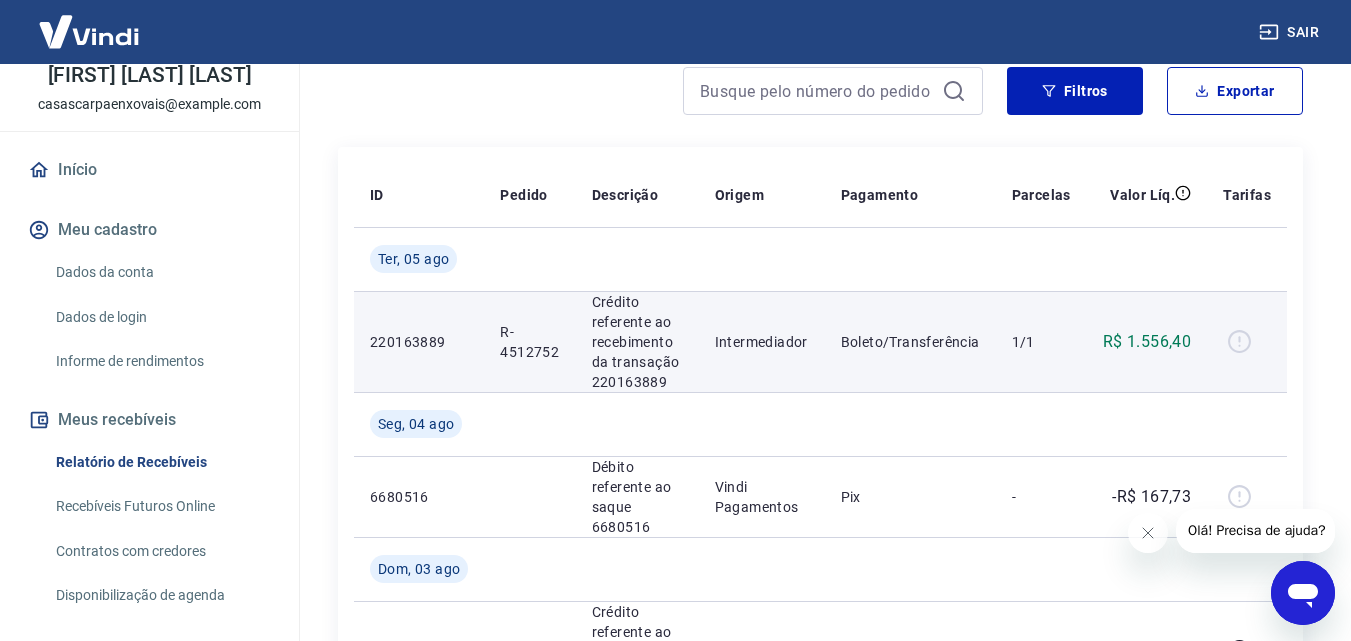 click at bounding box center (1247, 342) 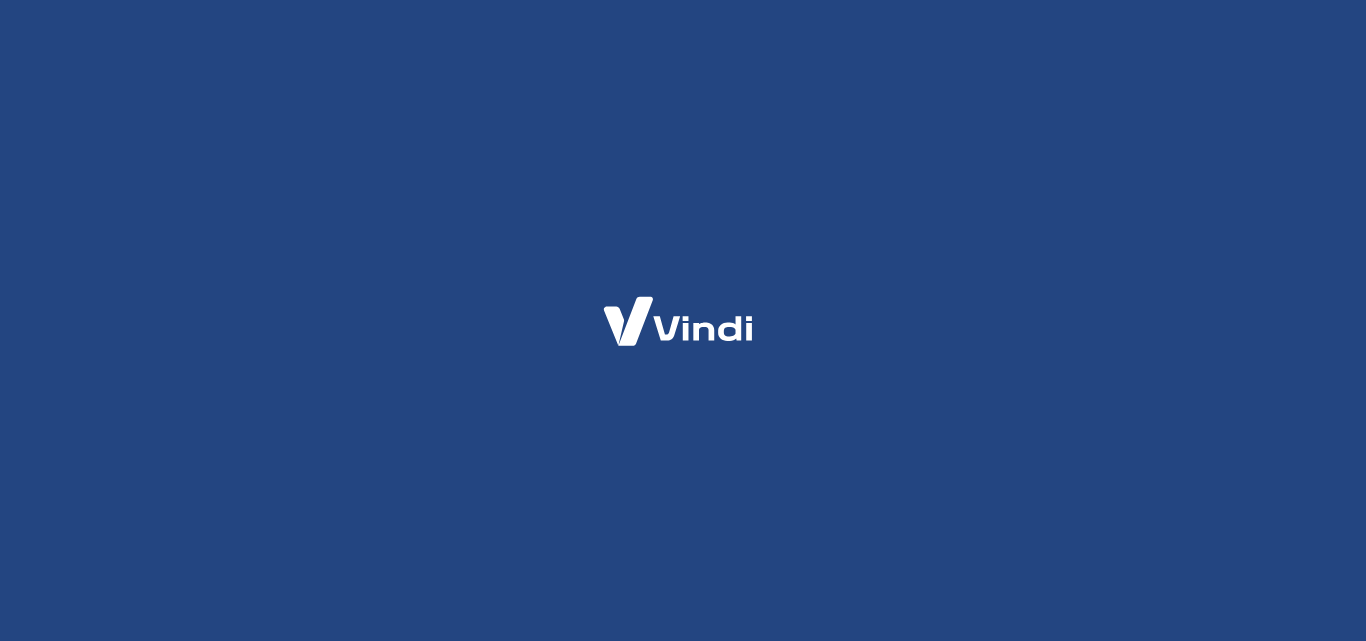 scroll, scrollTop: 0, scrollLeft: 0, axis: both 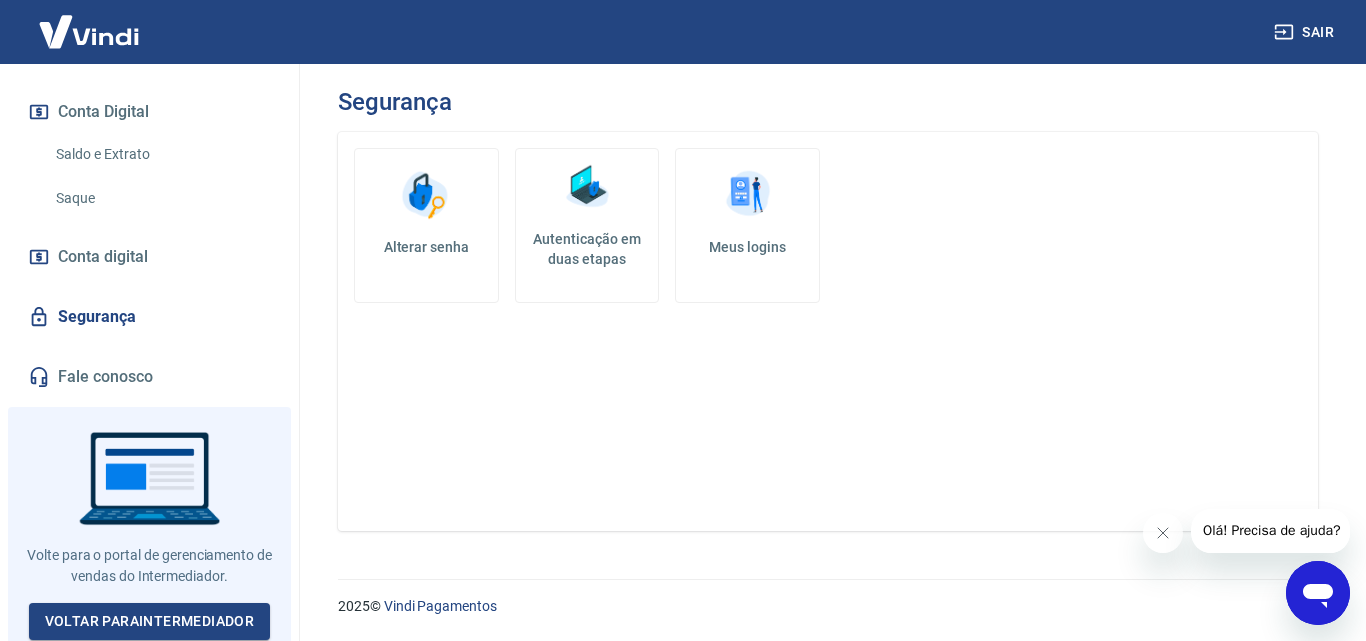 click 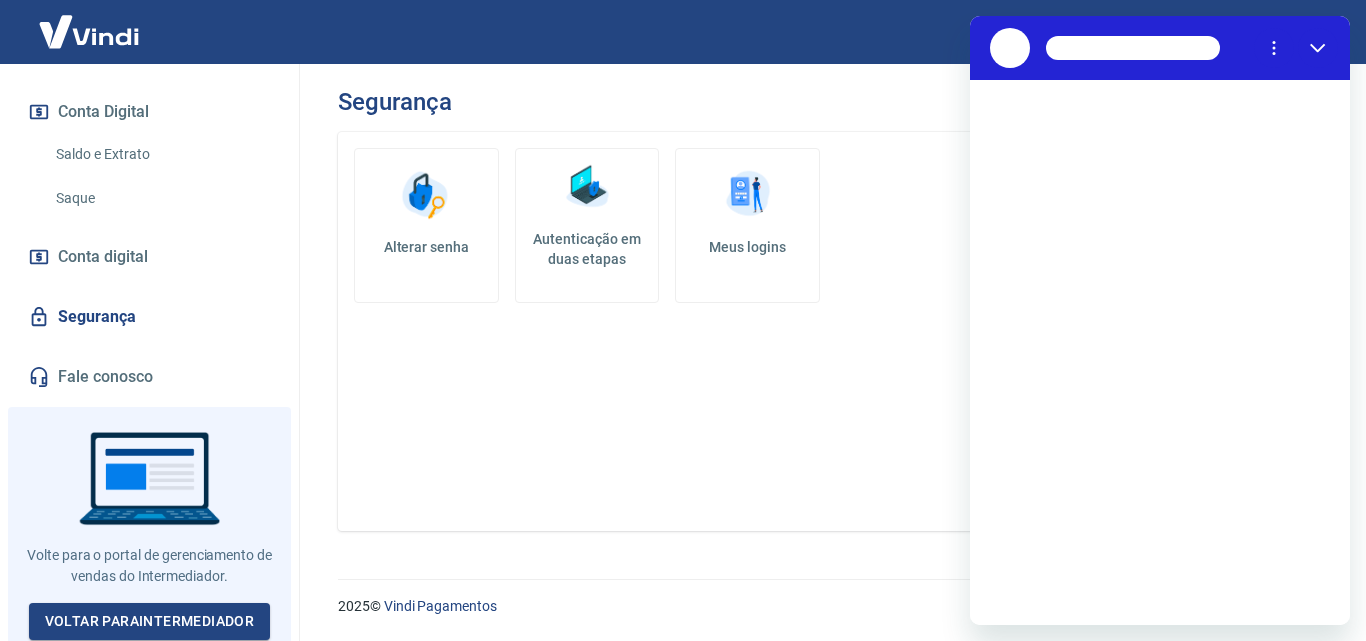 scroll, scrollTop: 0, scrollLeft: 0, axis: both 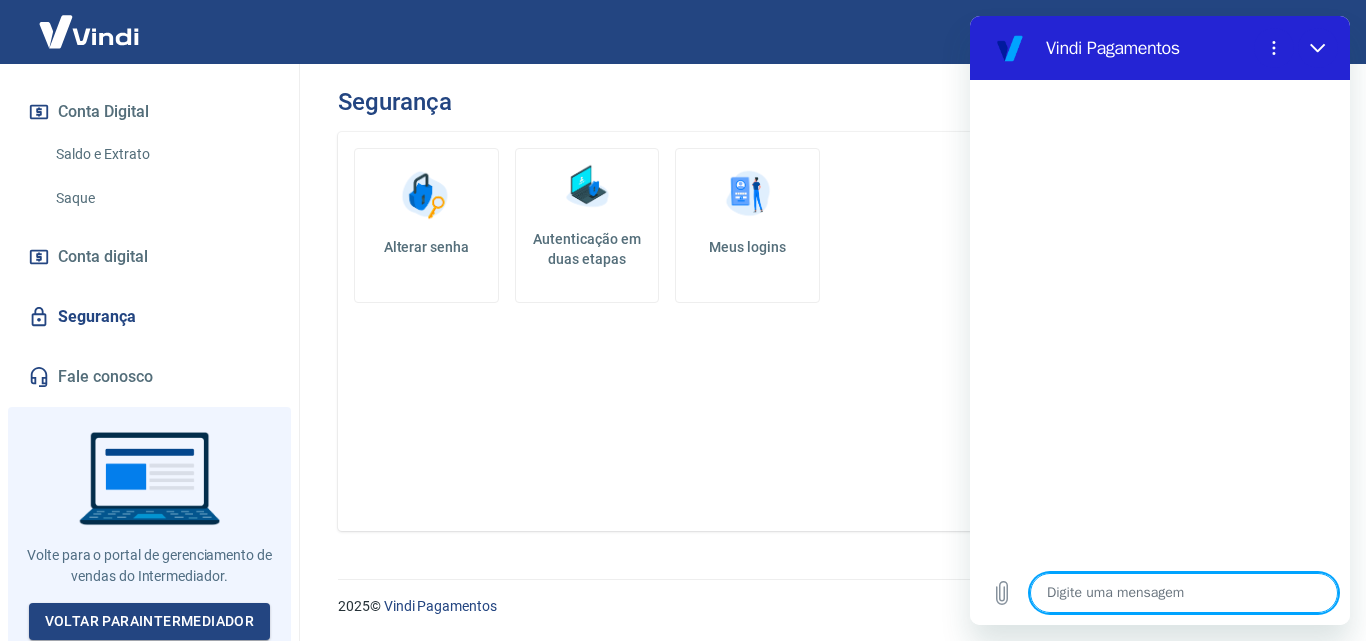 type on "b" 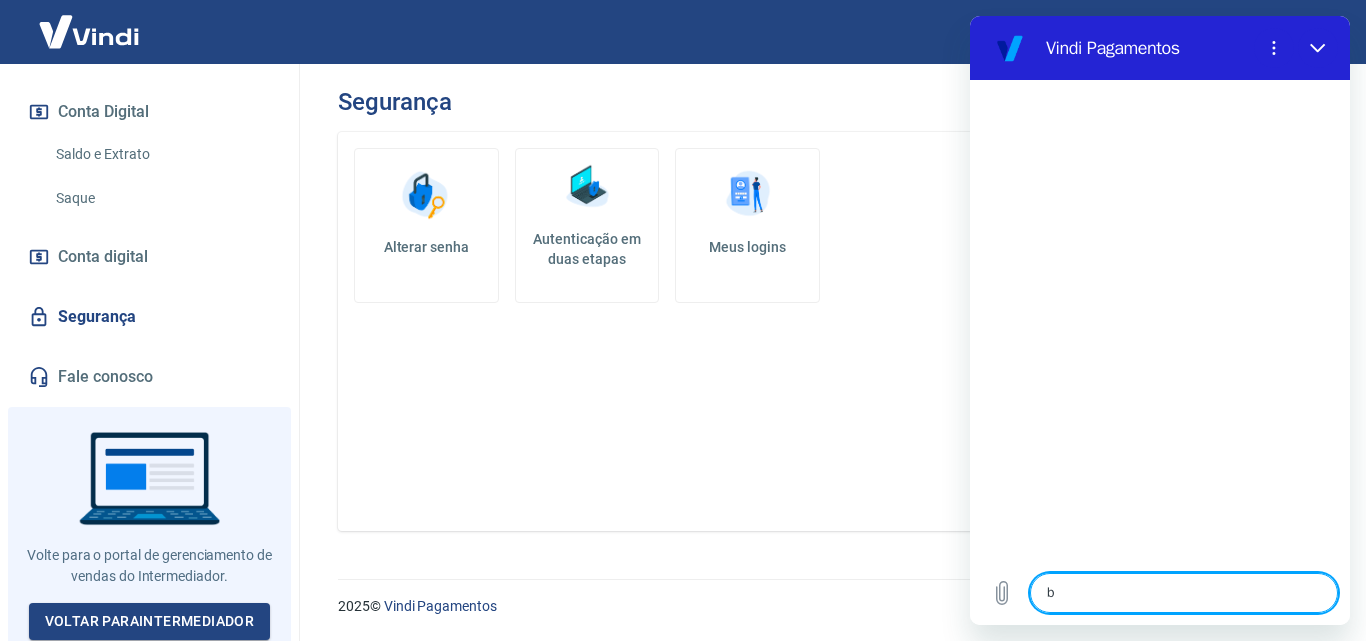type on "bo" 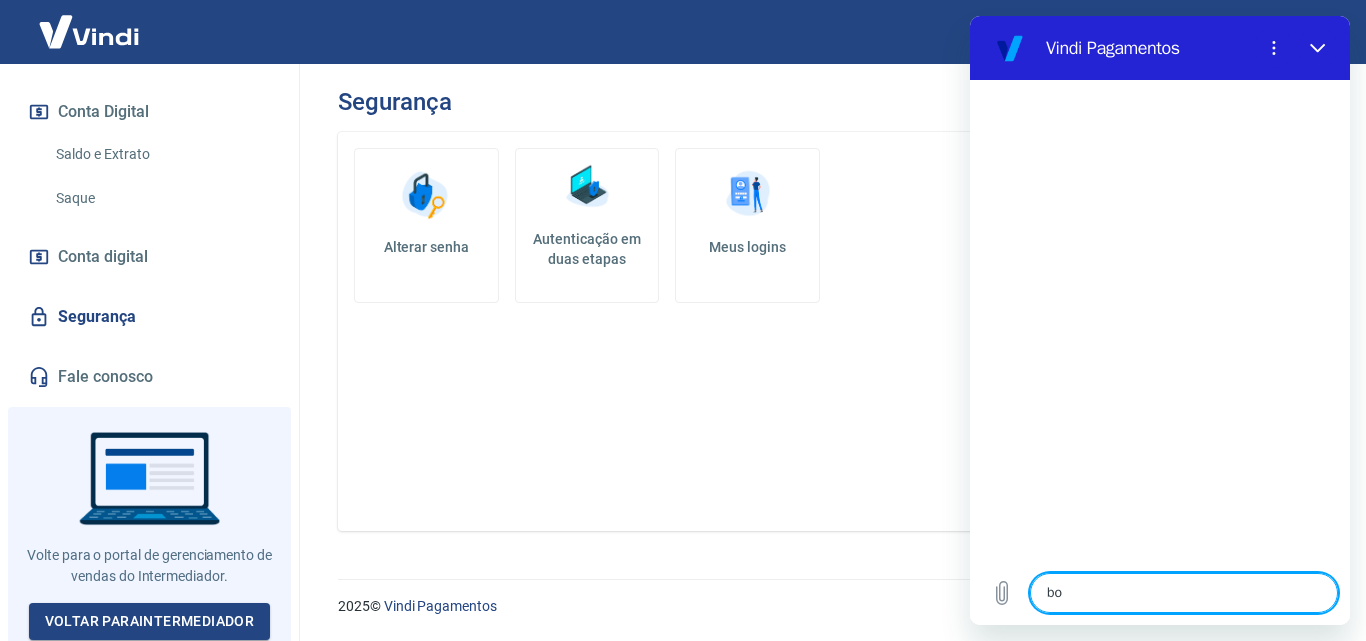 type on "bom" 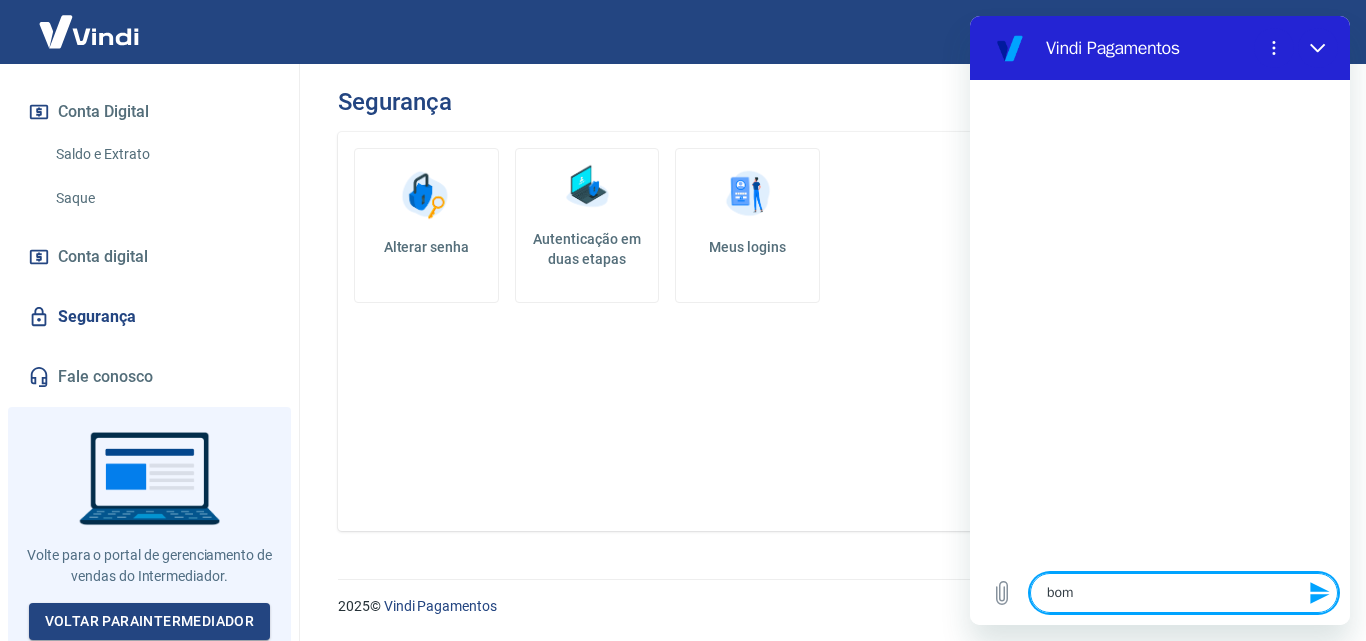 type on "bom" 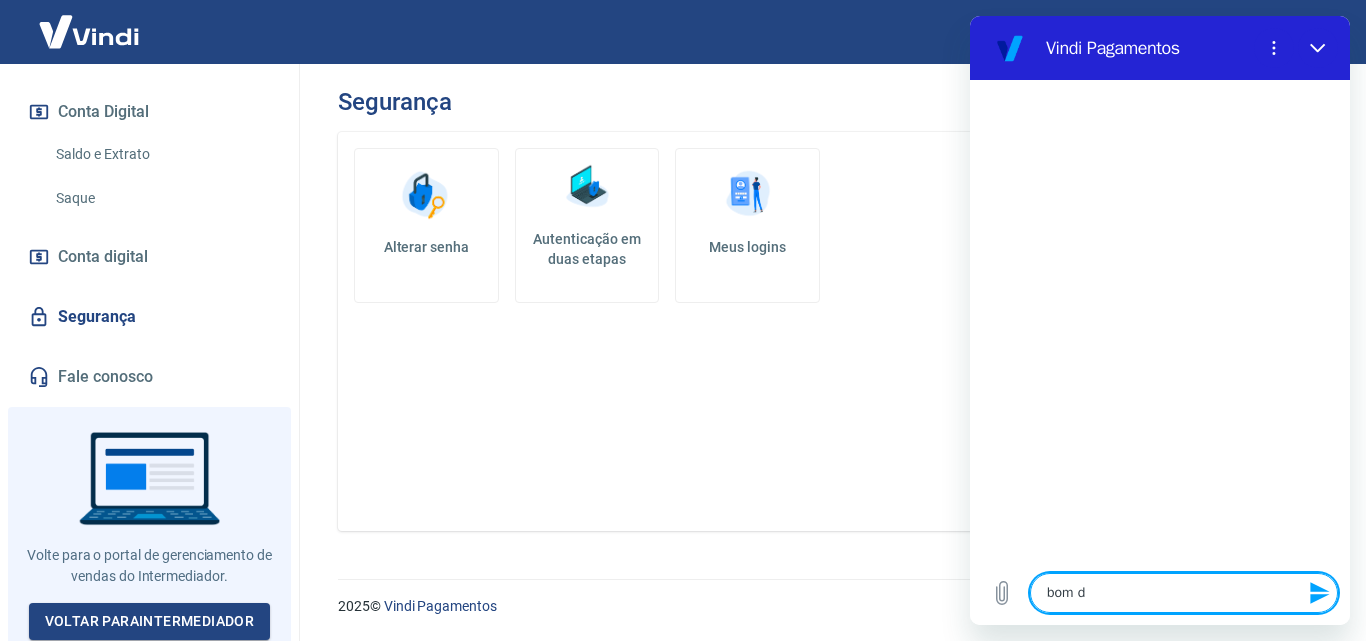 type on "x" 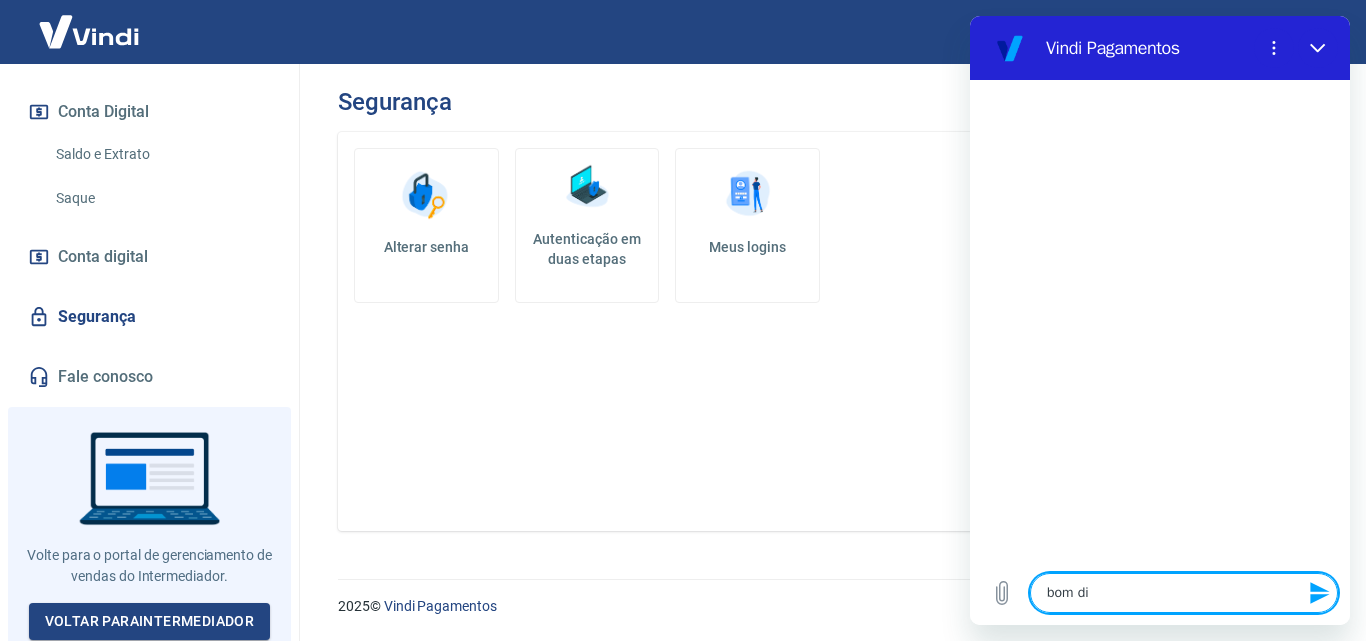 type on "bom dia" 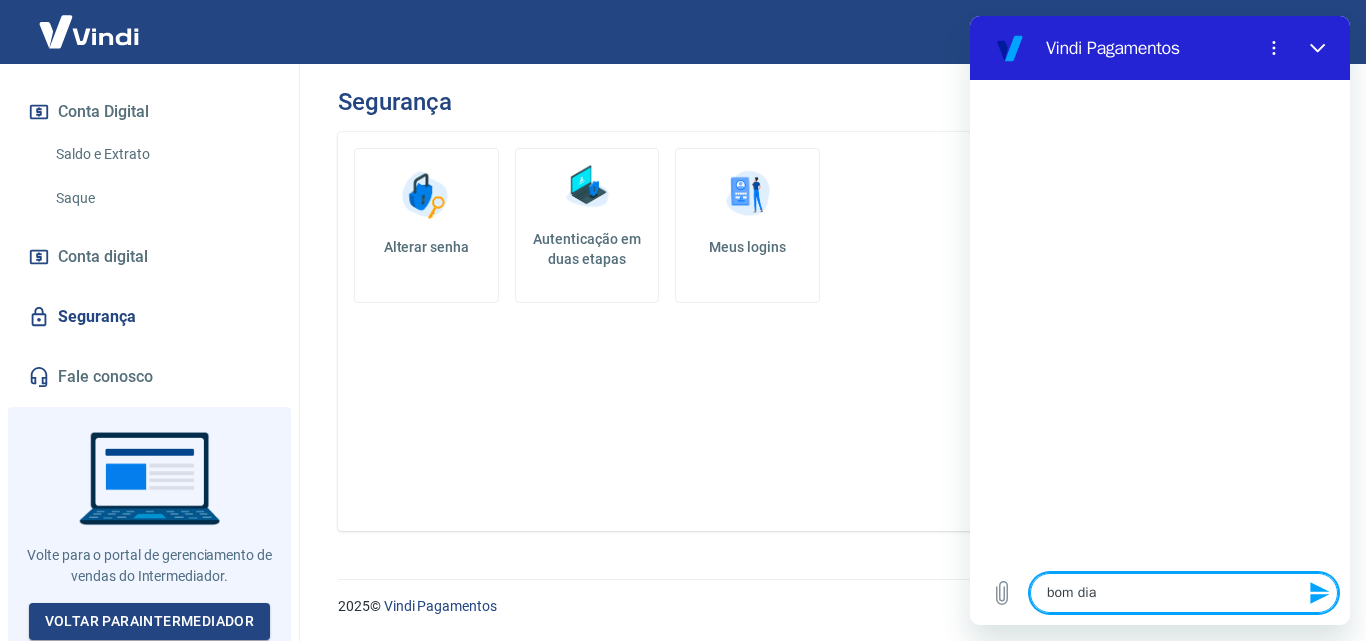 type on "x" 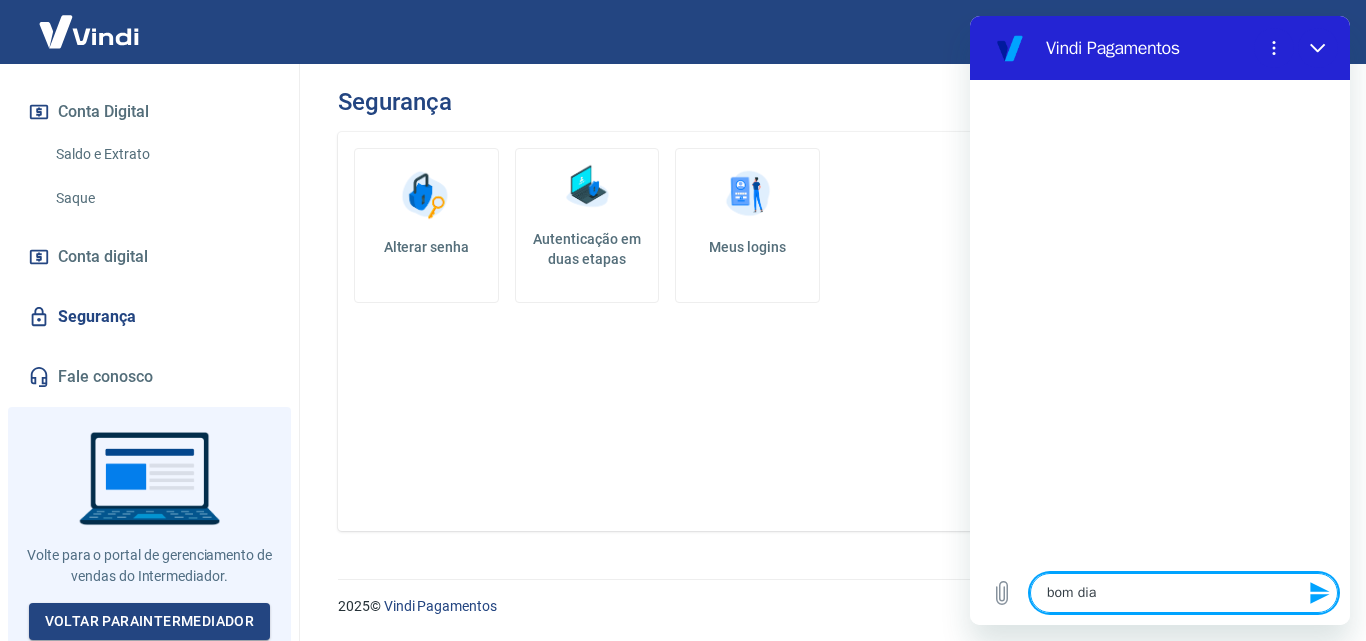 type 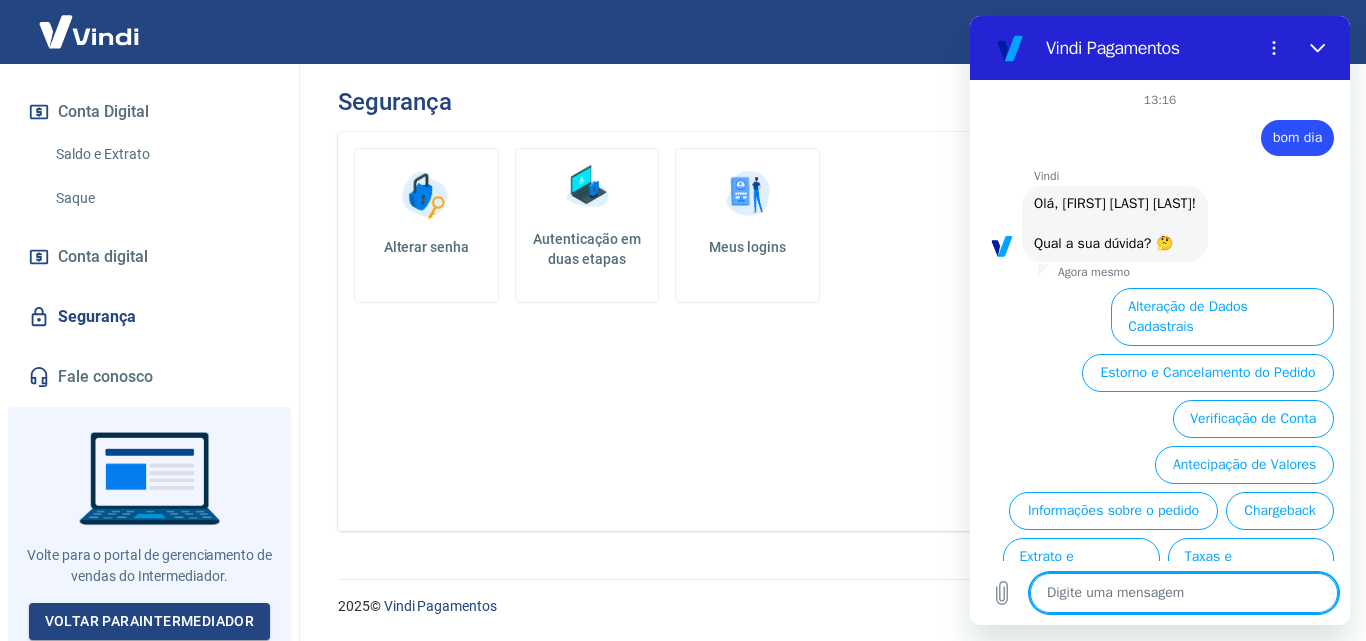 scroll, scrollTop: 92, scrollLeft: 0, axis: vertical 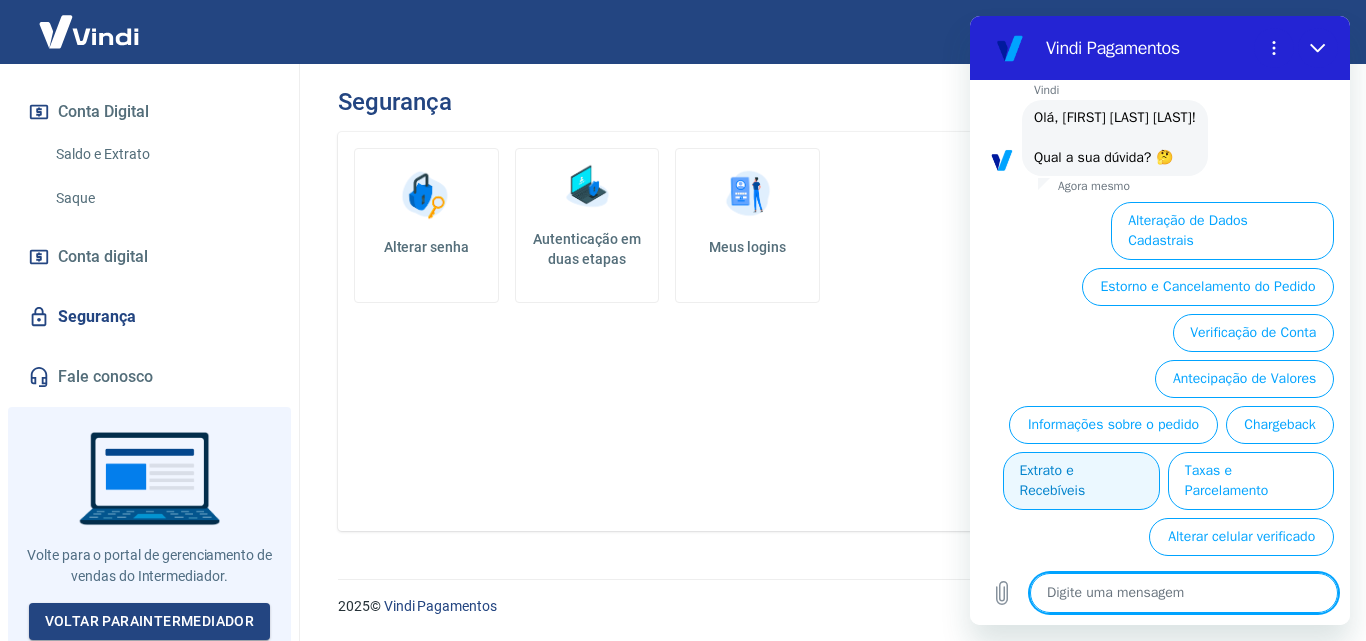 click on "Extrato e Recebíveis" at bounding box center [1081, 481] 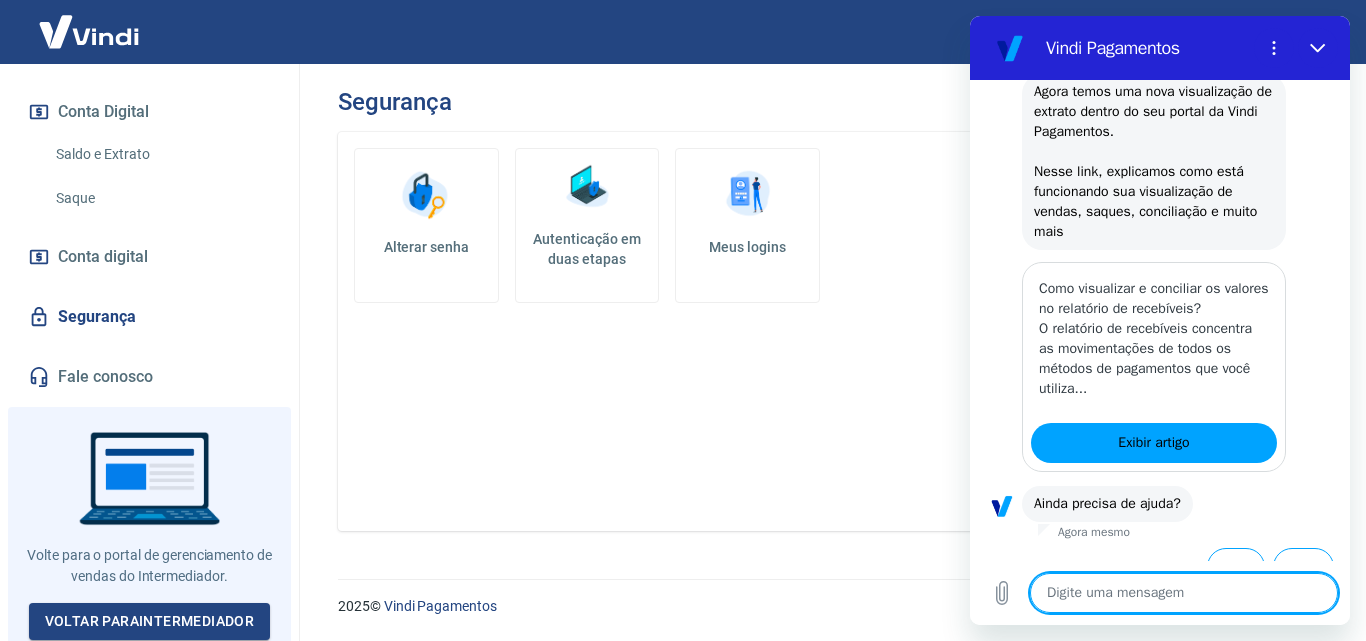 scroll, scrollTop: 316, scrollLeft: 0, axis: vertical 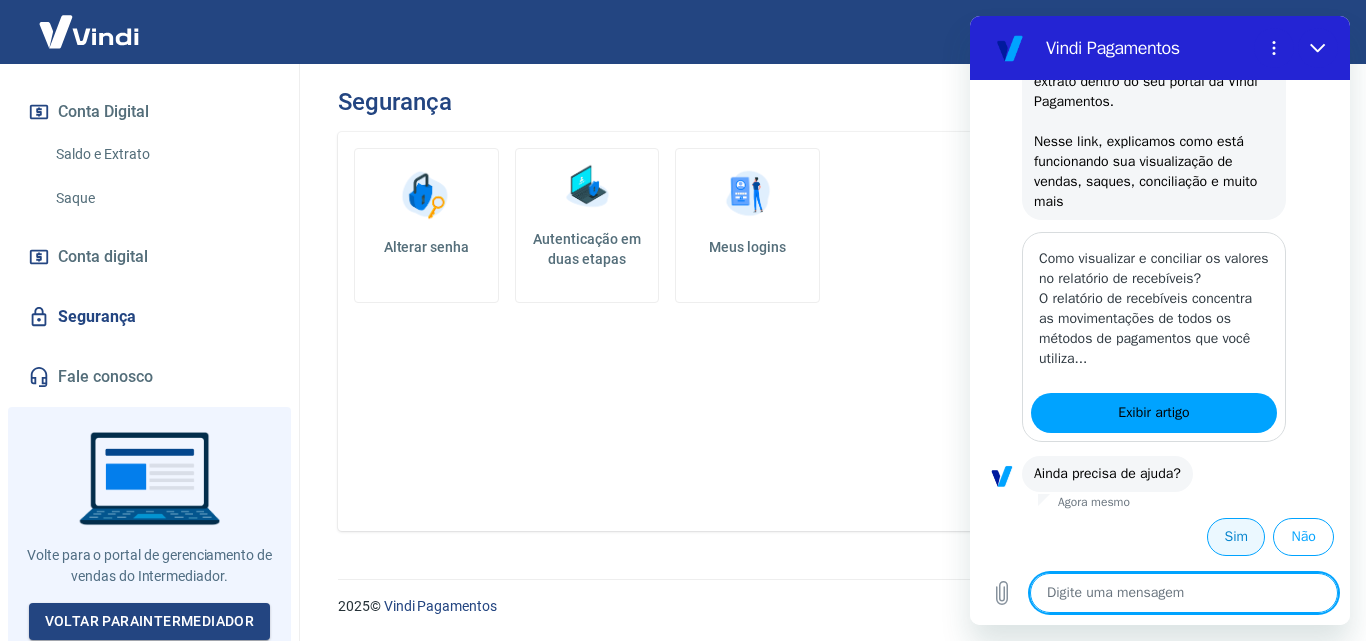 click on "Sim" at bounding box center [1236, 537] 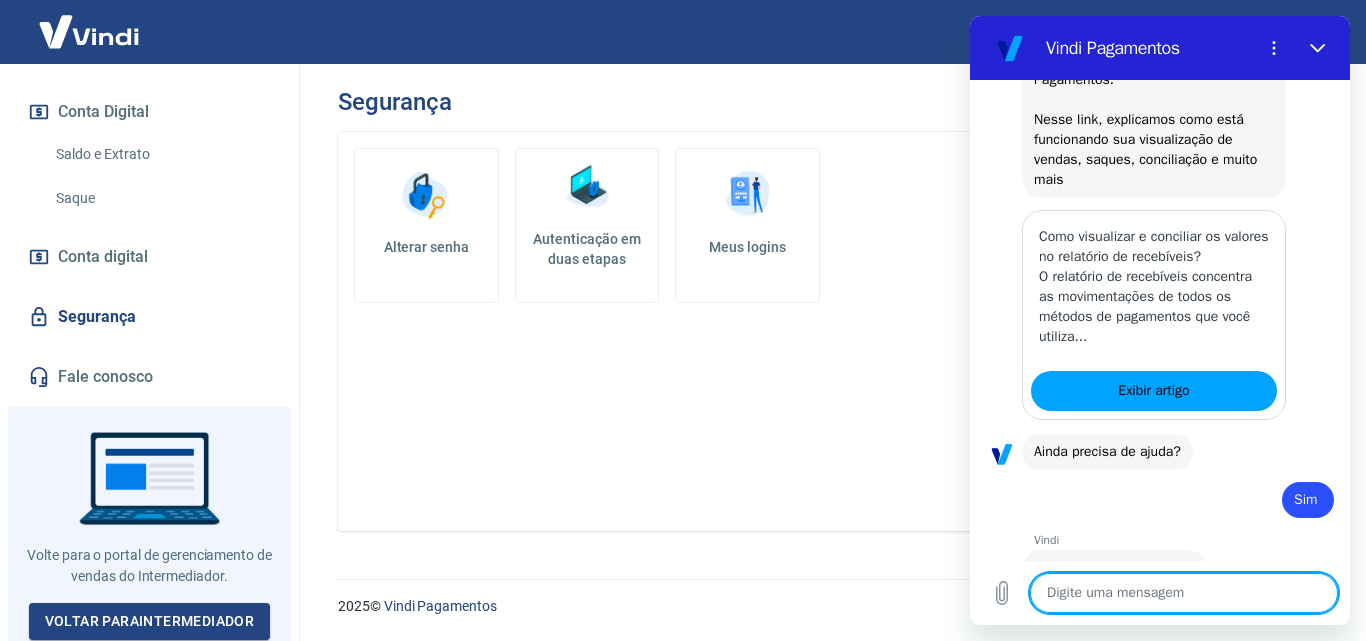 type on "x" 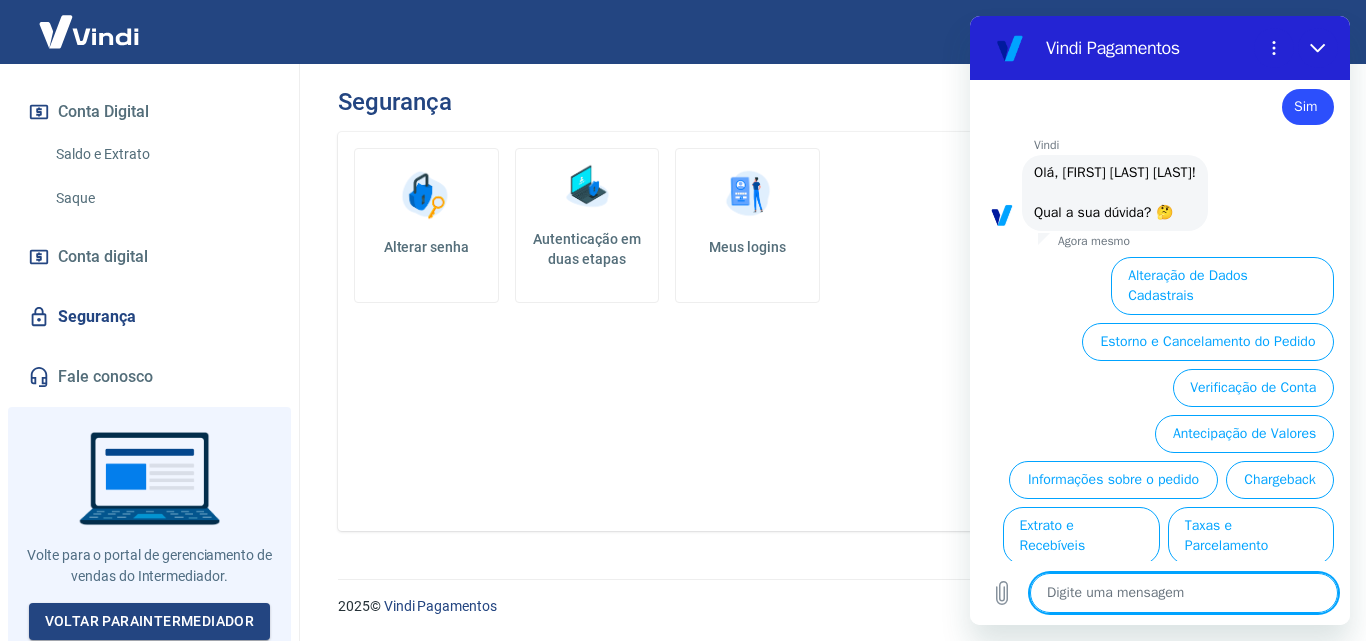 scroll, scrollTop: 792, scrollLeft: 0, axis: vertical 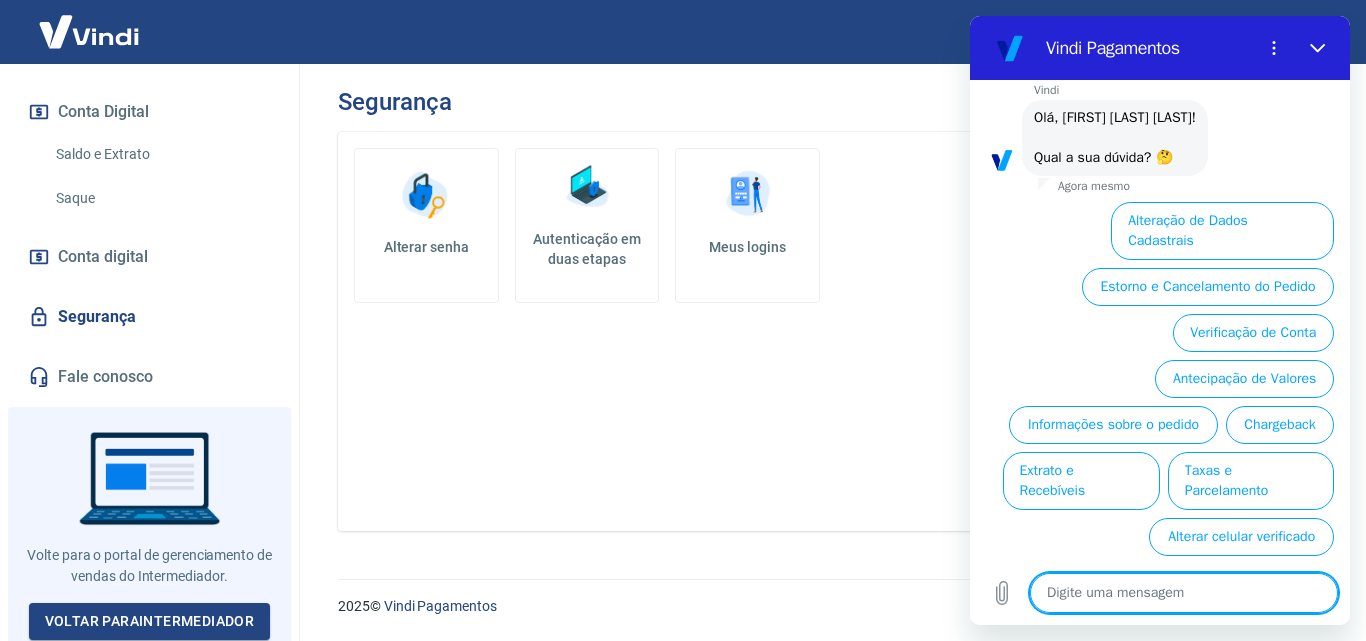 type on "p" 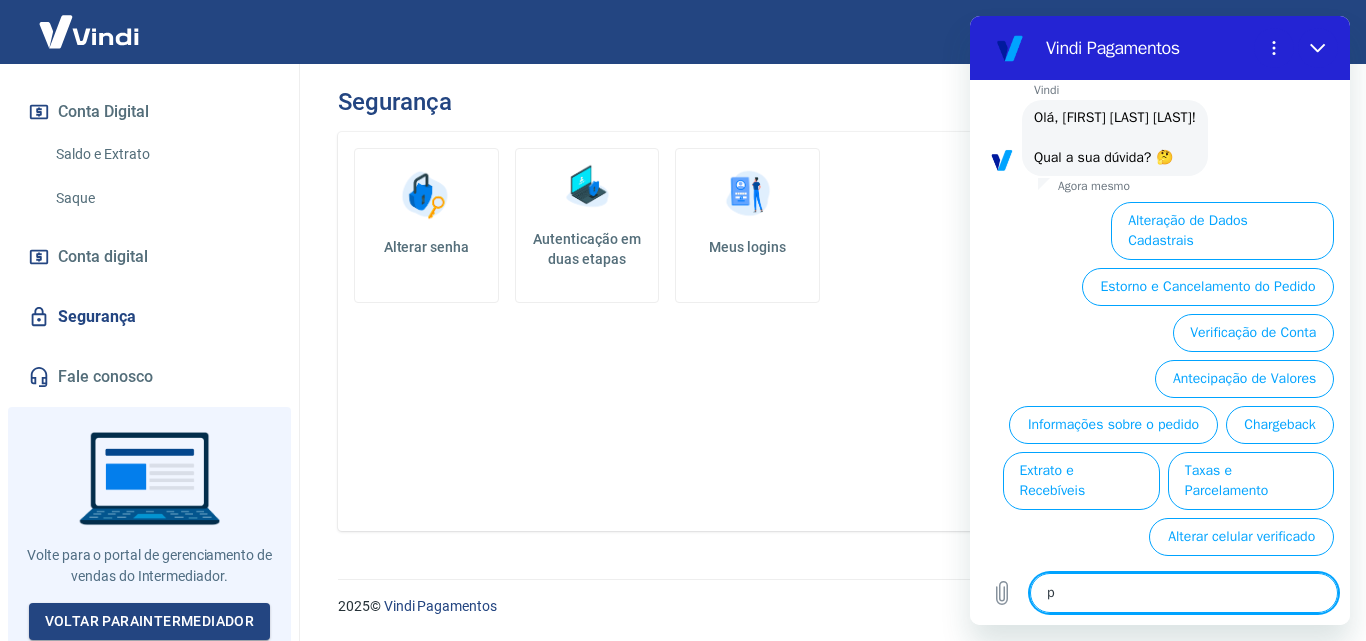 type on "pr" 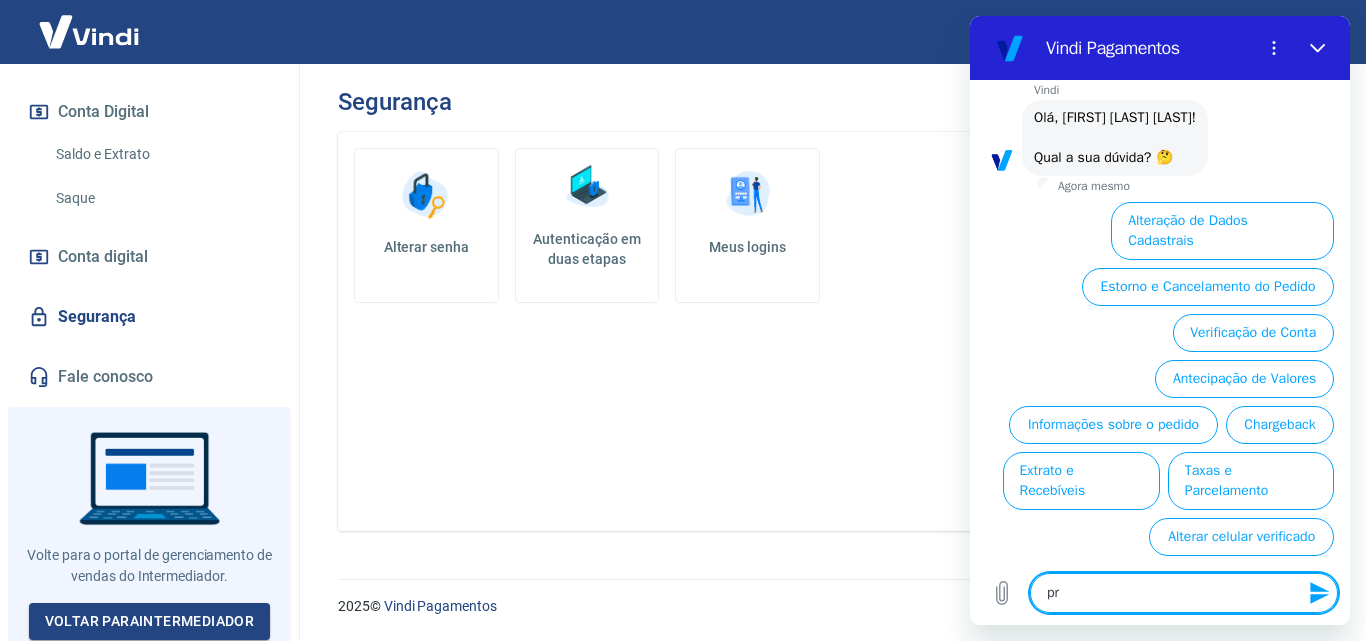 type on "pre" 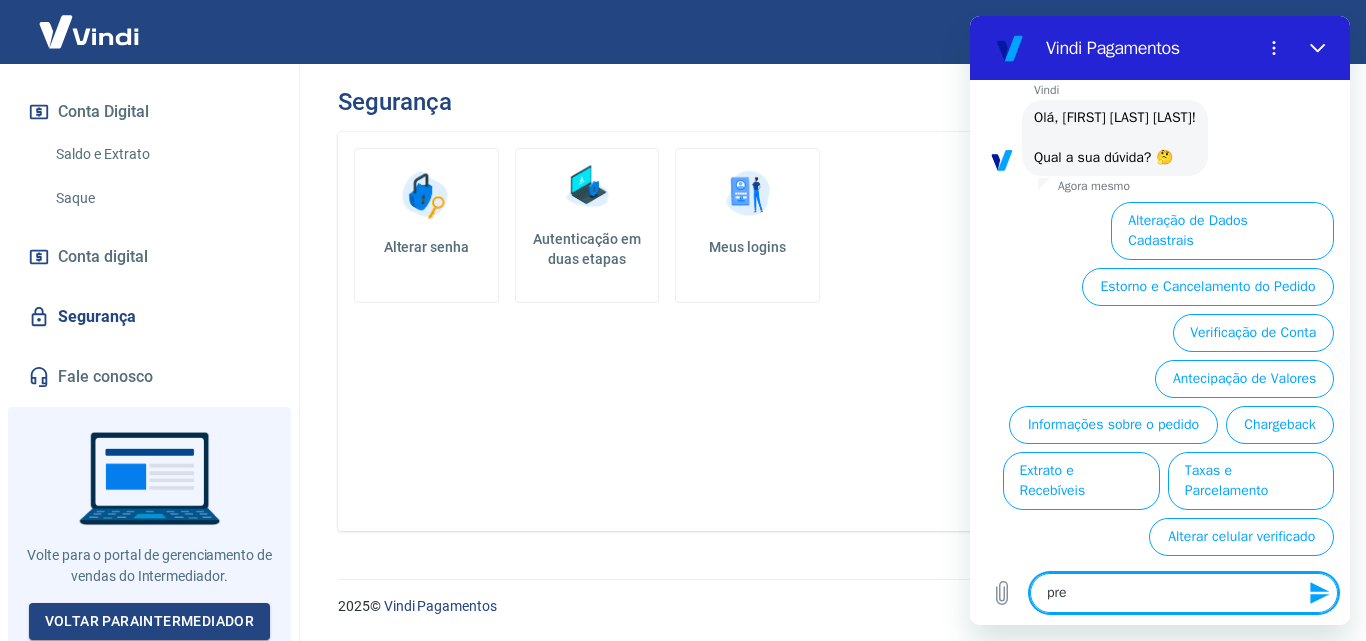 type on "x" 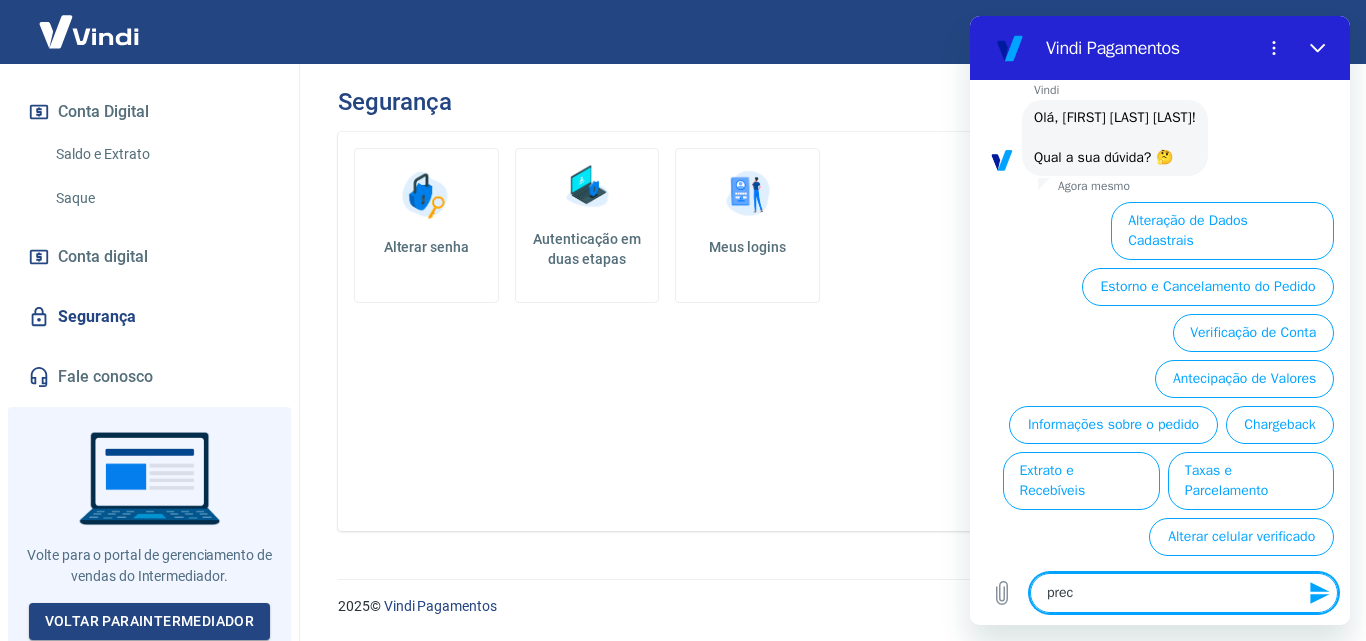 type on "preci" 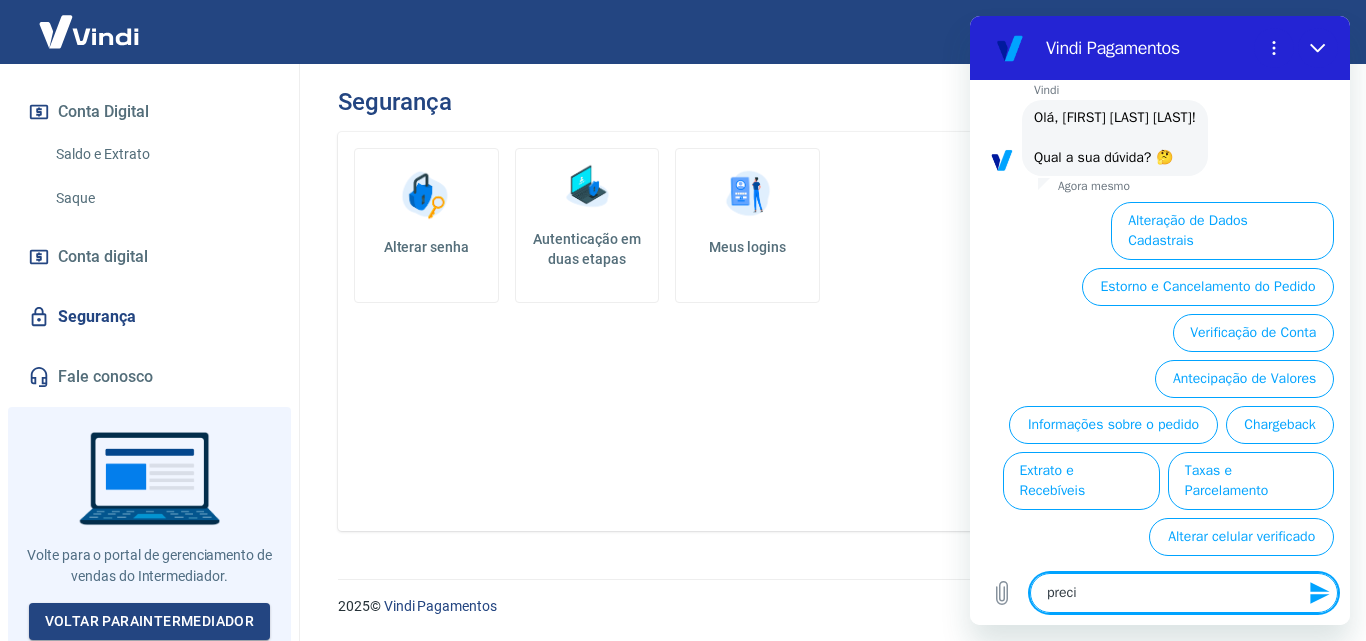 type on "precis" 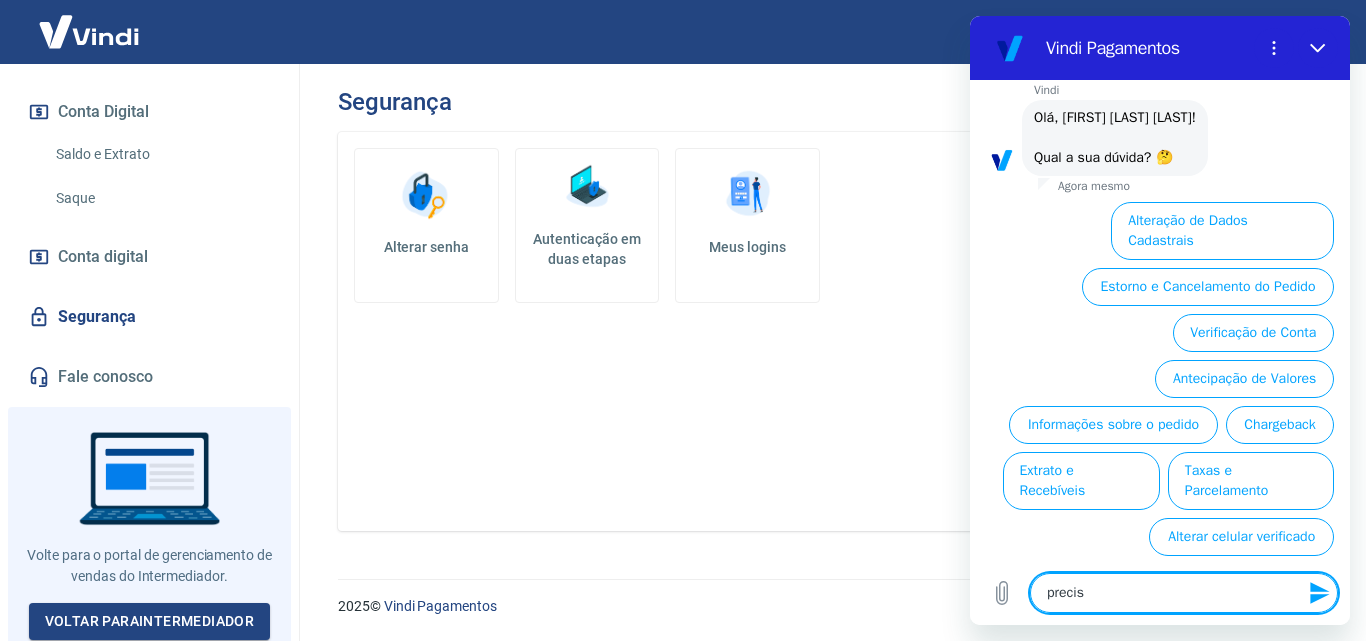 type on "preciso" 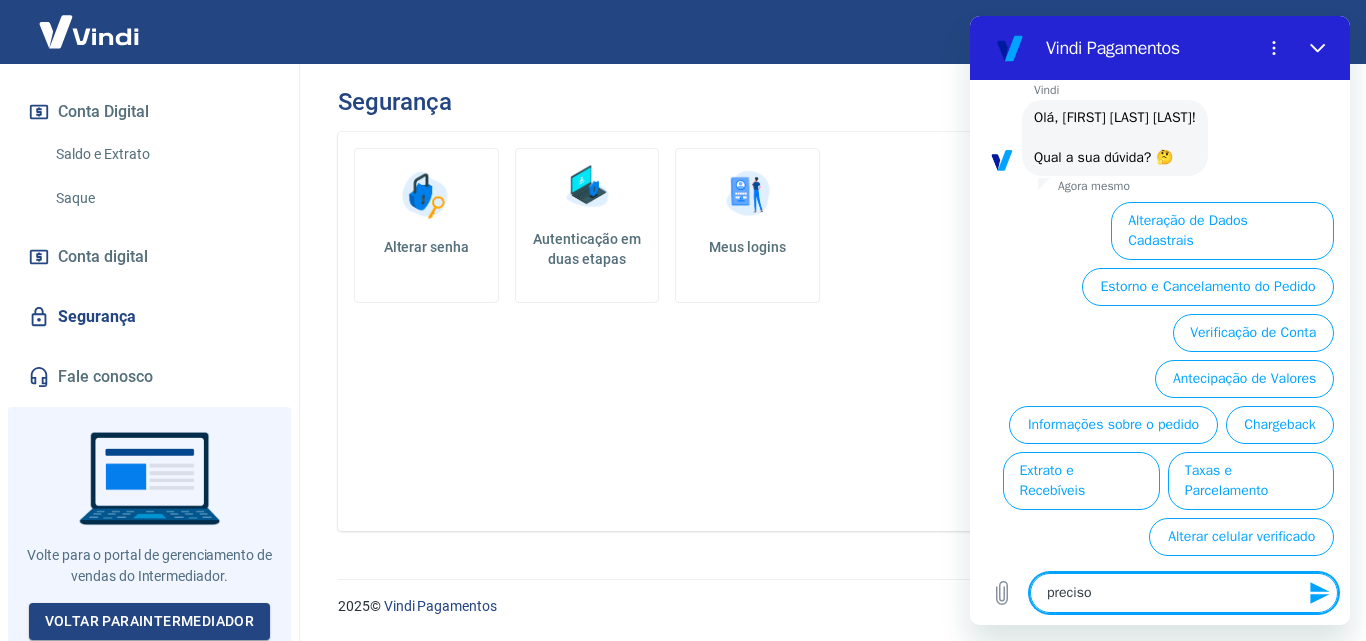 type on "preciso" 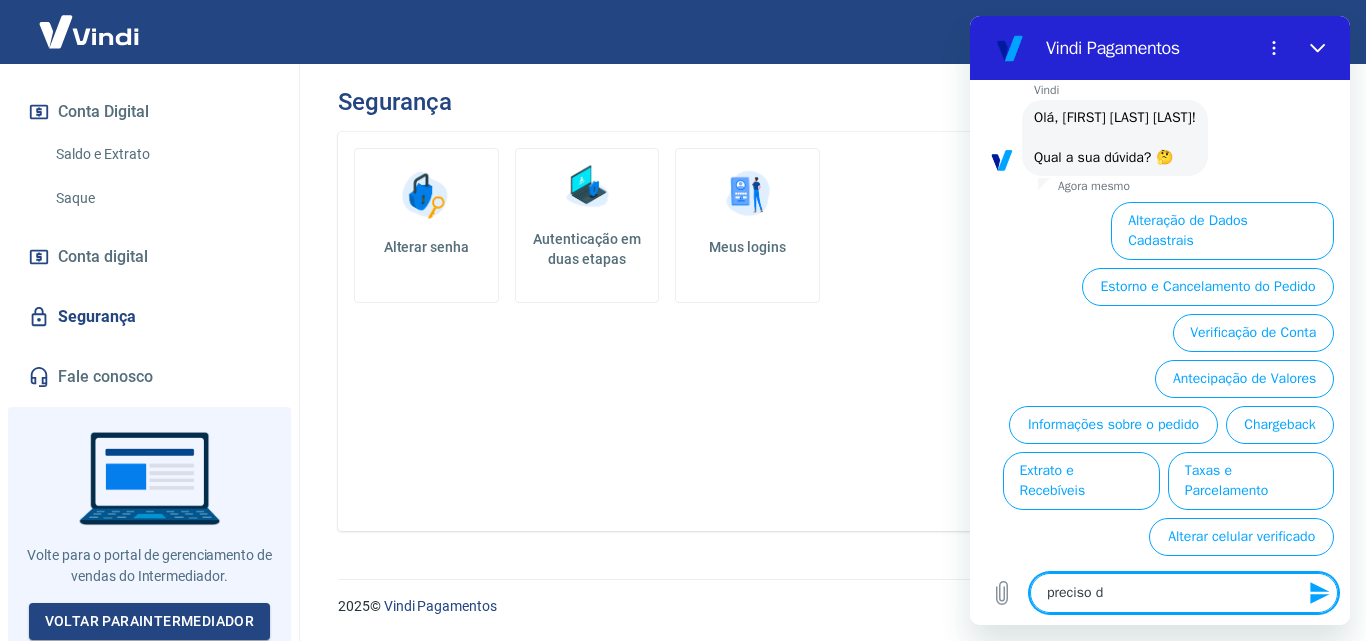 type on "preciso de" 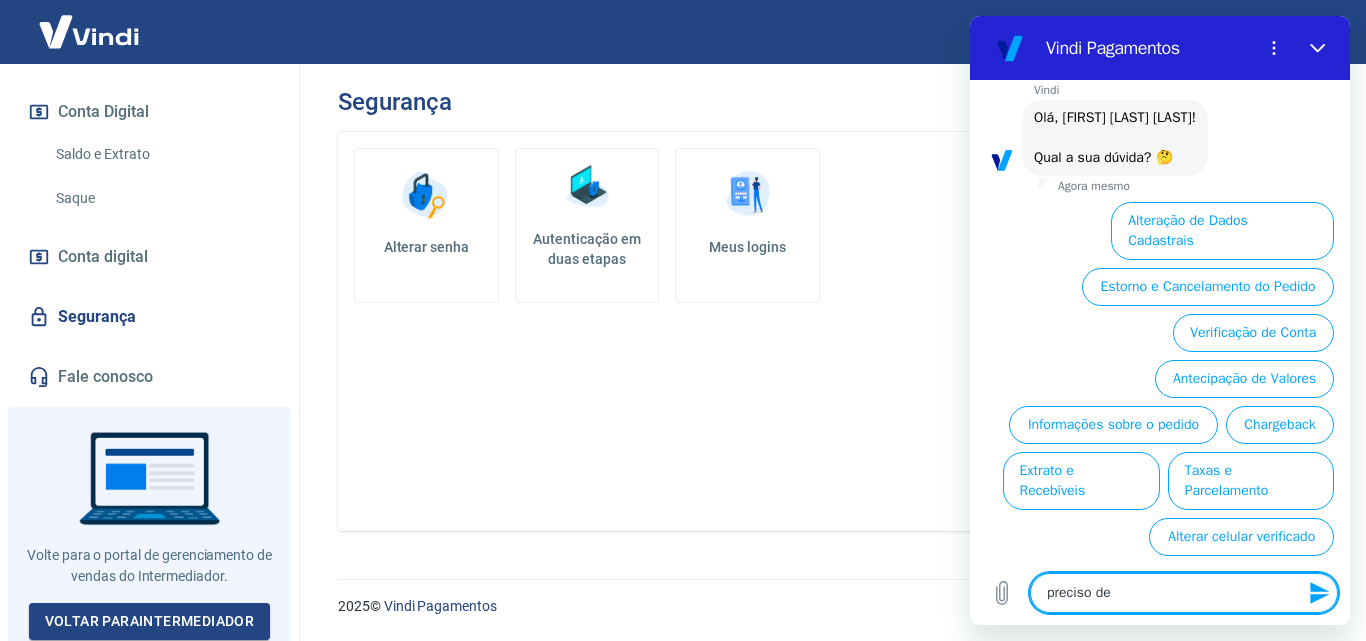 type on "preciso de" 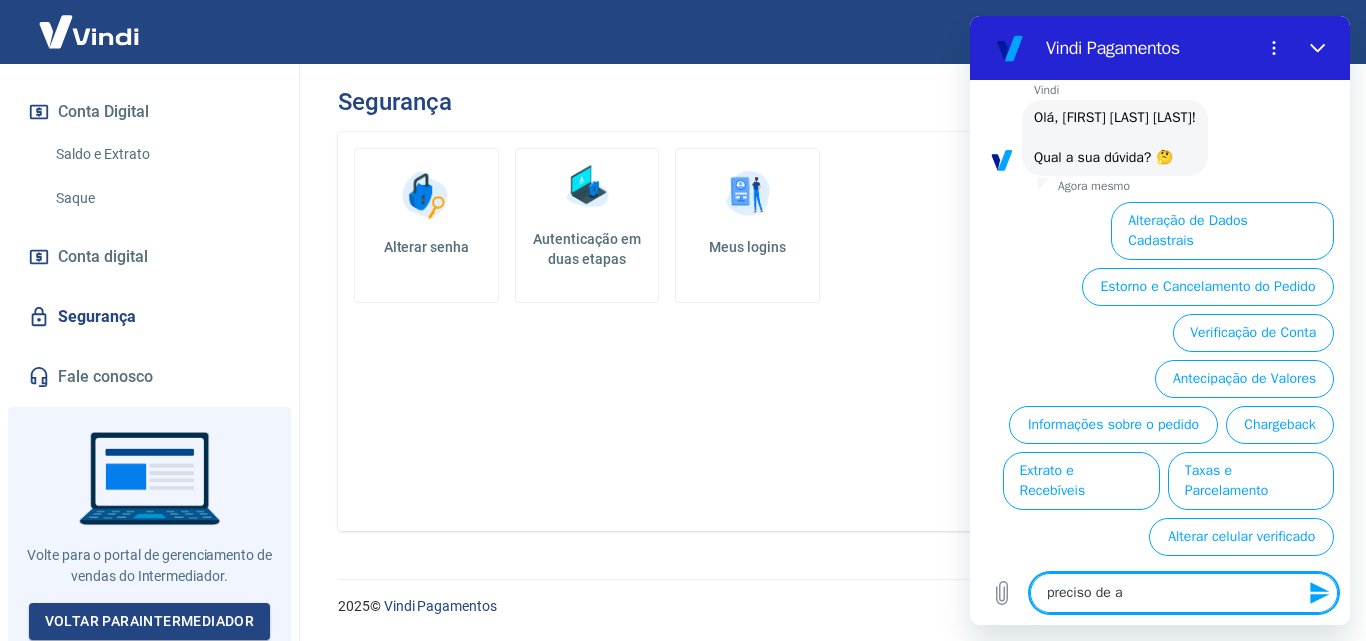 type on "preciso de at" 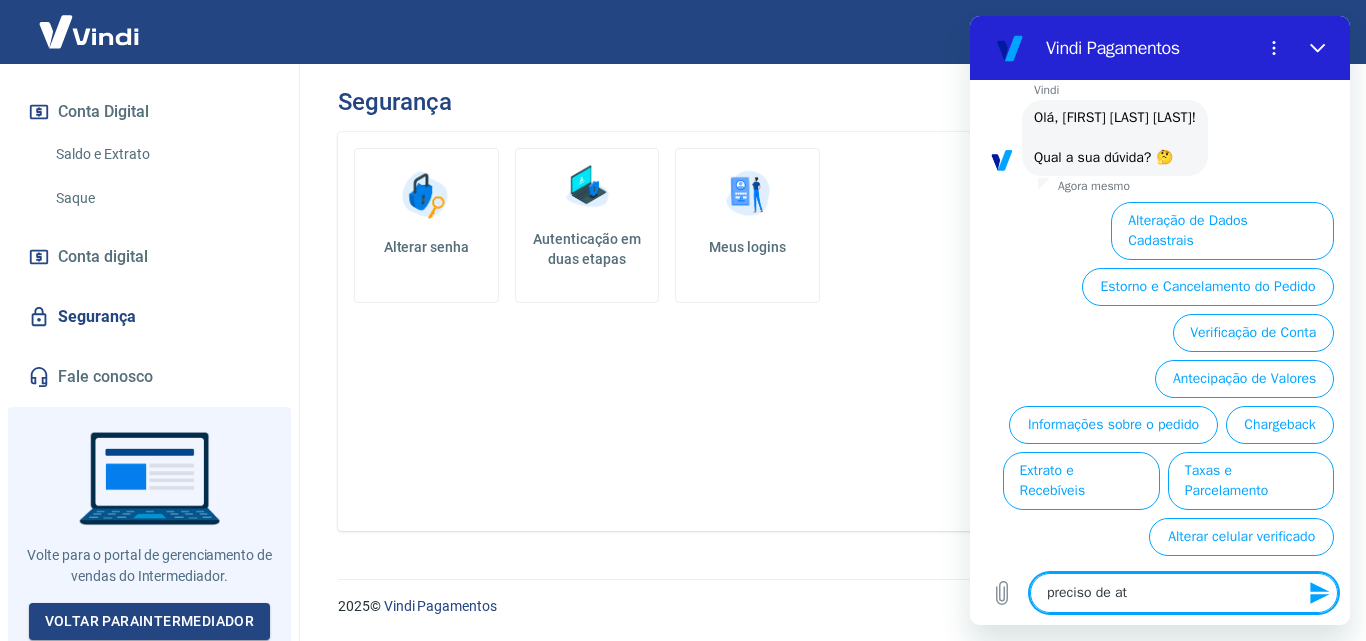 type on "preciso de ate" 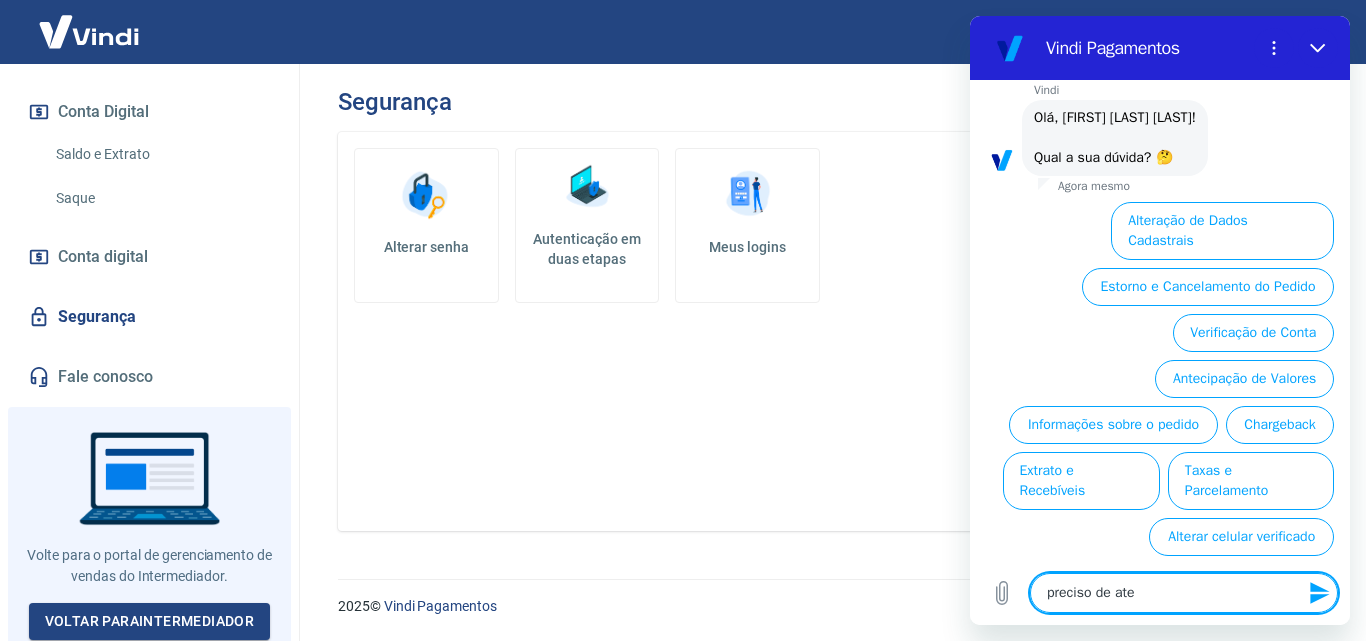 type on "preciso de aten" 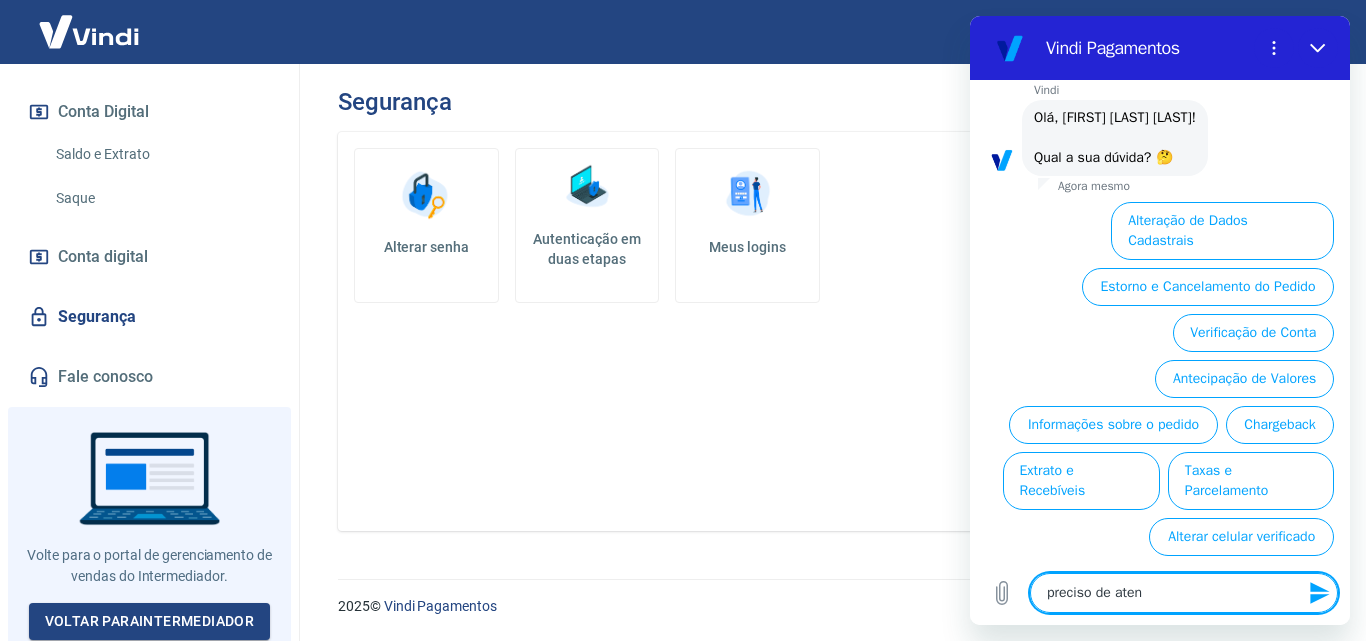 type on "preciso de atend" 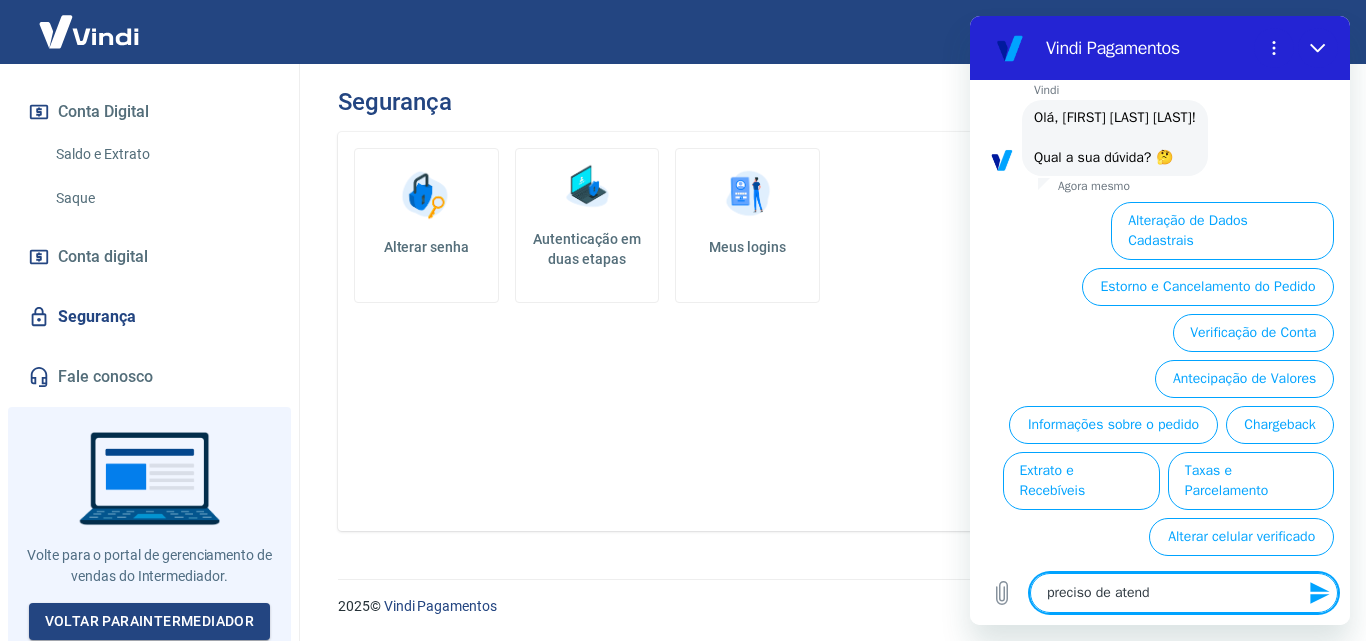type on "preciso de atendi" 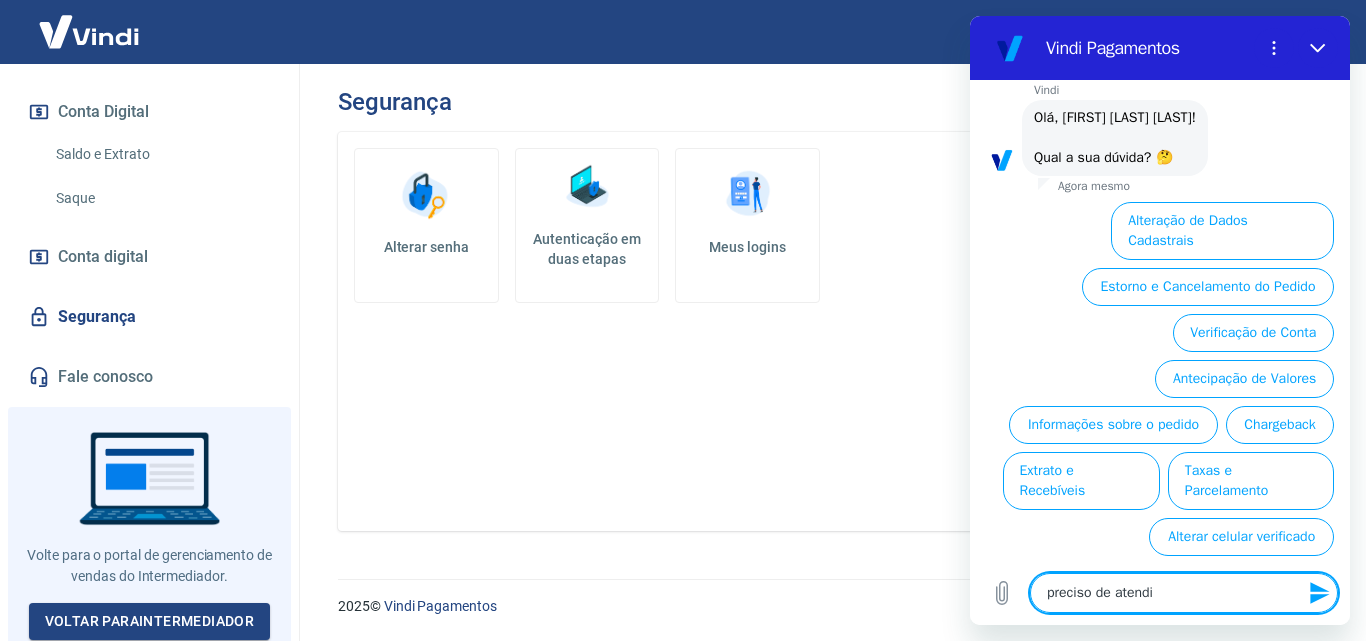 type on "preciso de atendim" 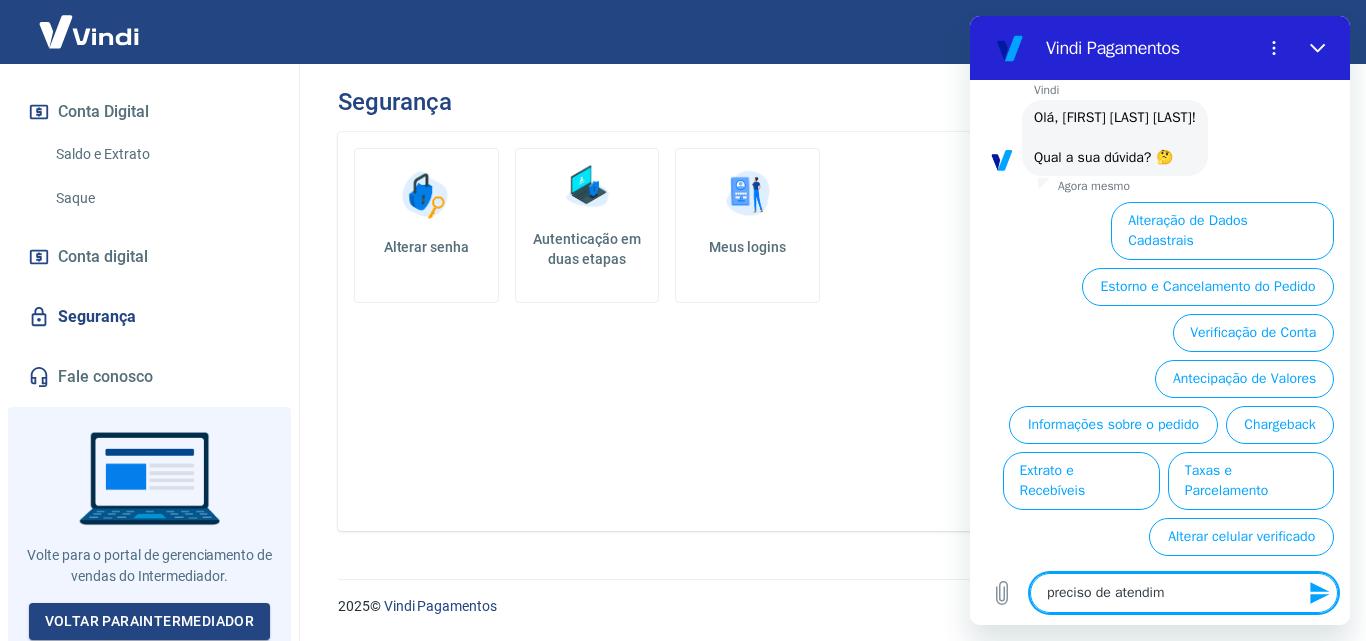 type on "preciso de atendime" 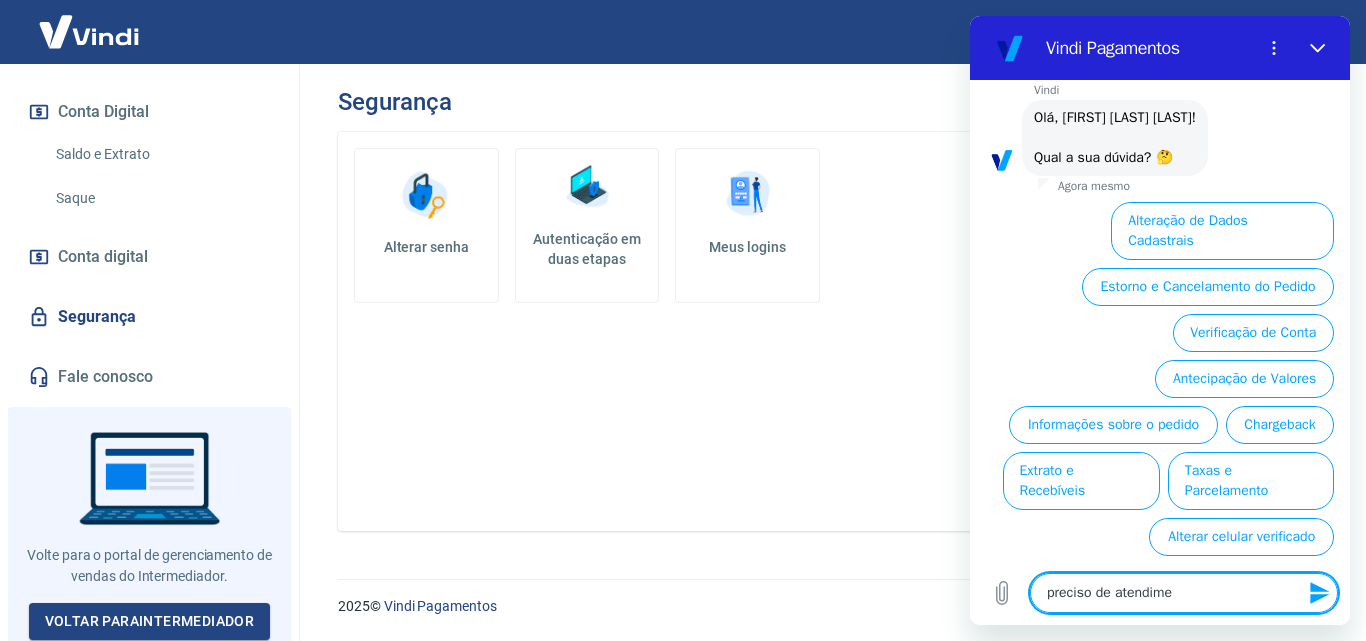 type on "preciso de atendimen" 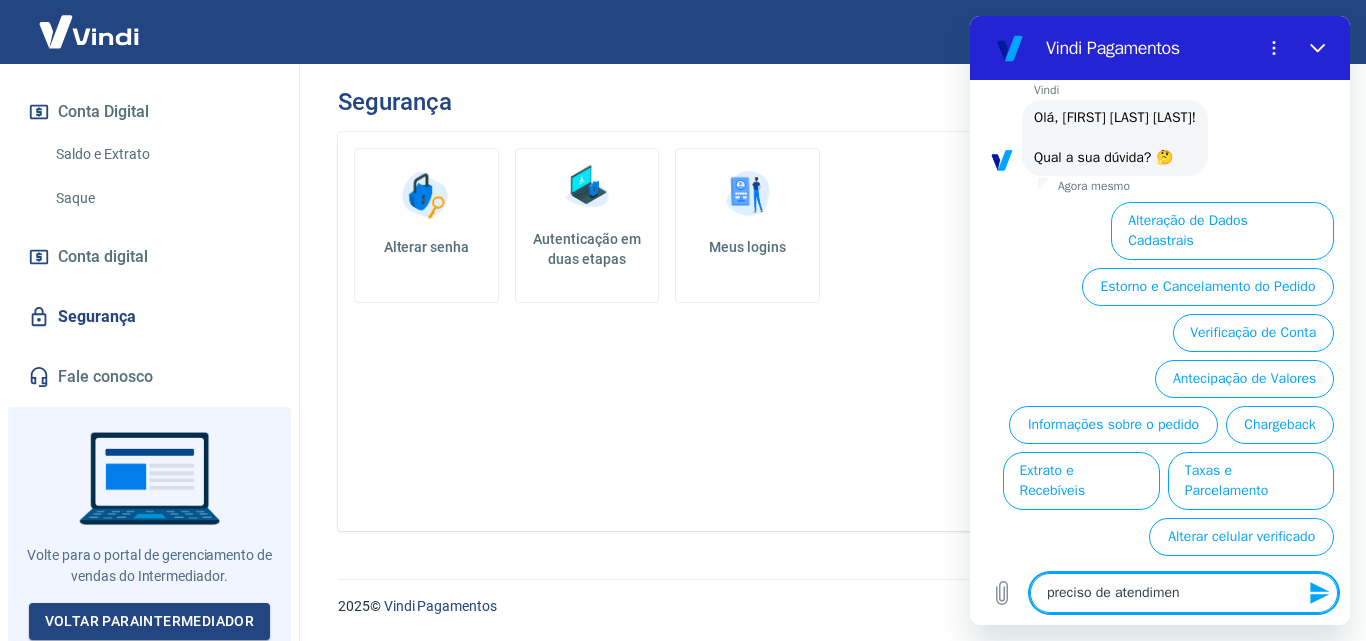type on "preciso de atendiment" 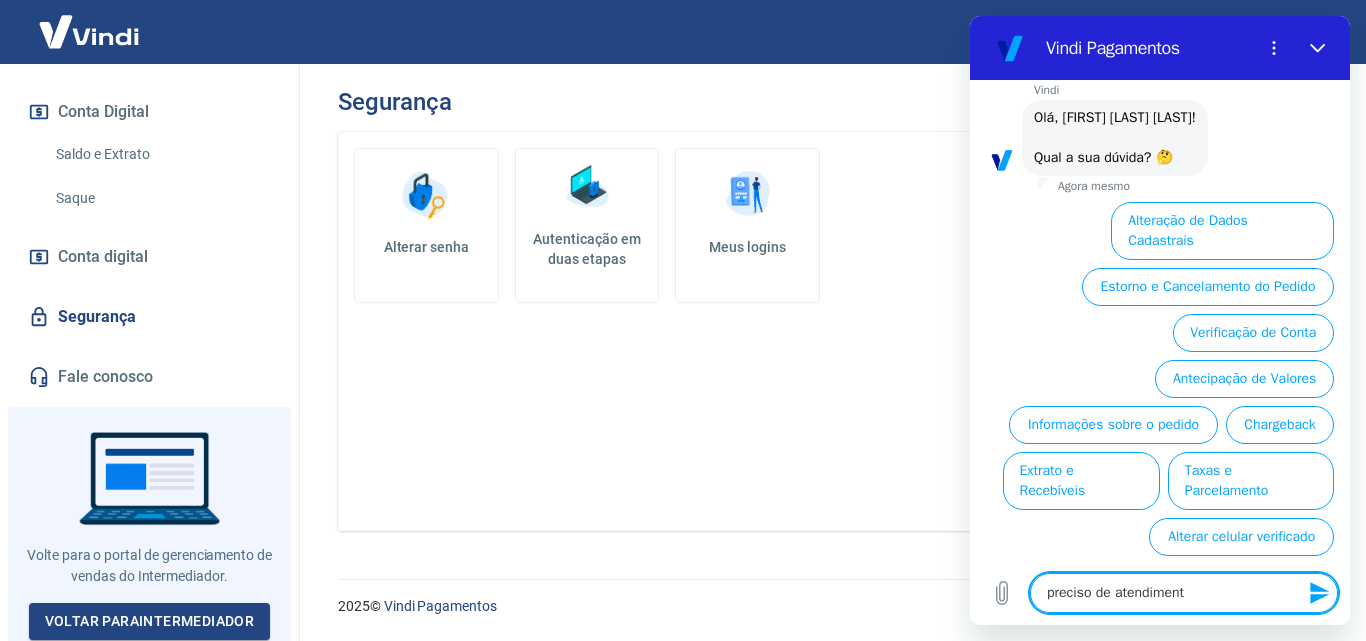type on "preciso de atendimento" 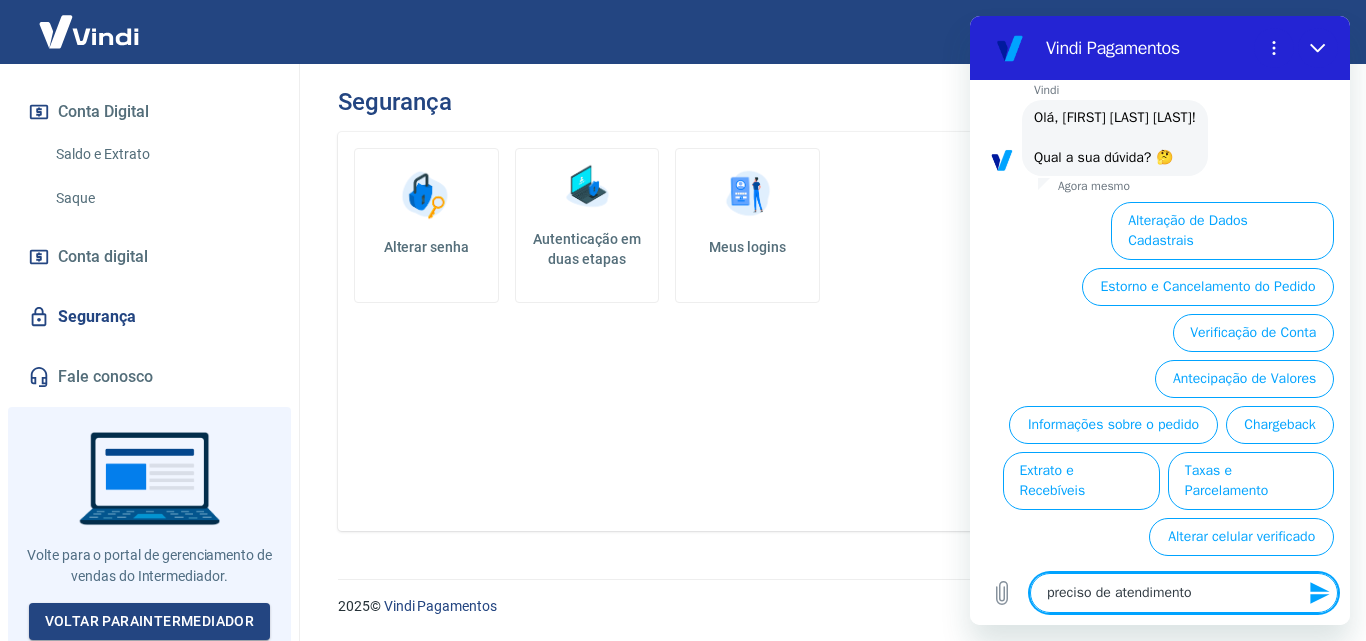 type 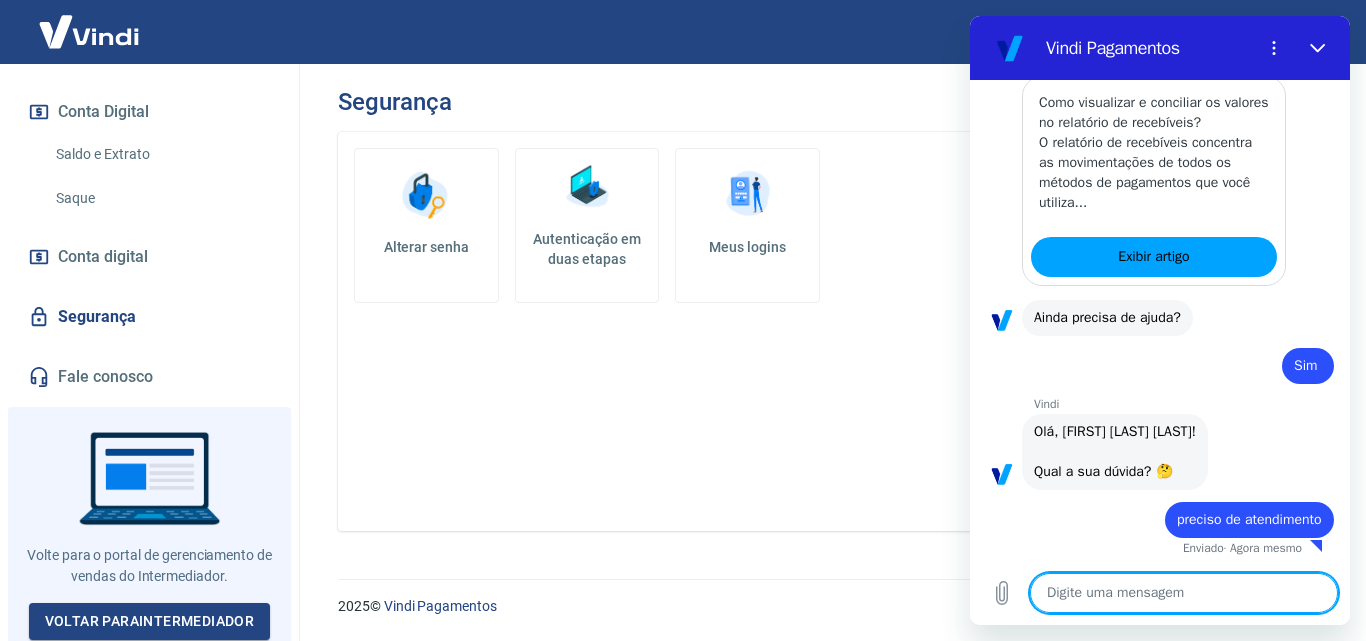 type on "x" 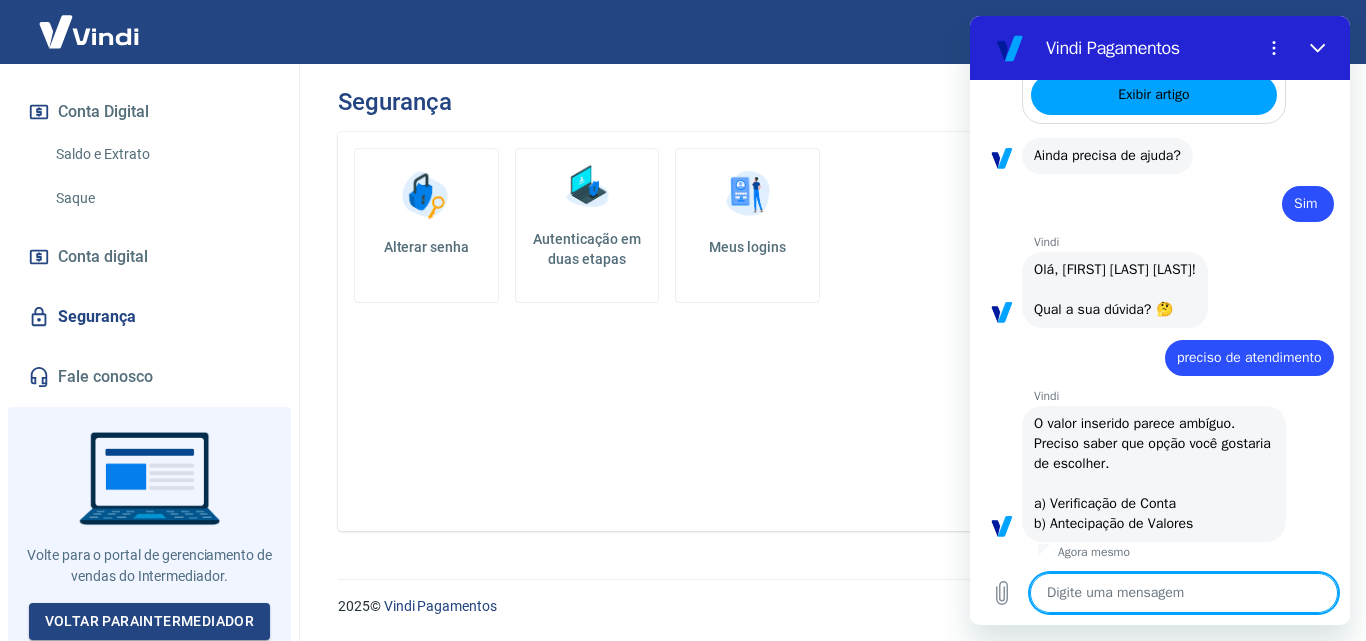 scroll, scrollTop: 638, scrollLeft: 0, axis: vertical 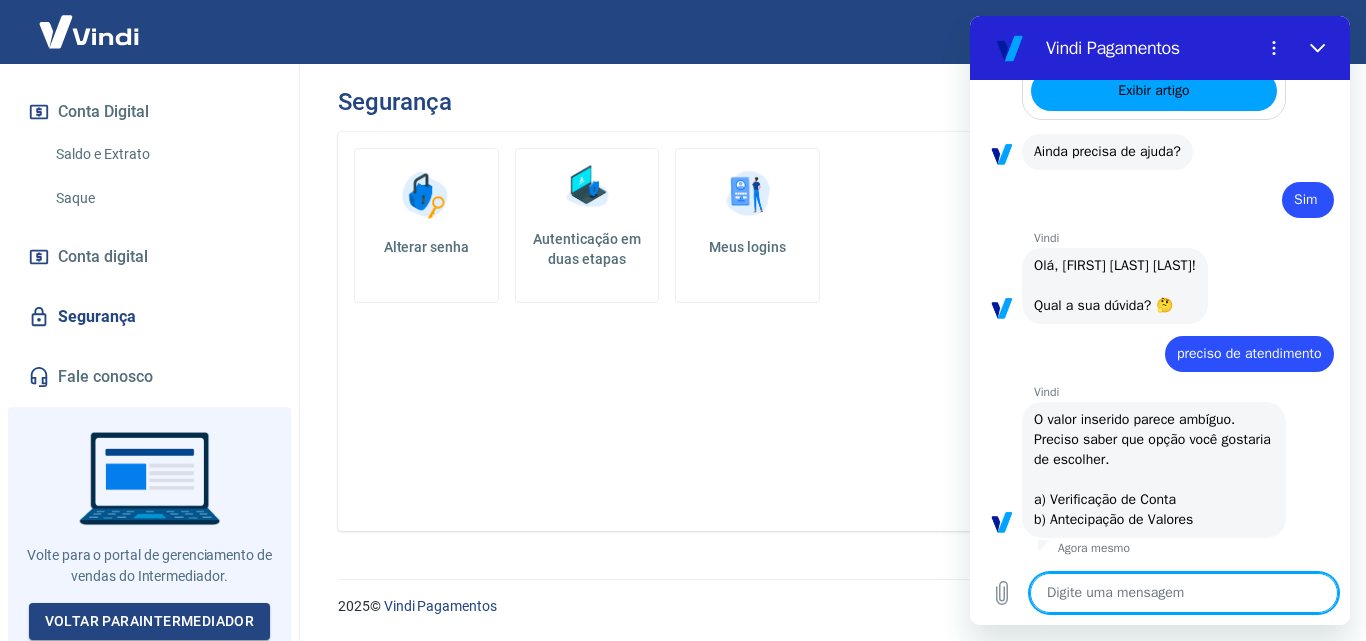 type on "a" 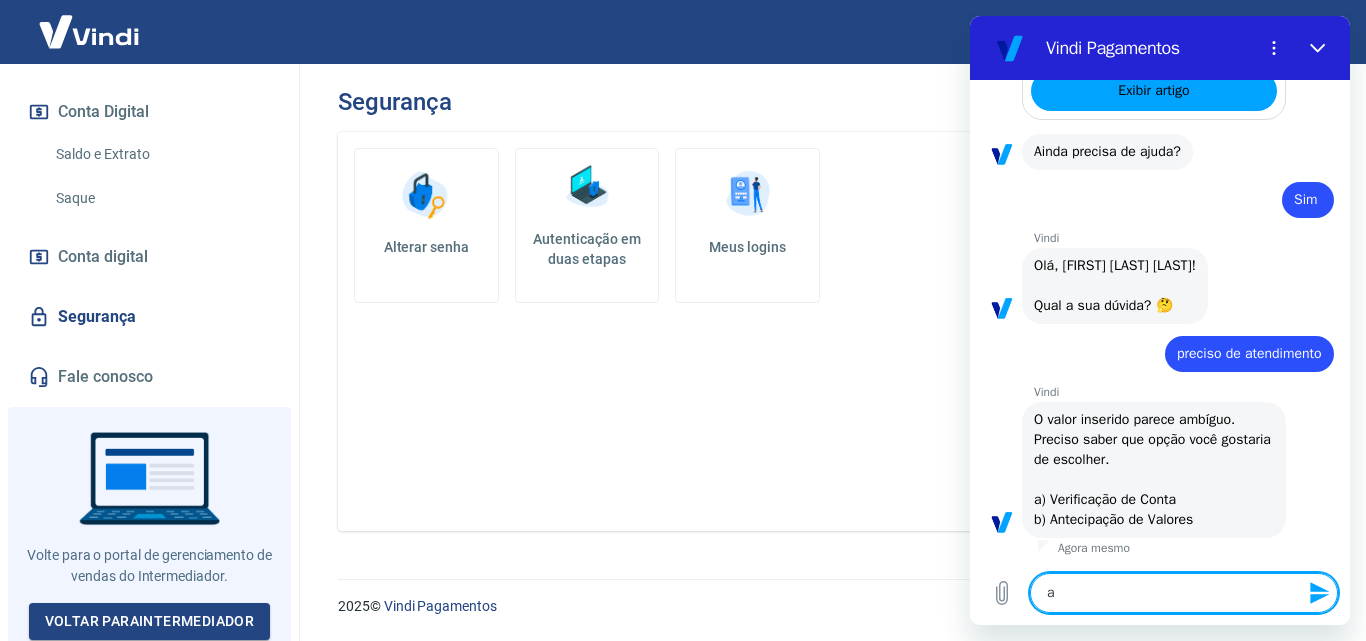 type 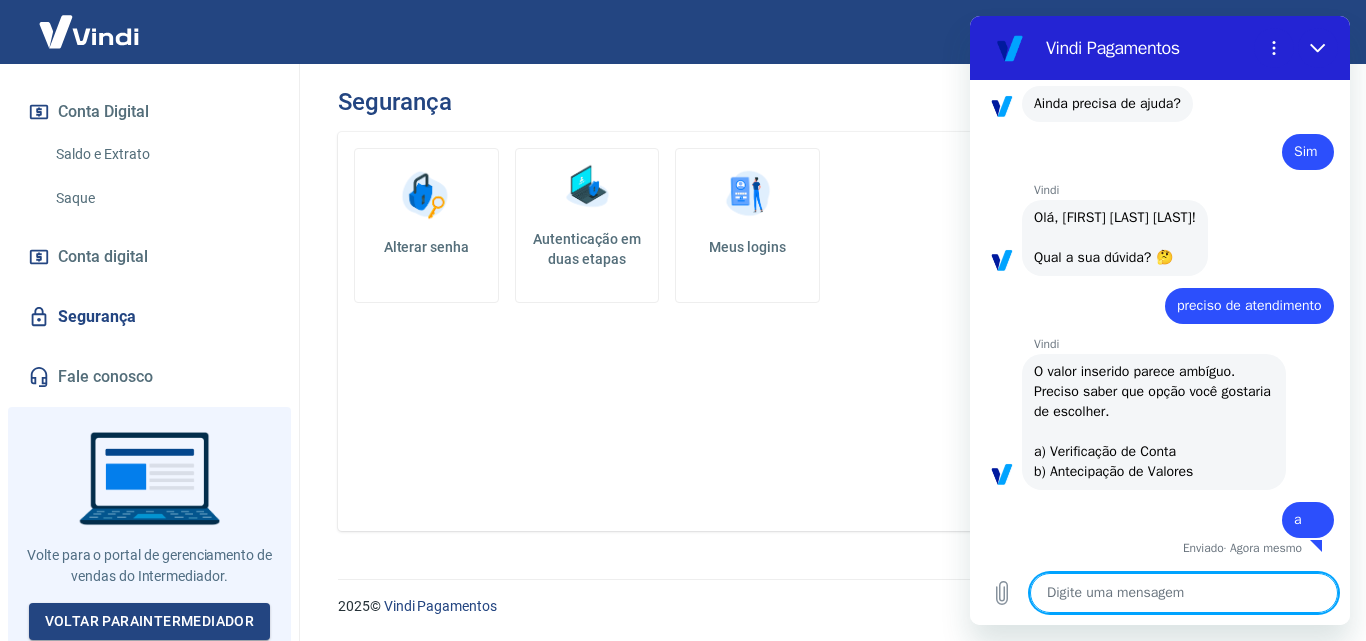 type on "x" 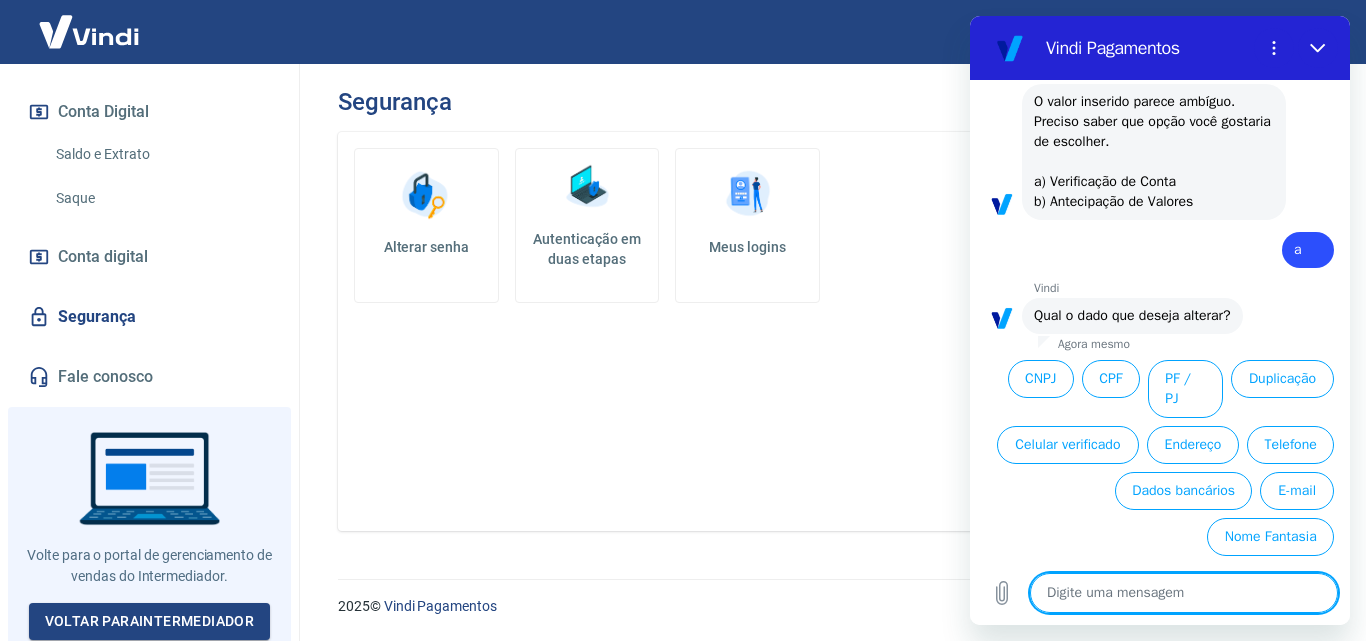 scroll, scrollTop: 982, scrollLeft: 0, axis: vertical 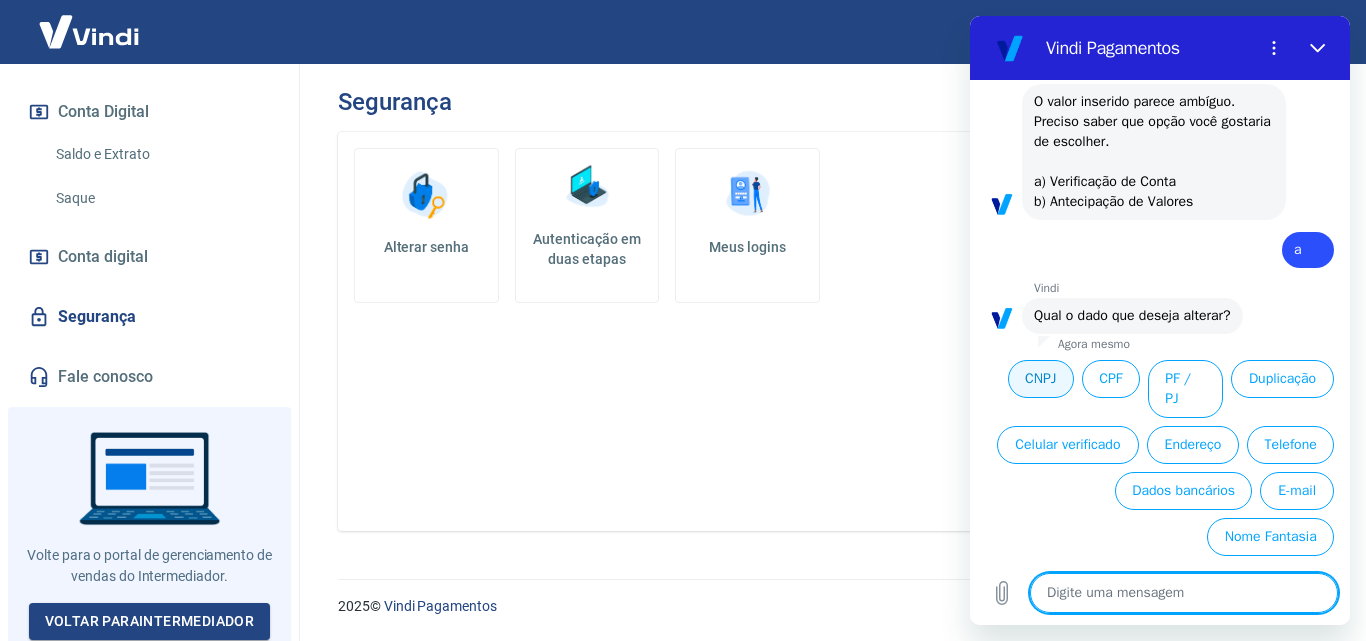 type on "p" 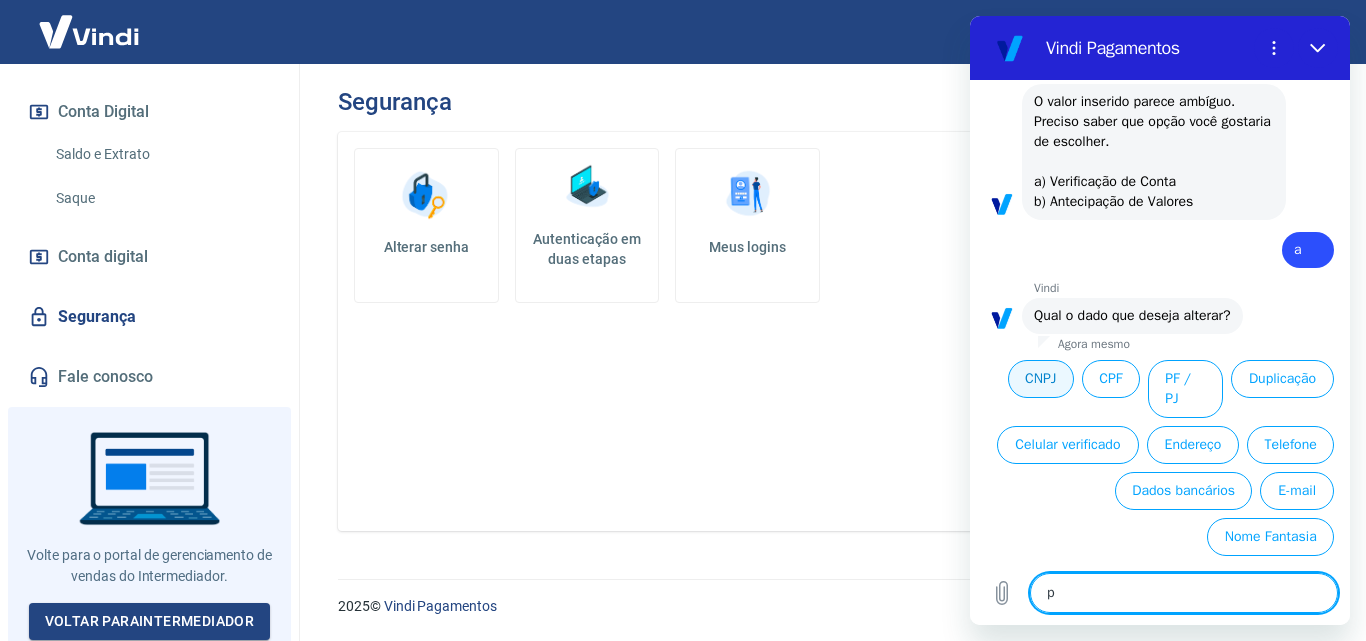 type on "pr" 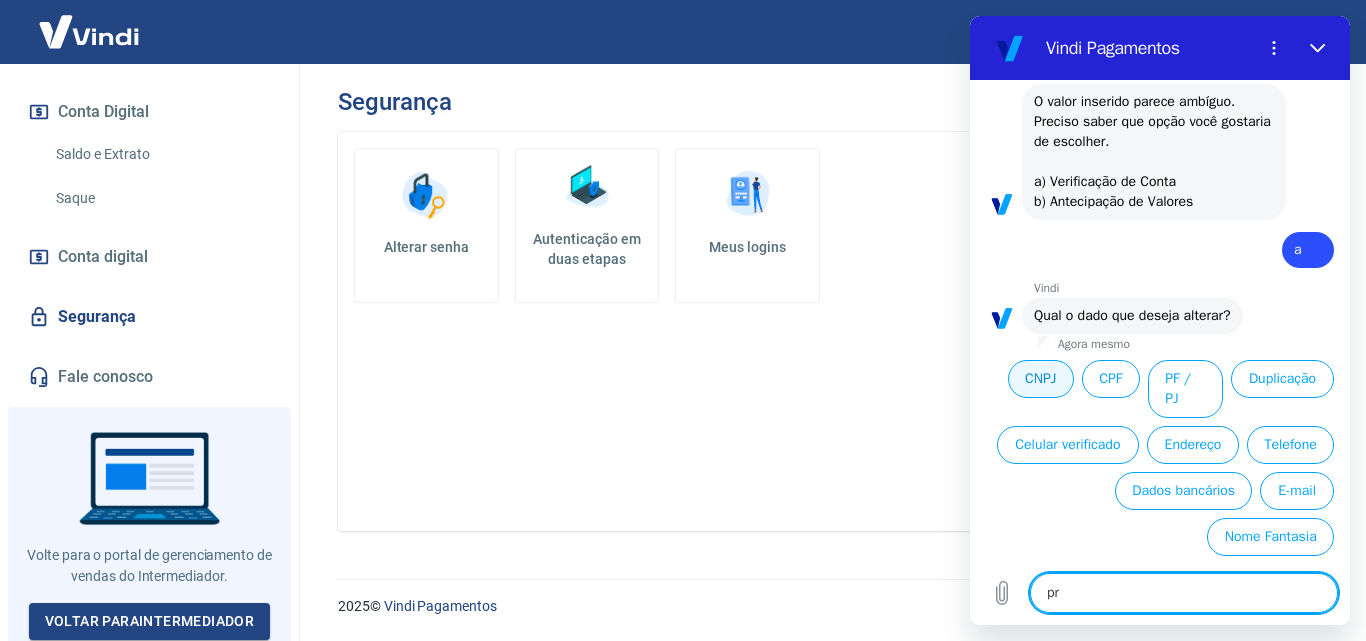 type on "pre" 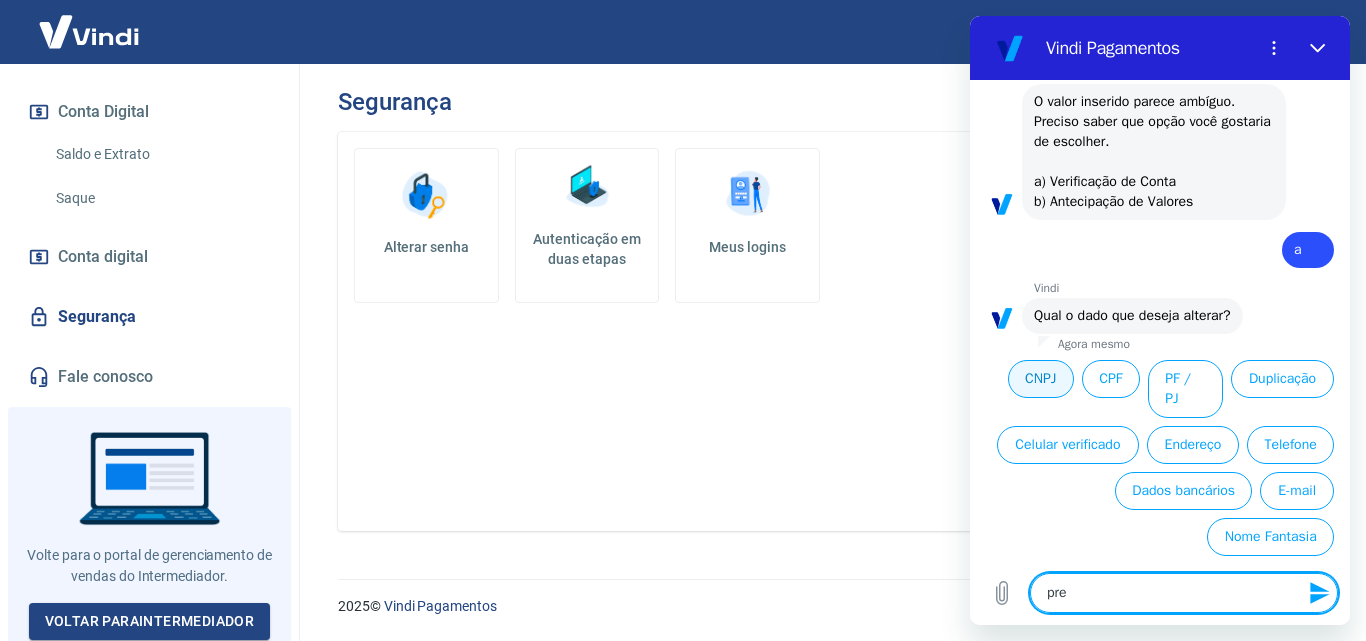type on "prec" 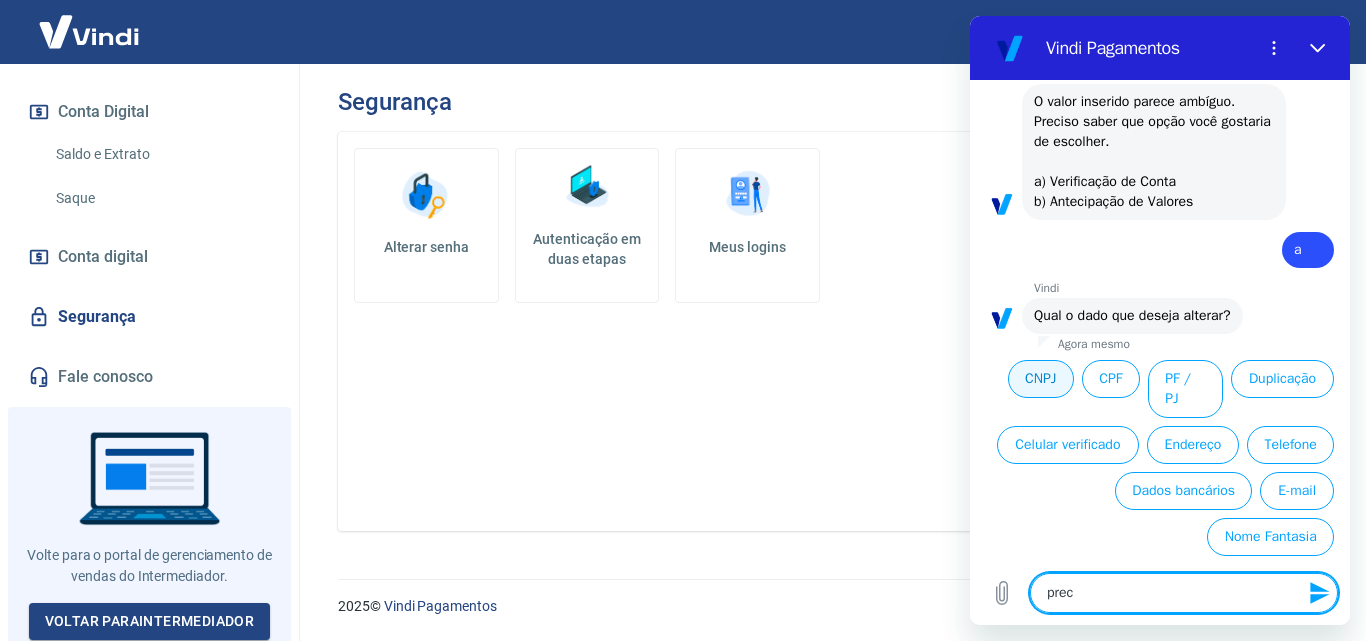 type on "preci" 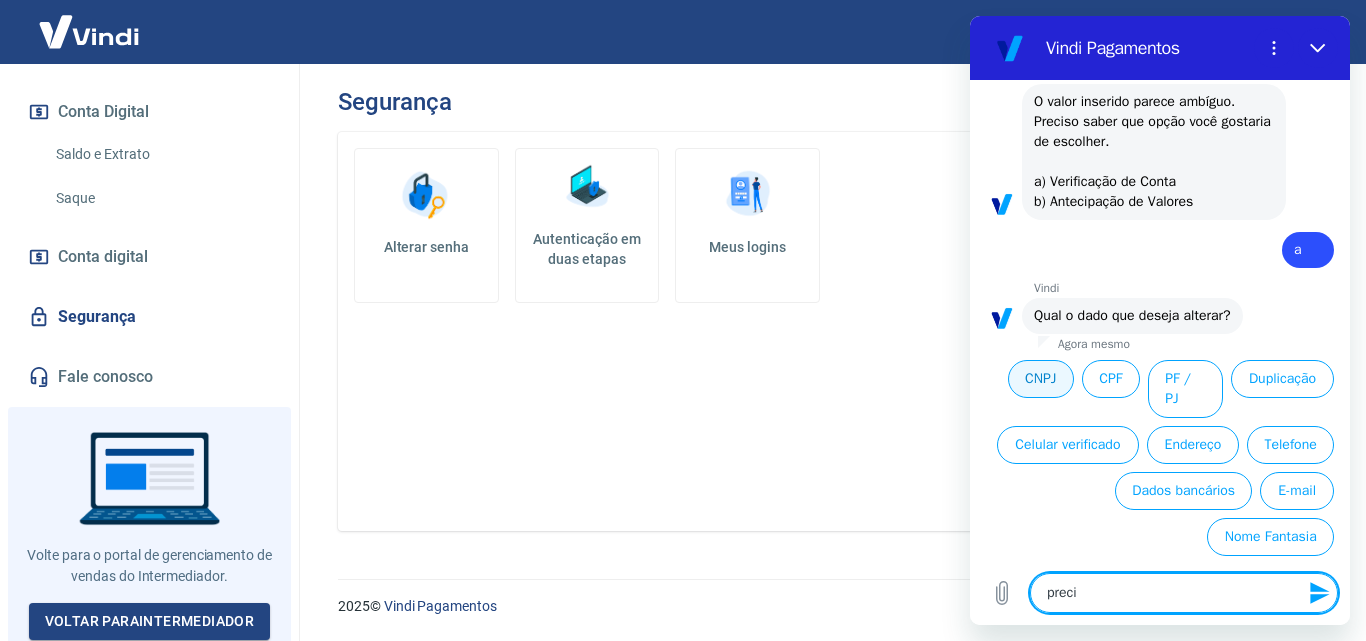 type on "precis" 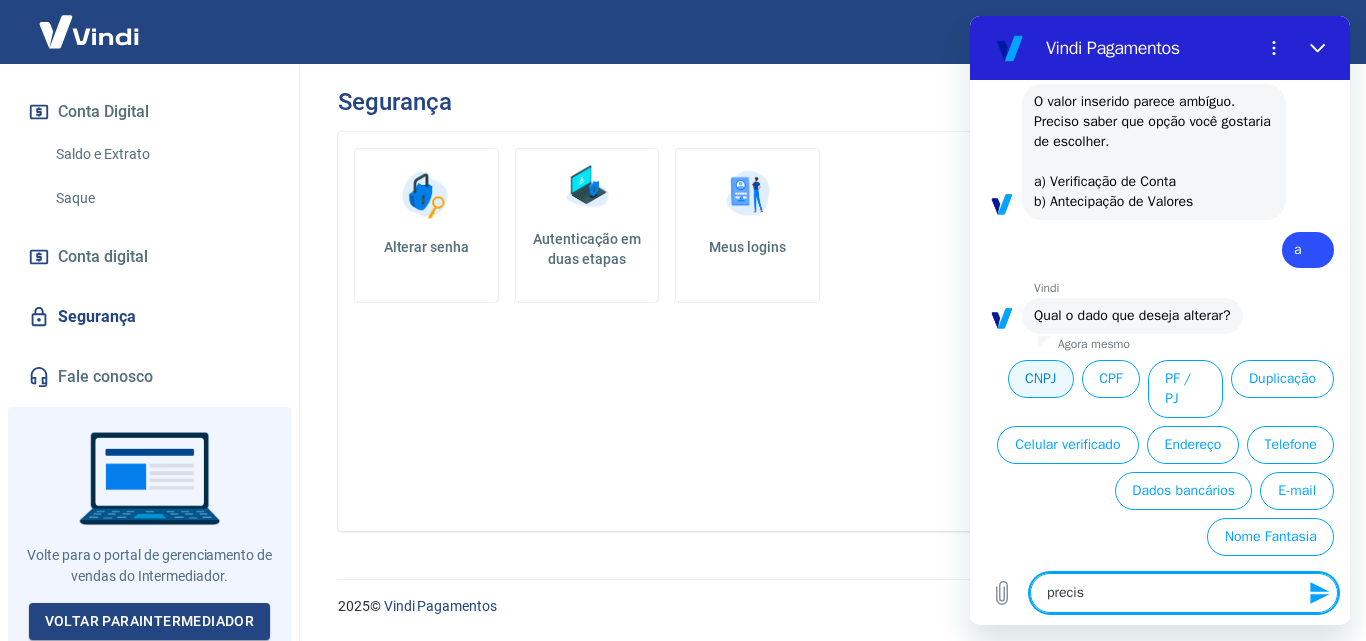 type on "preciso" 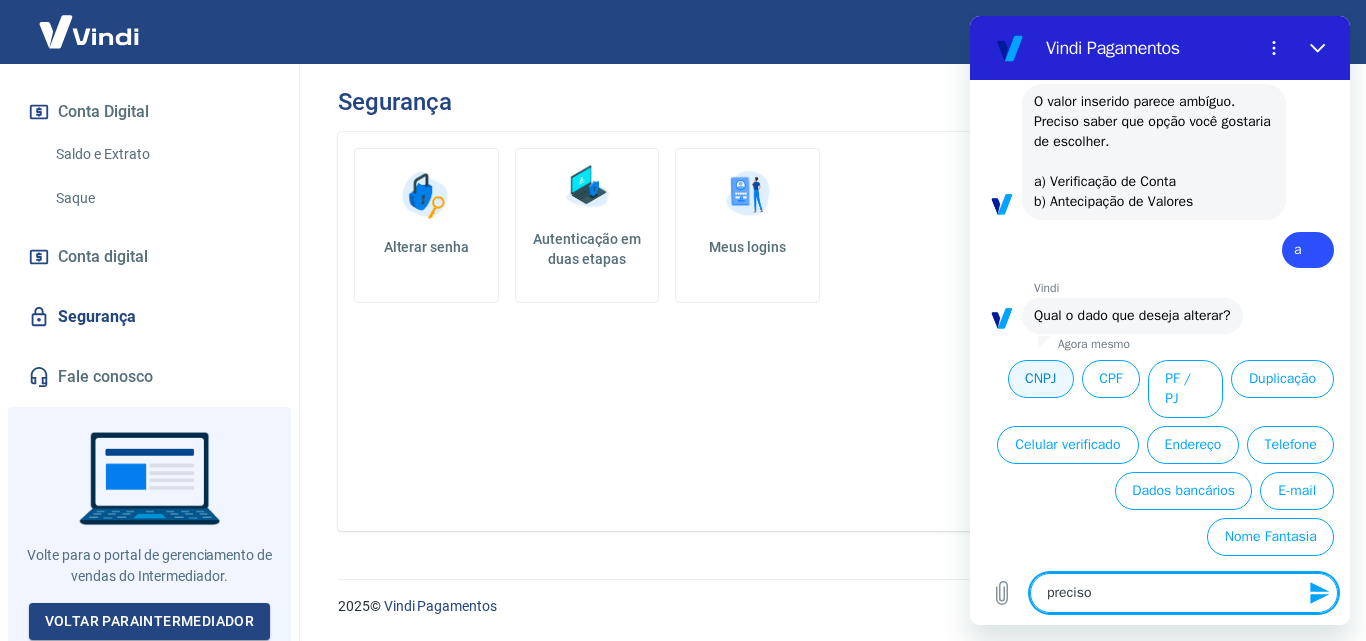 type on "preciso" 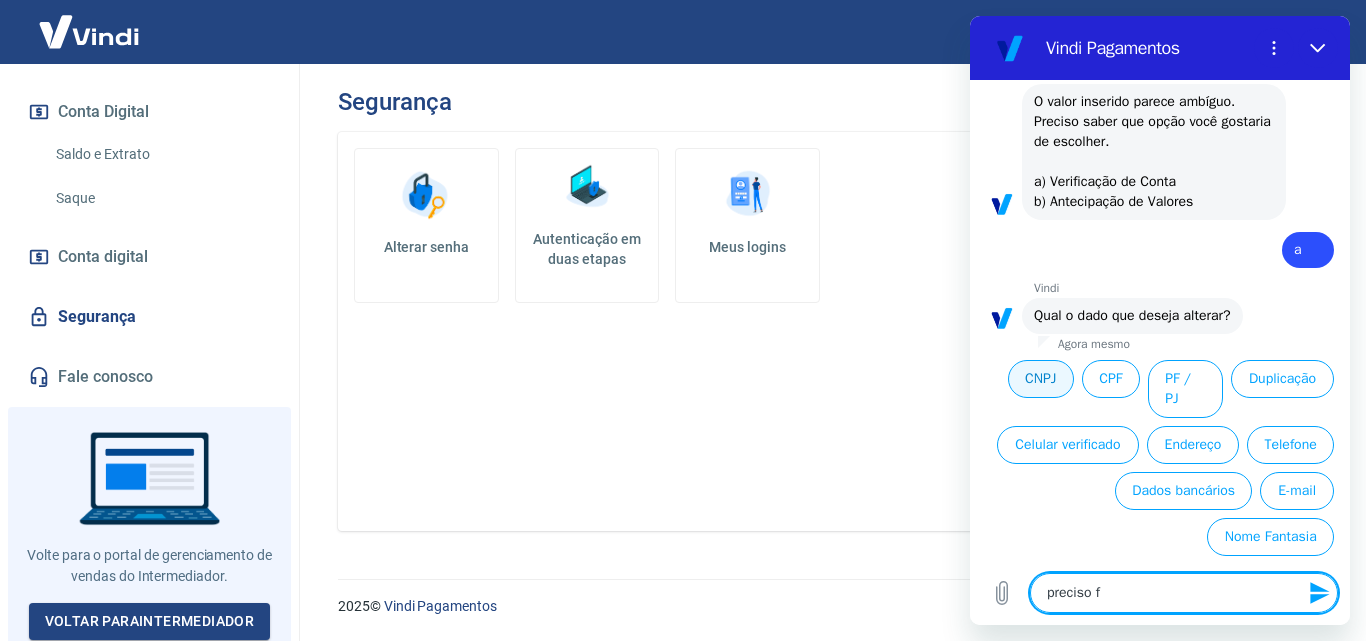 type on "preciso fa" 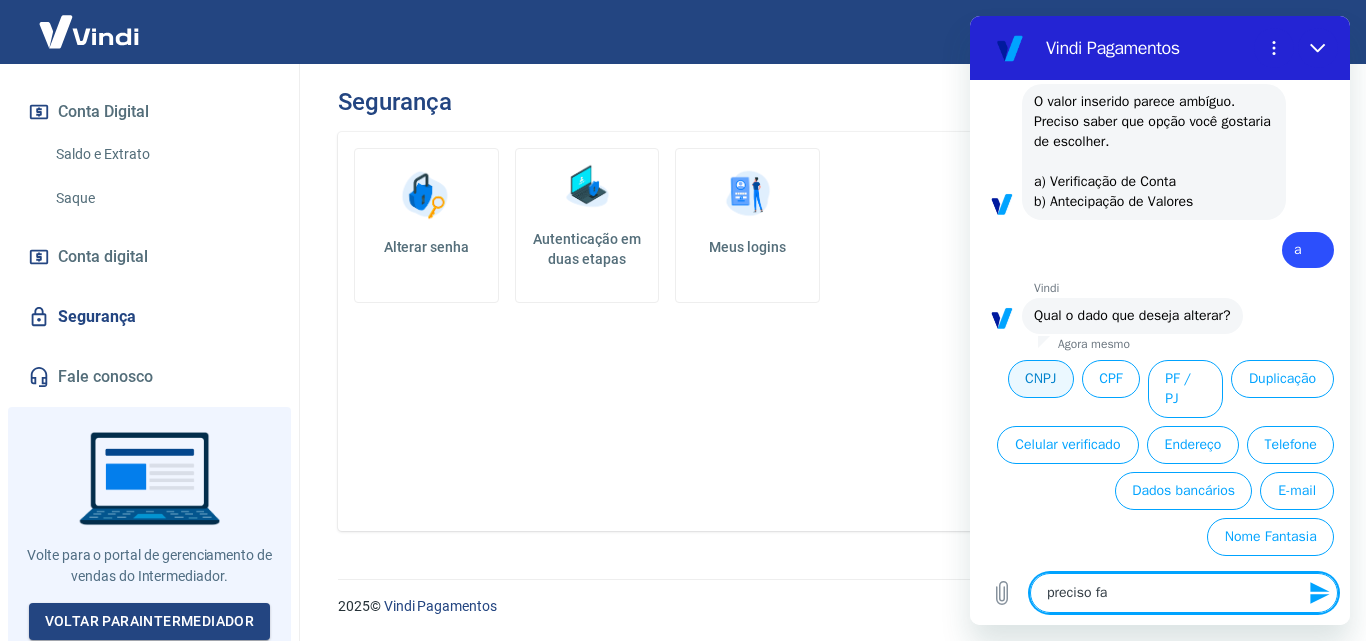 type on "x" 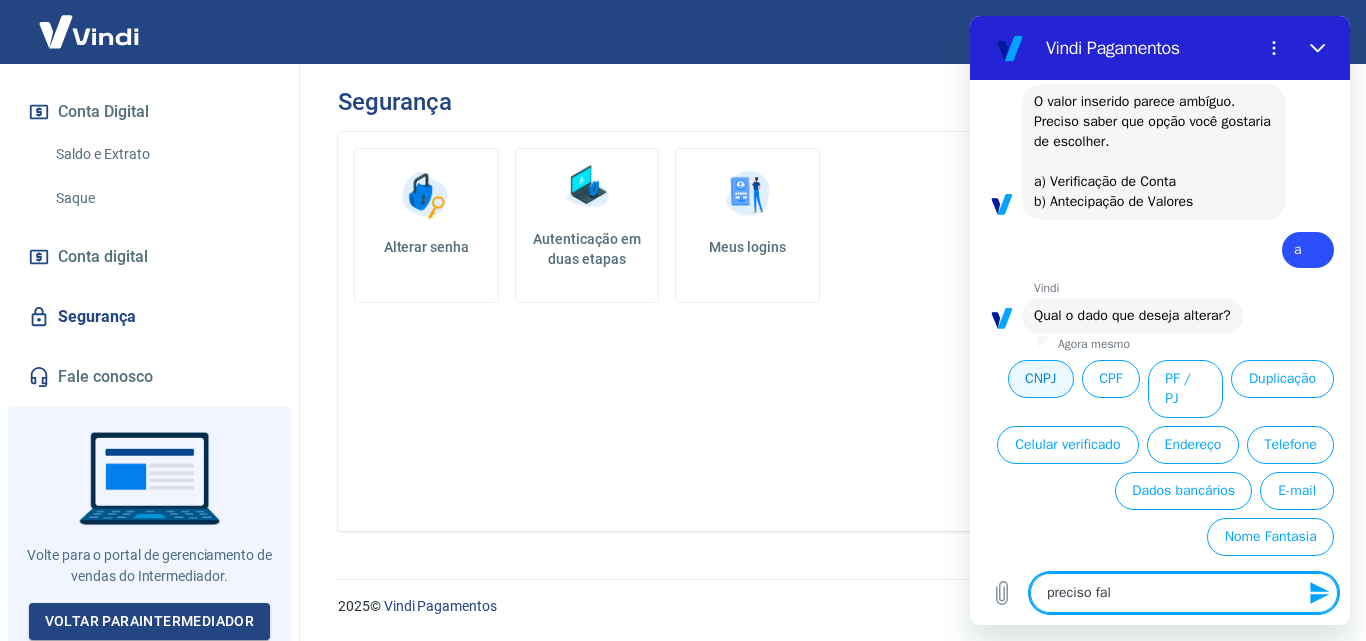 type on "preciso fala" 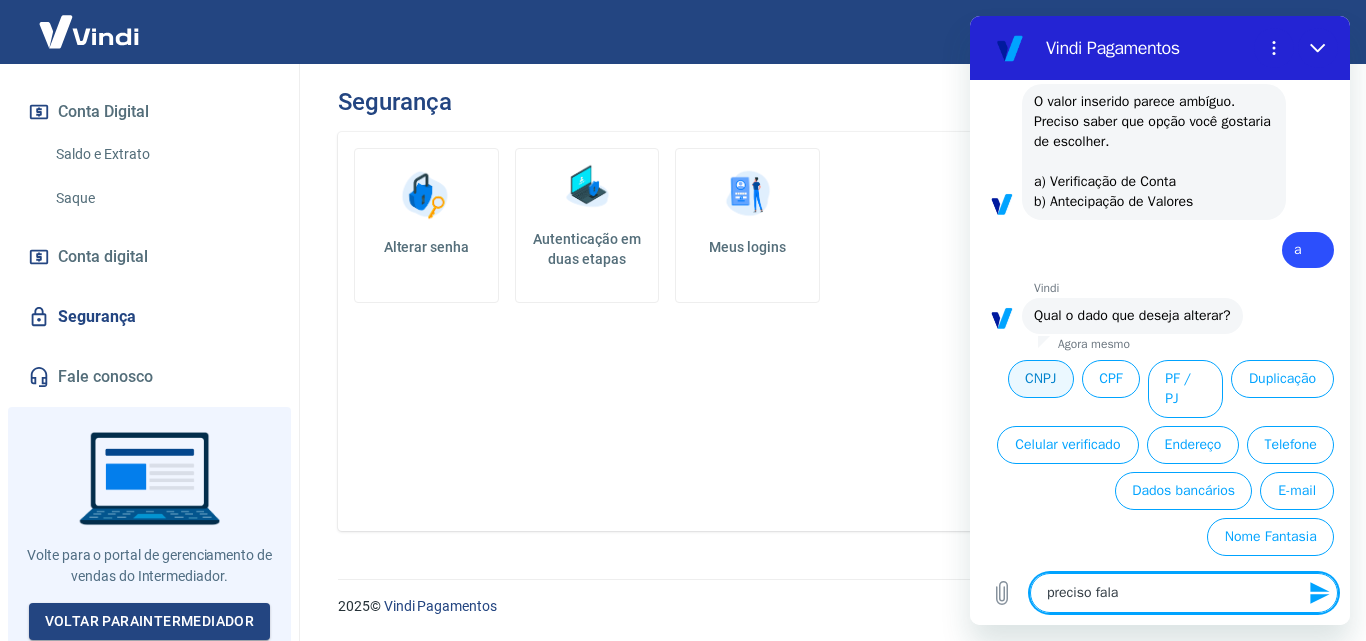 type on "preciso falar" 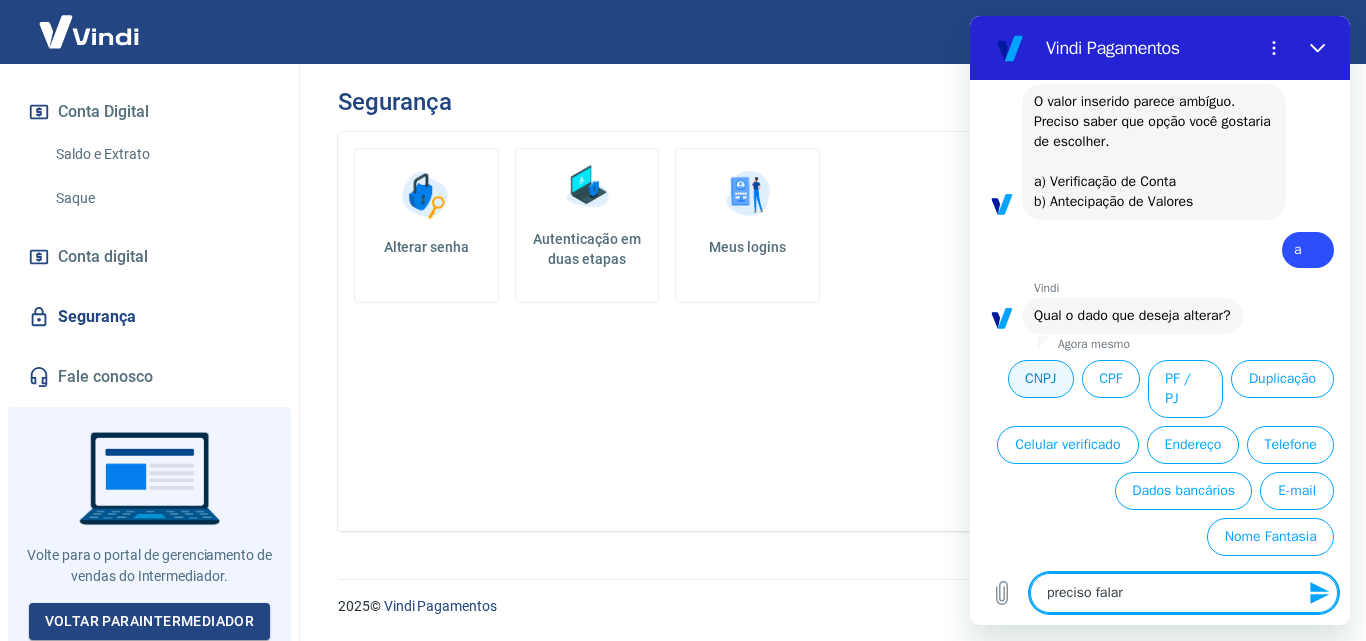 type on "preciso falar" 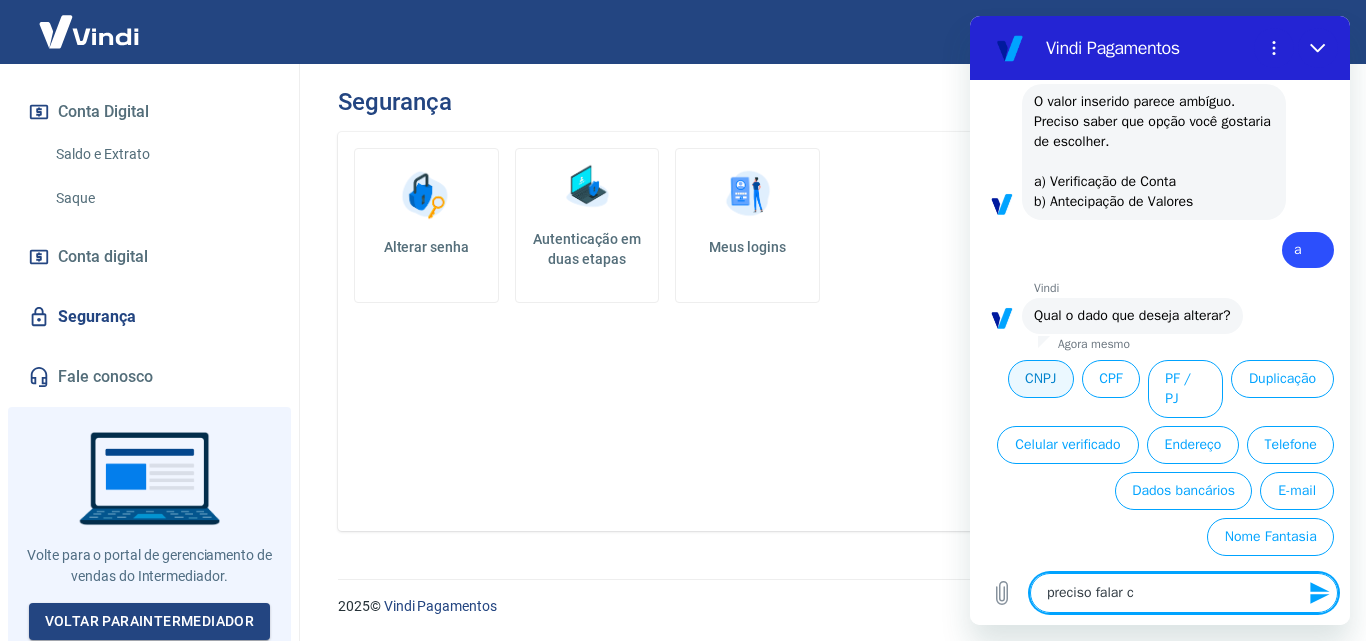 type on "preciso falar co" 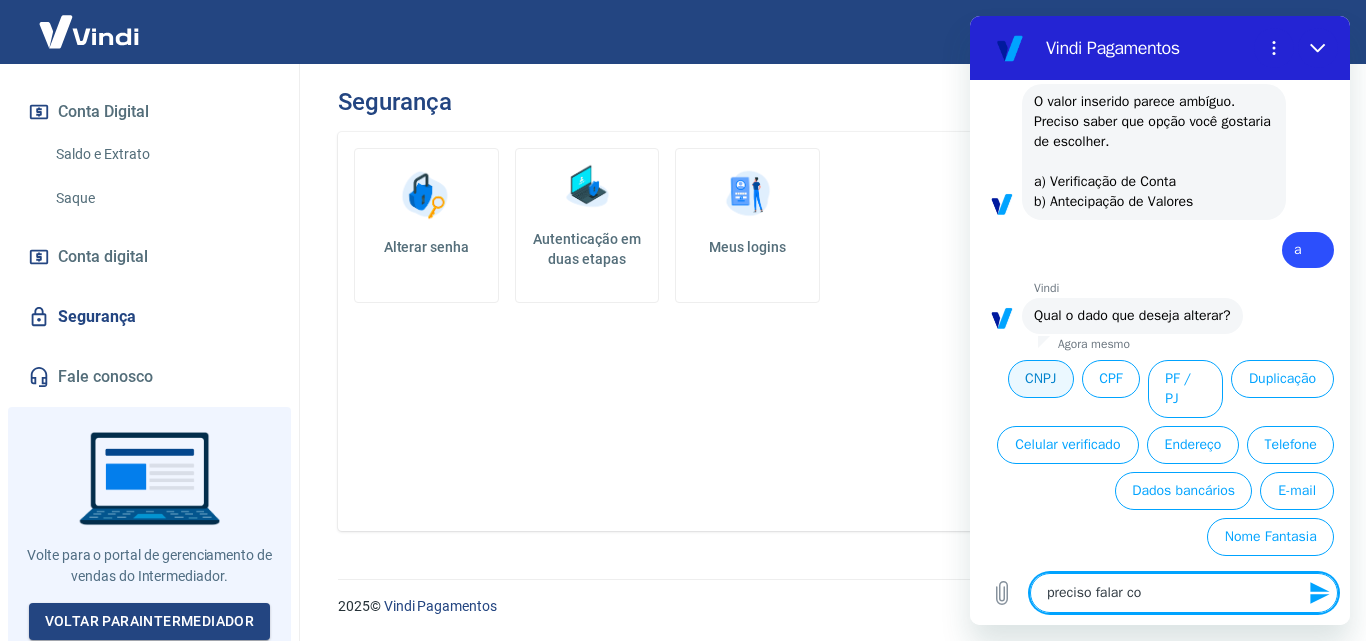 type on "preciso falar com" 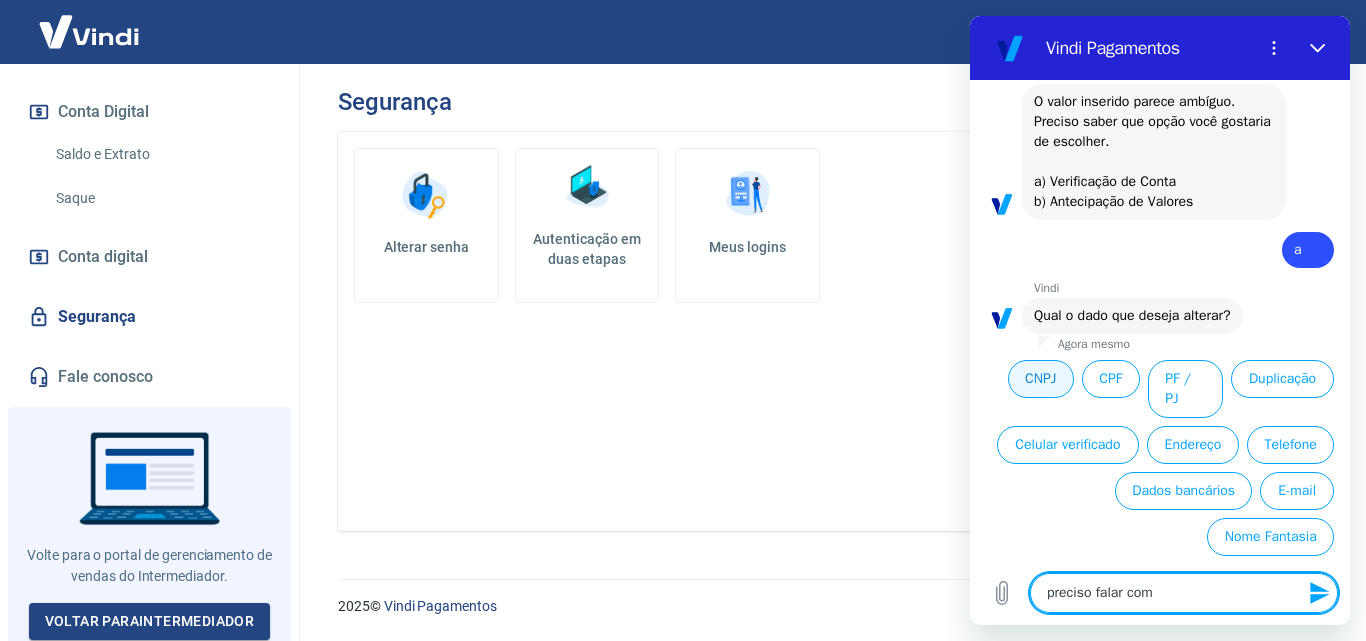 type on "preciso falar com" 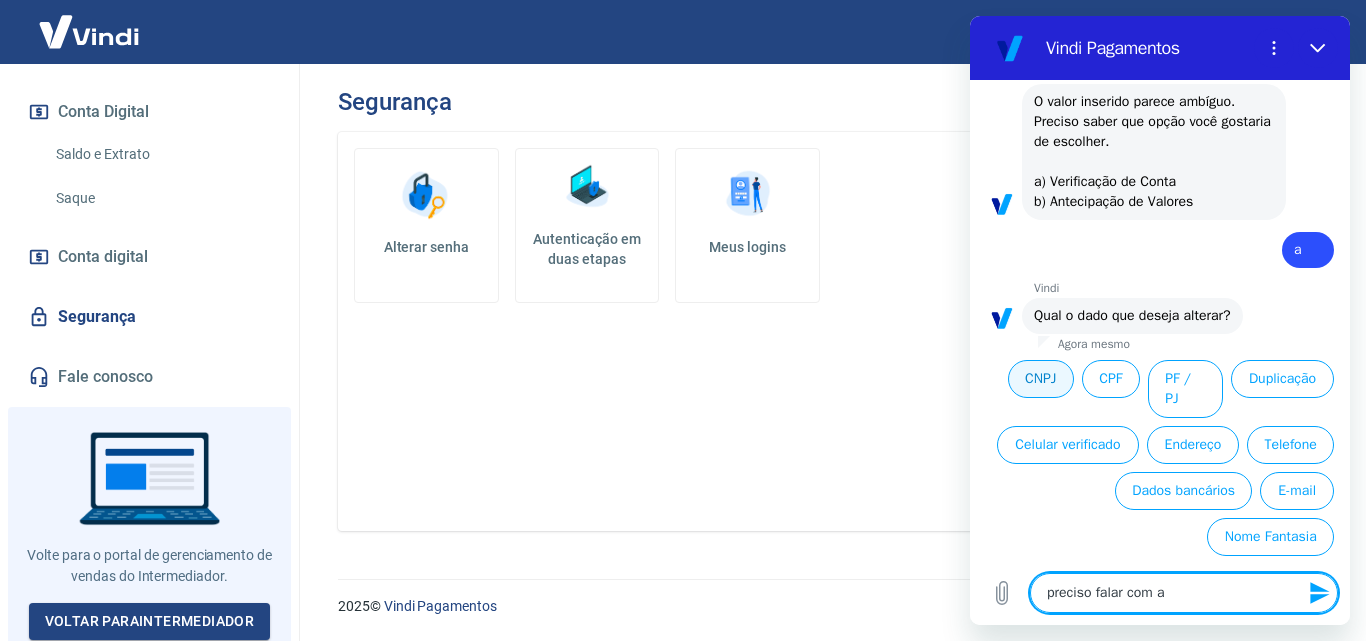 type on "preciso falar com at" 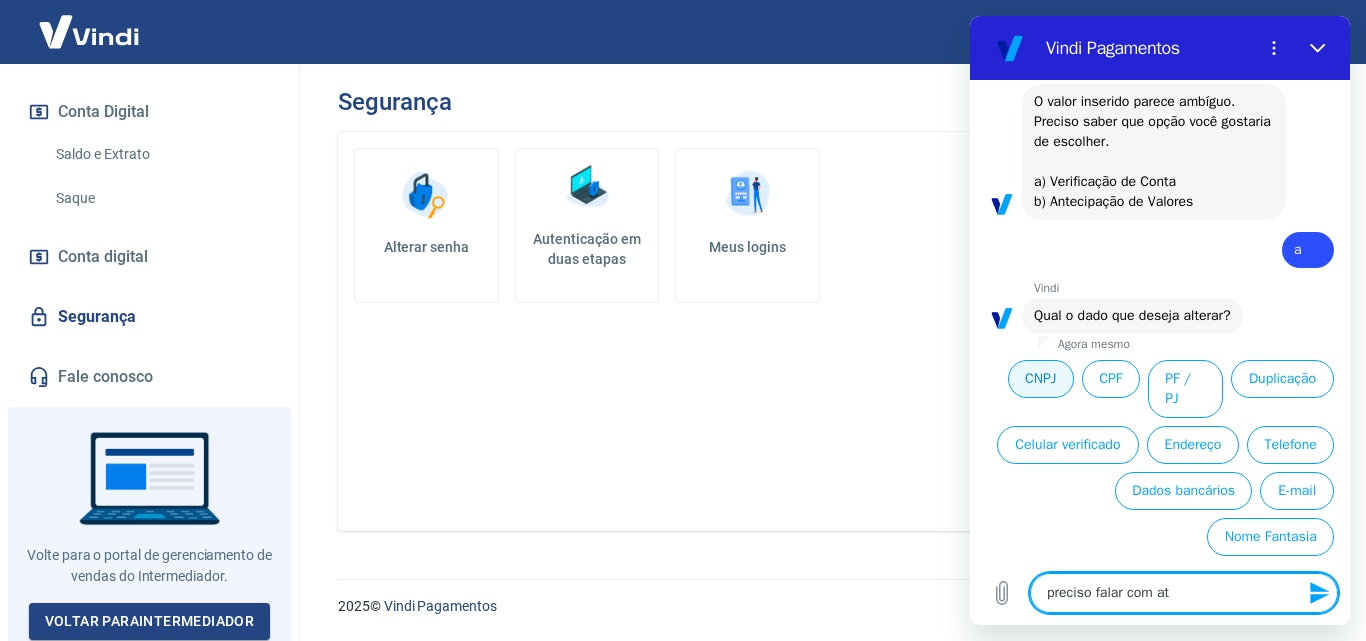 type on "preciso falar com ate" 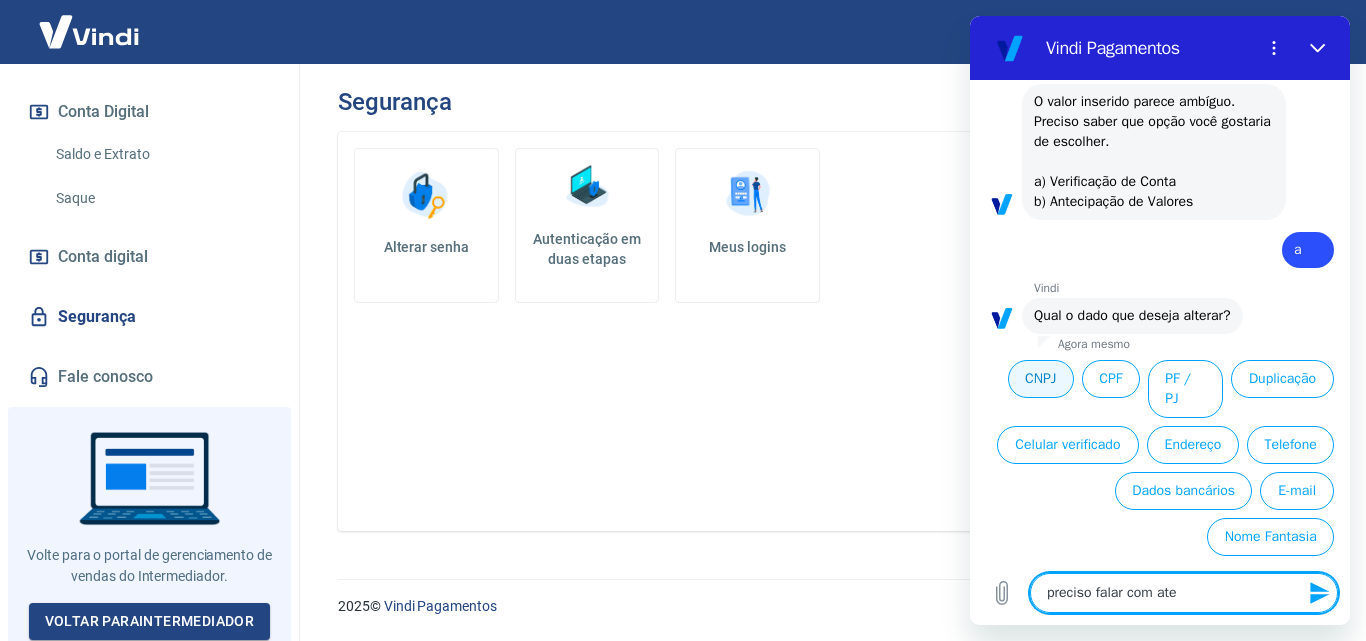 type on "preciso falar com aten" 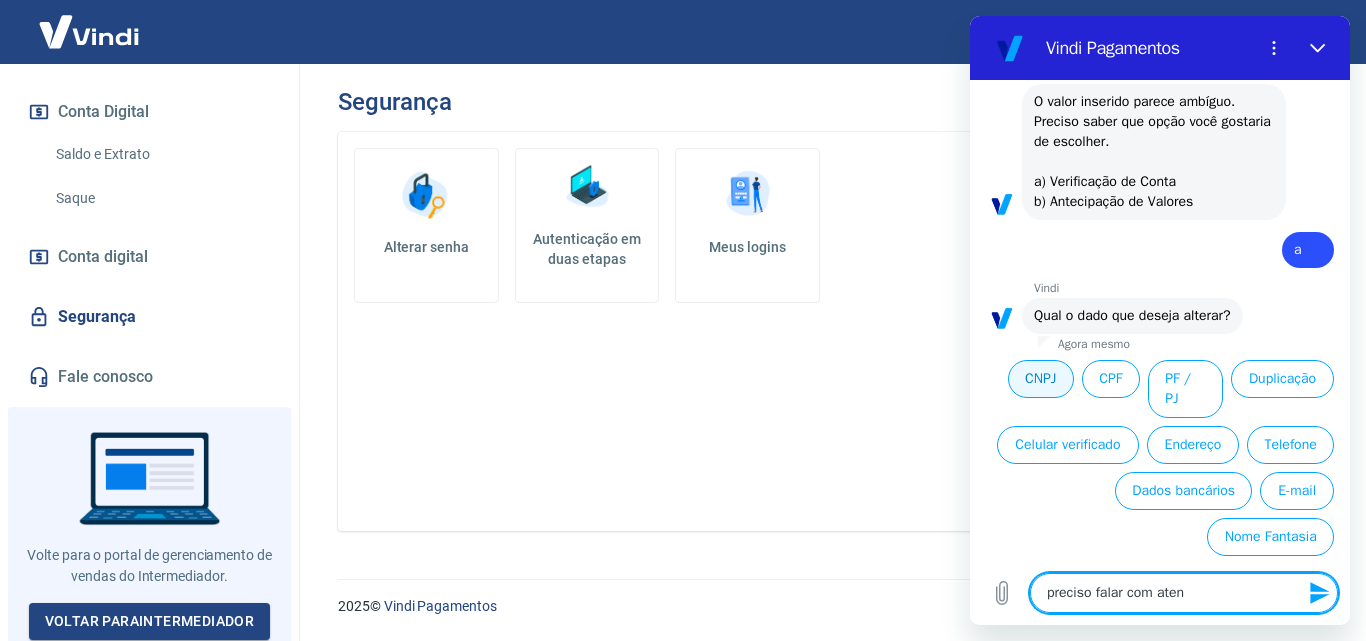 type on "preciso falar com atend" 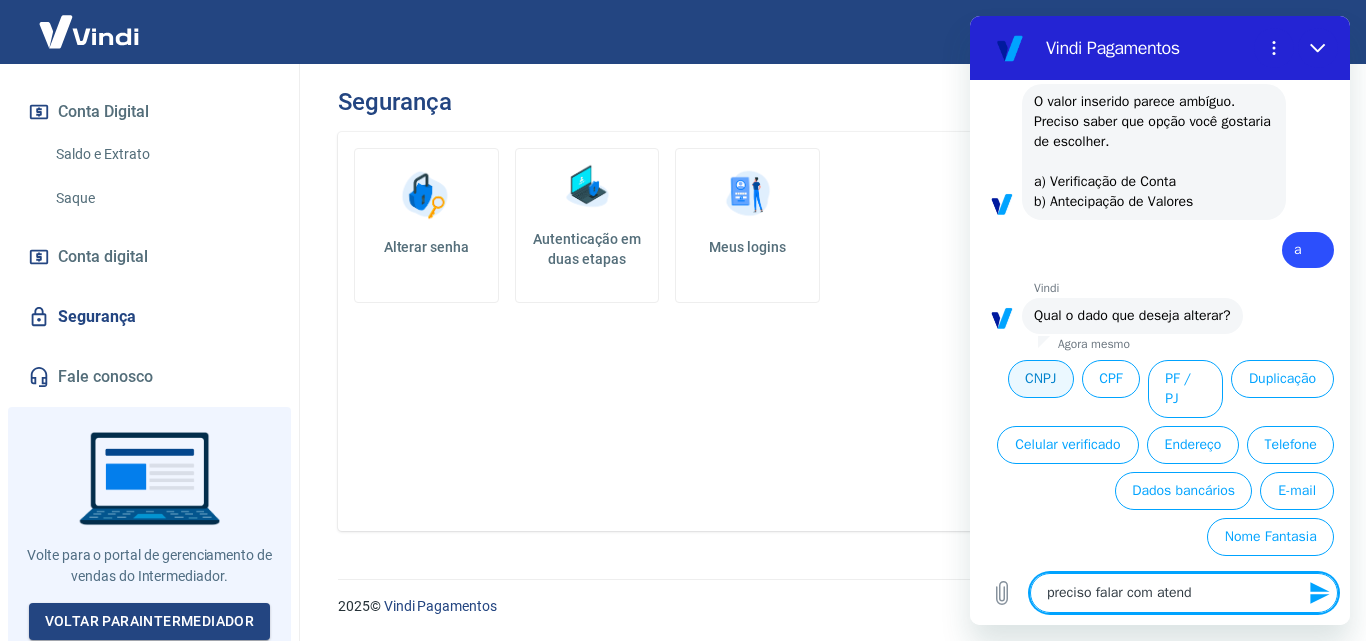 type on "preciso falar com atende" 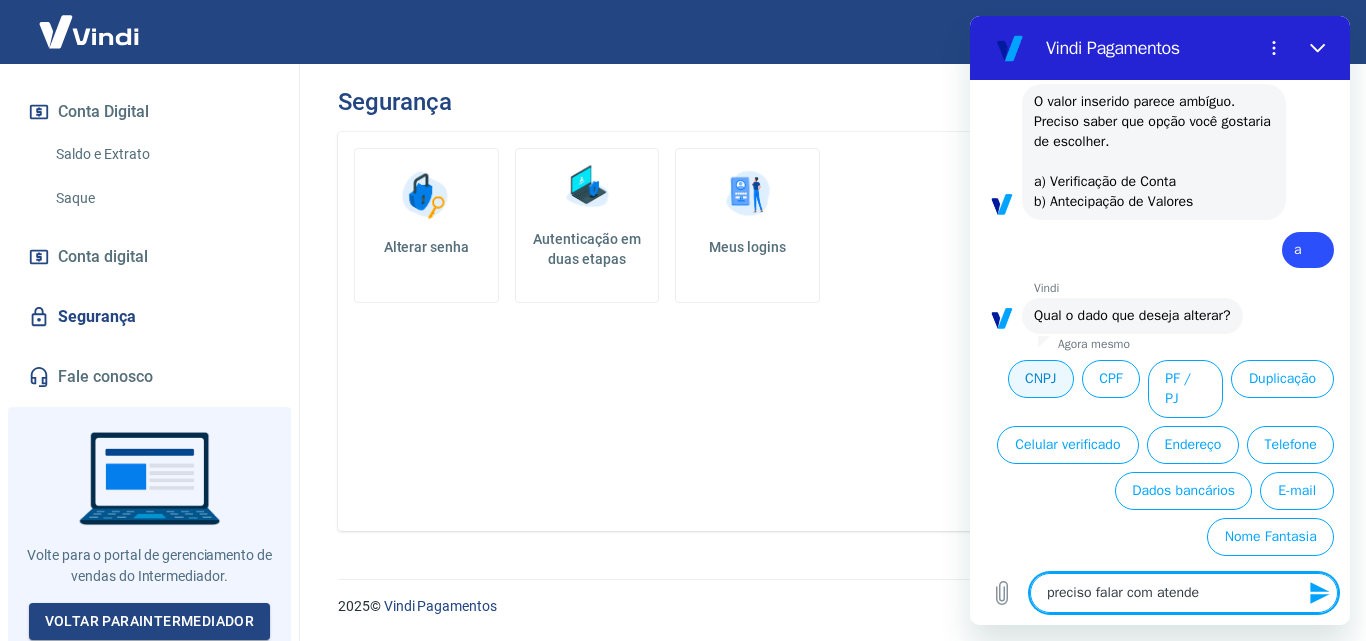 type on "preciso falar com atenden" 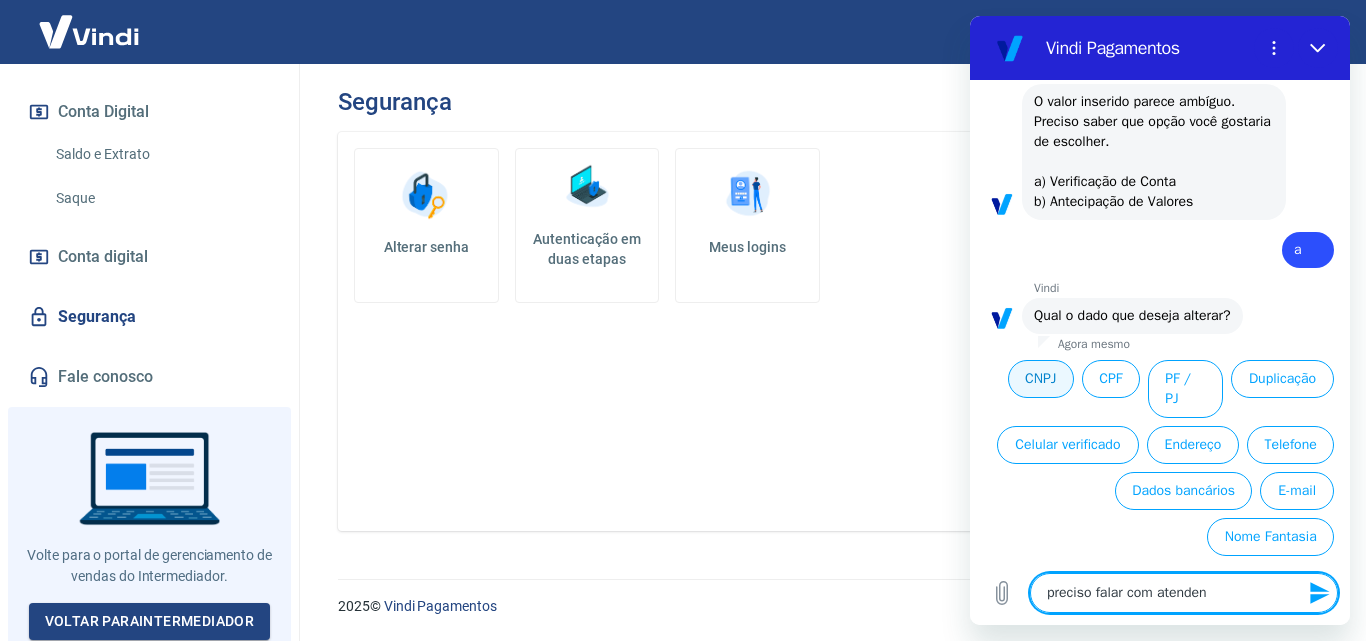 type on "x" 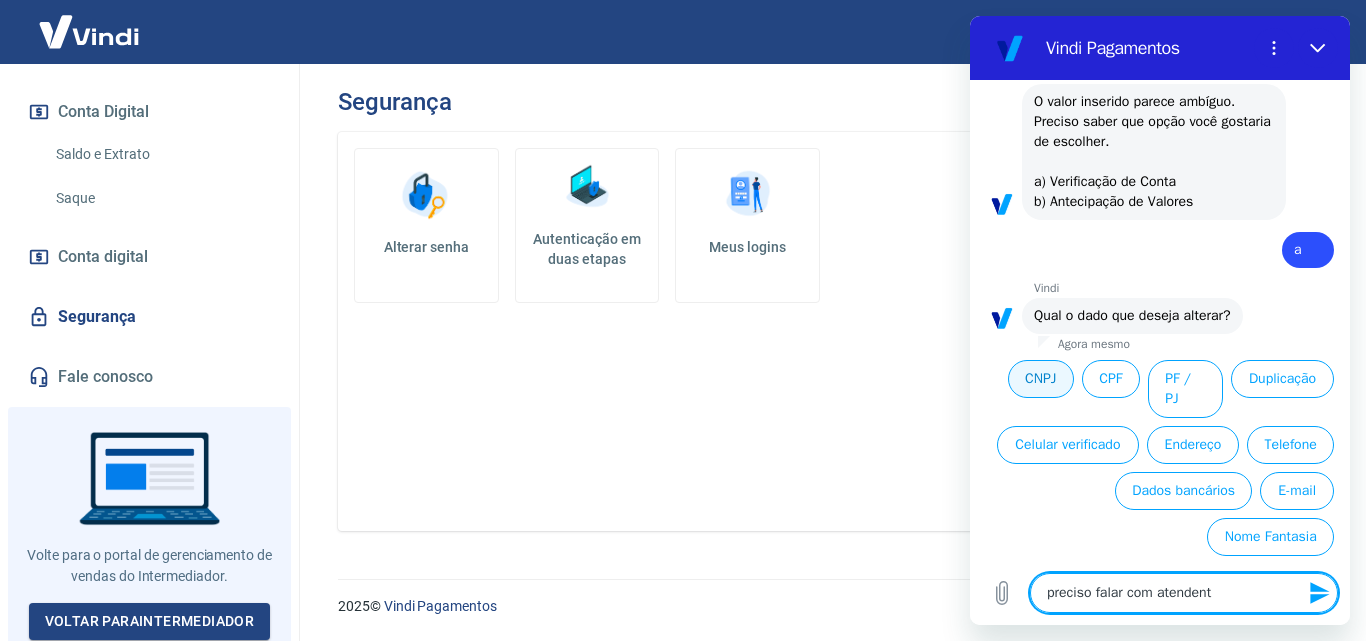 type on "preciso falar com atendente" 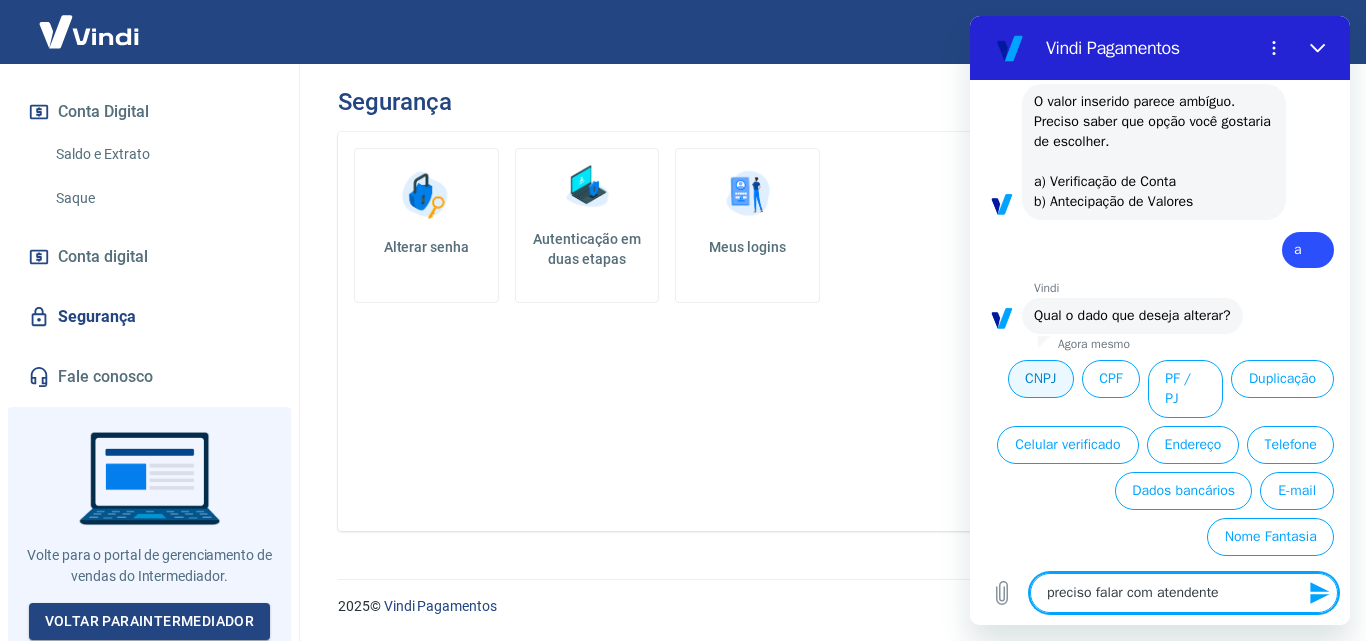 type 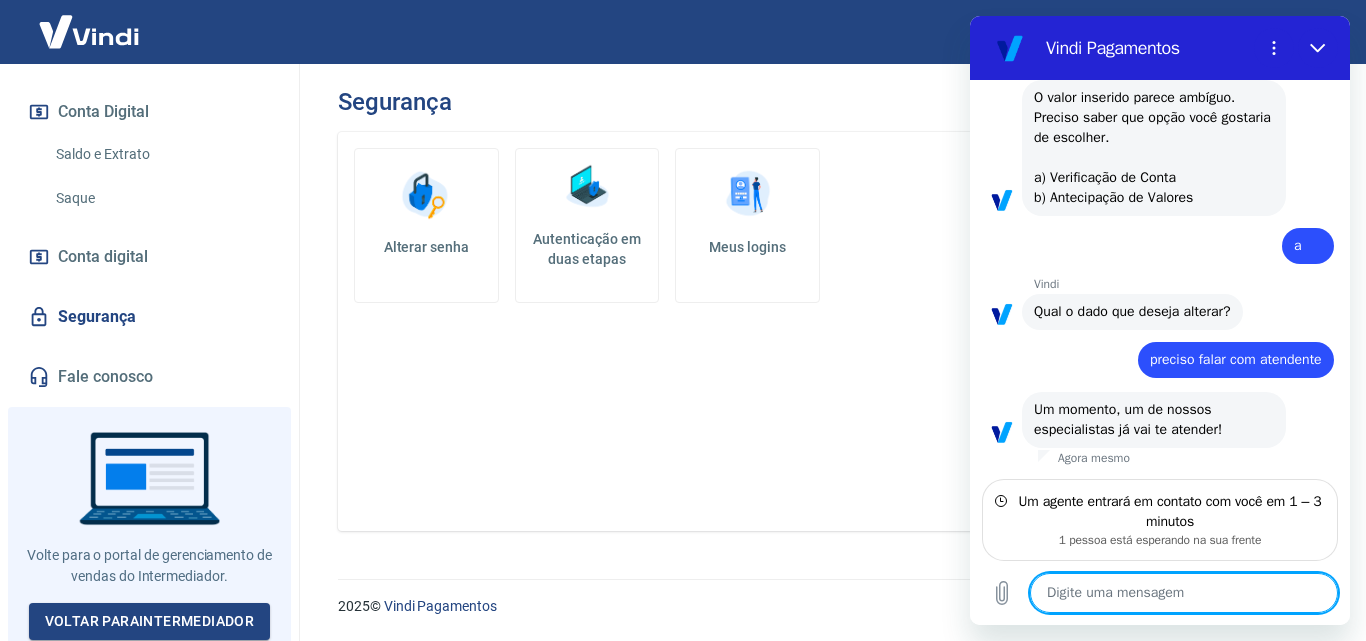 scroll, scrollTop: 940, scrollLeft: 0, axis: vertical 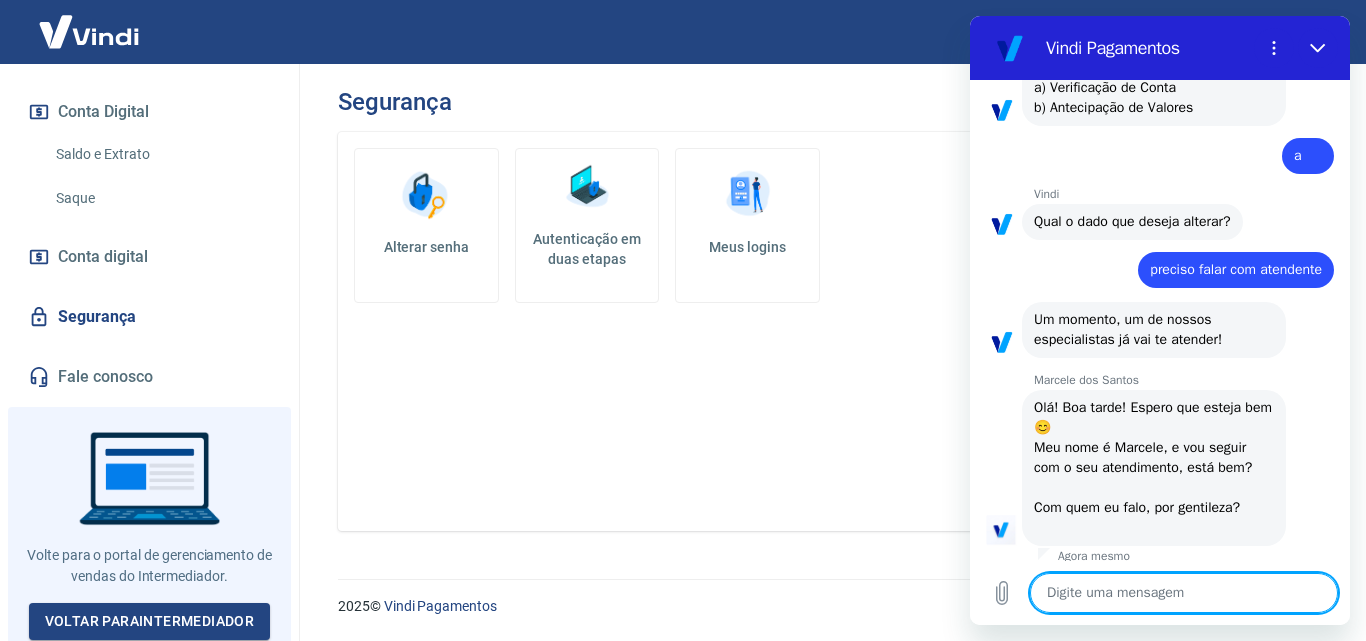 type on "x" 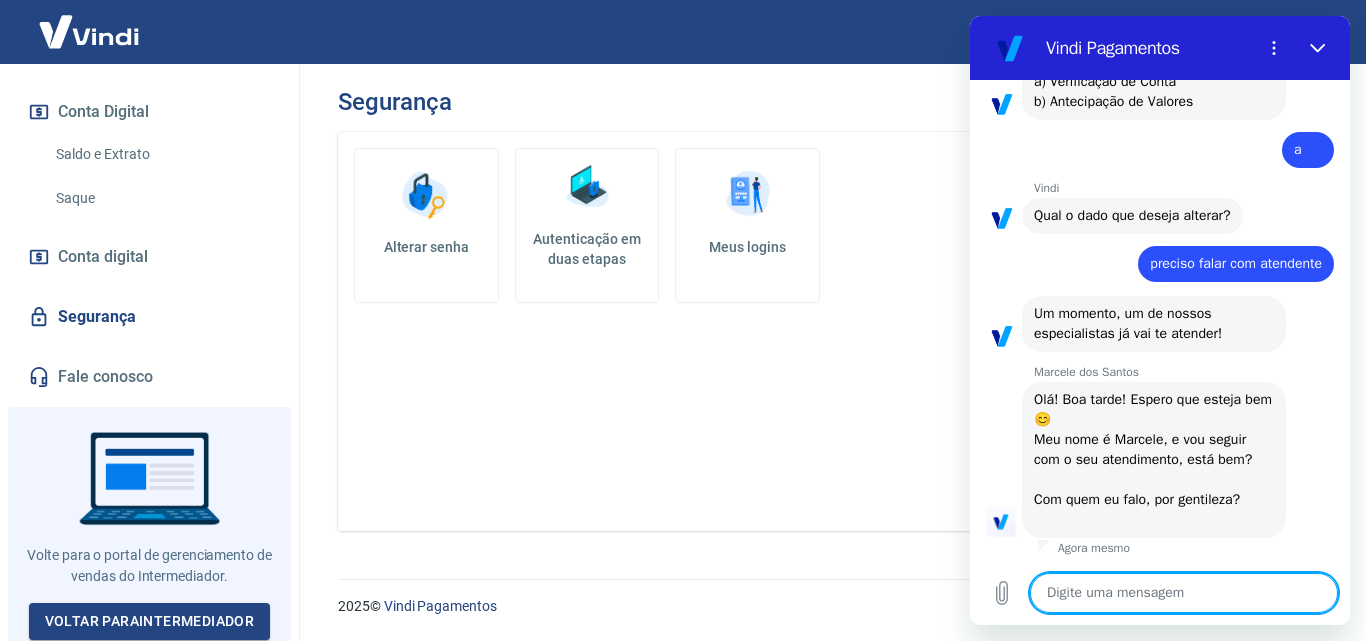 scroll, scrollTop: 1056, scrollLeft: 0, axis: vertical 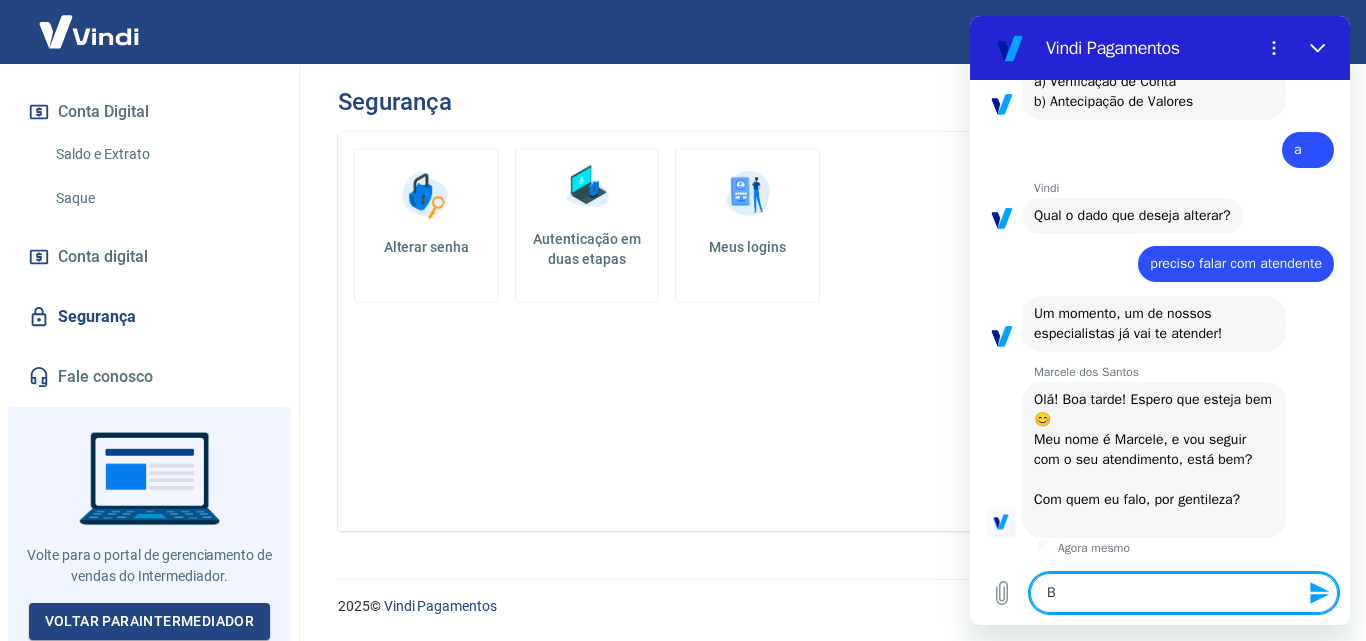 type on "Bo" 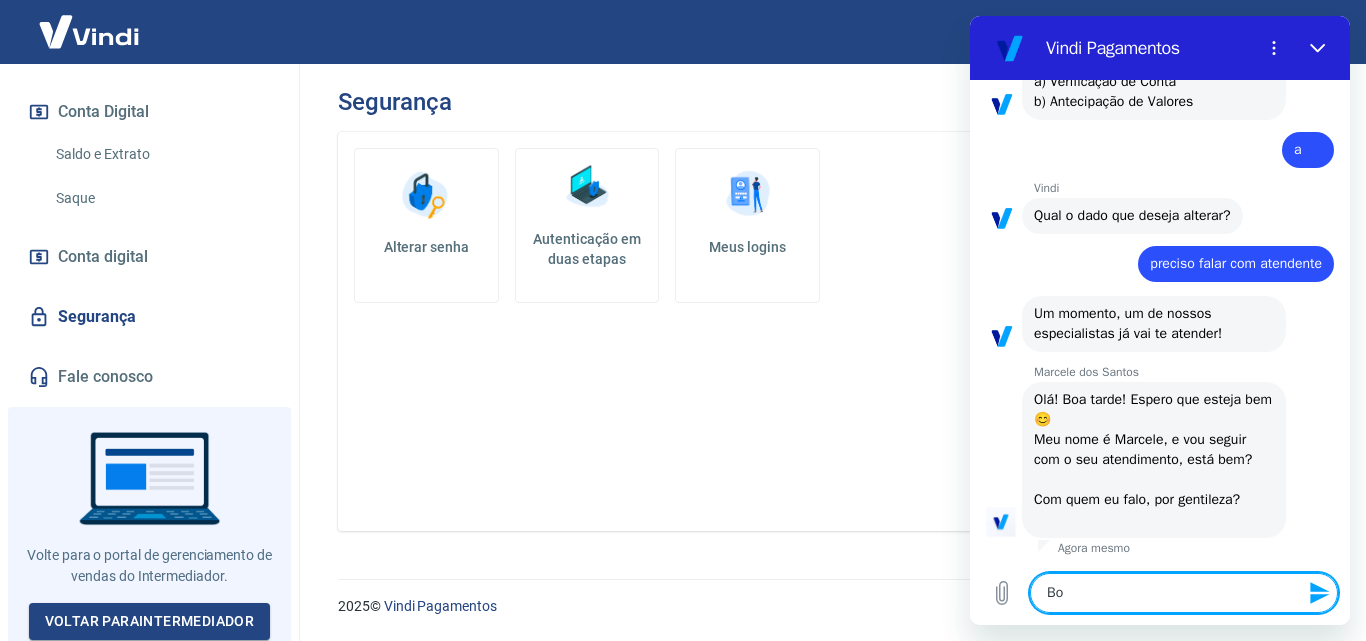 type on "Bom" 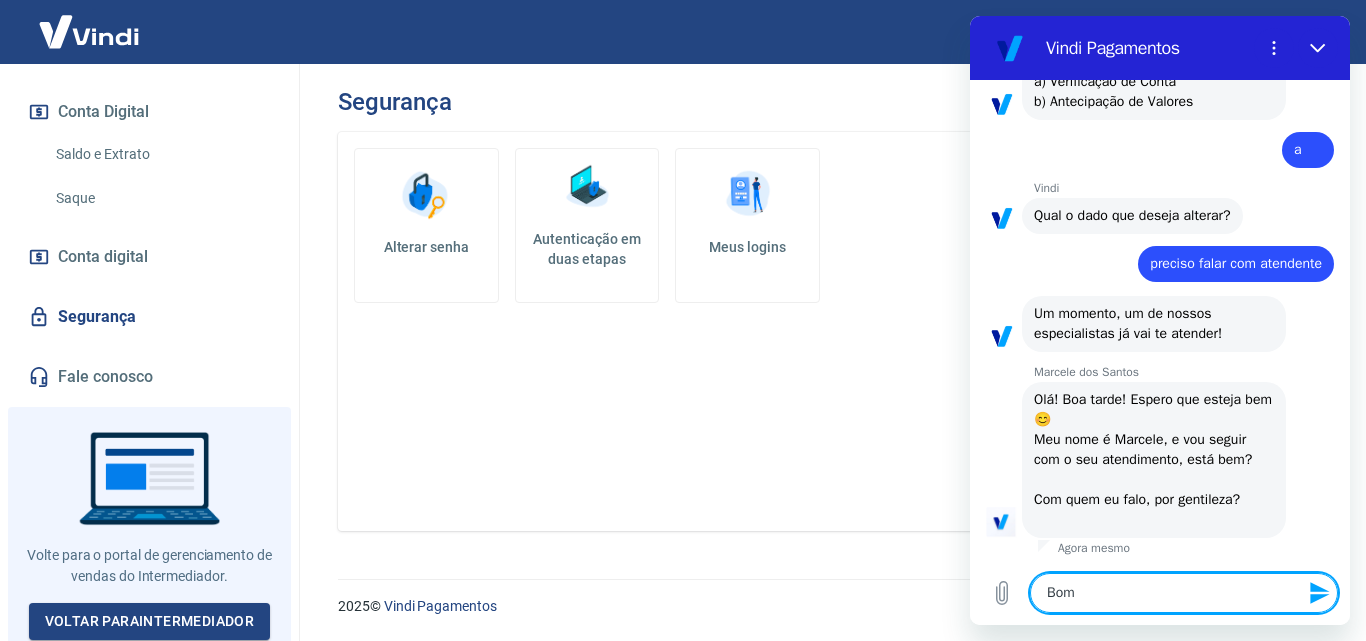 type on "Bom" 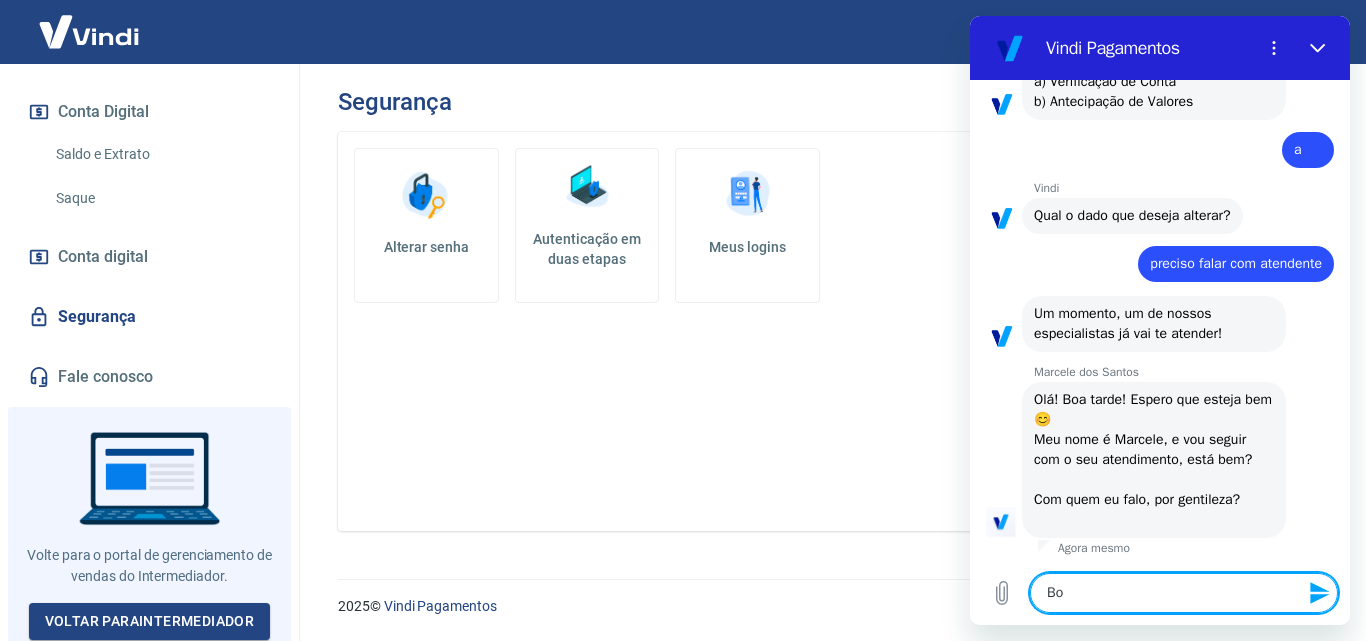 type on "x" 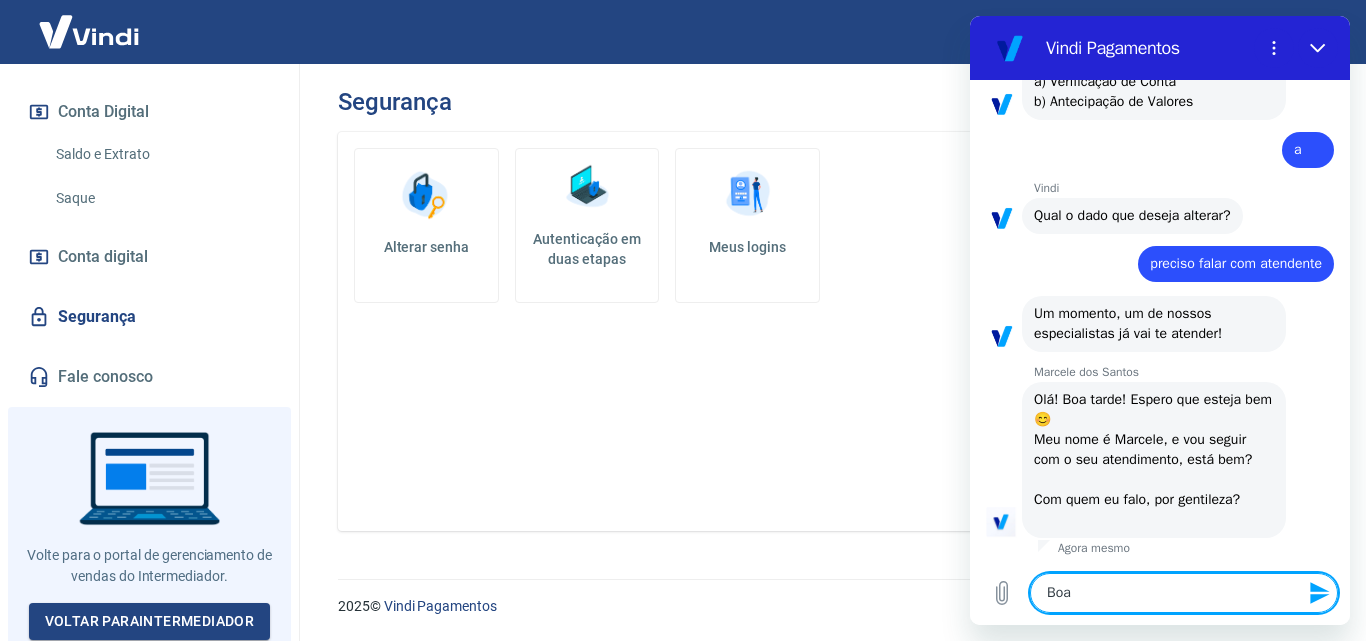 type on "Boa" 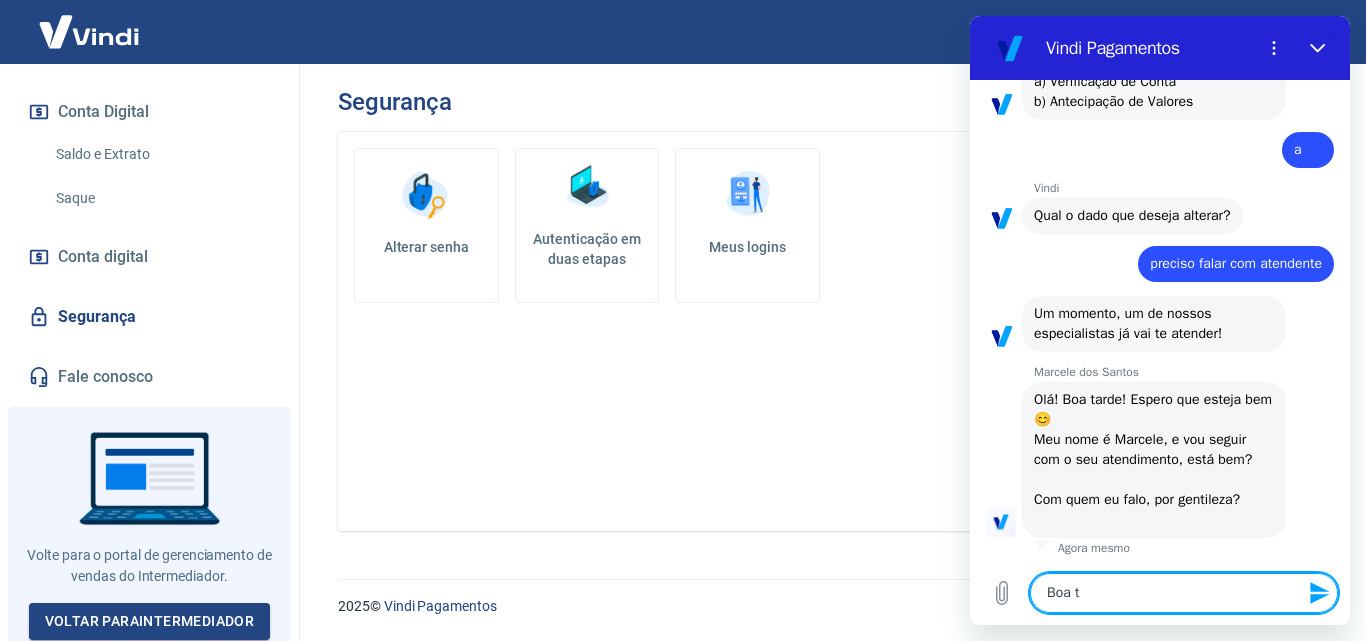 type on "Boa ta" 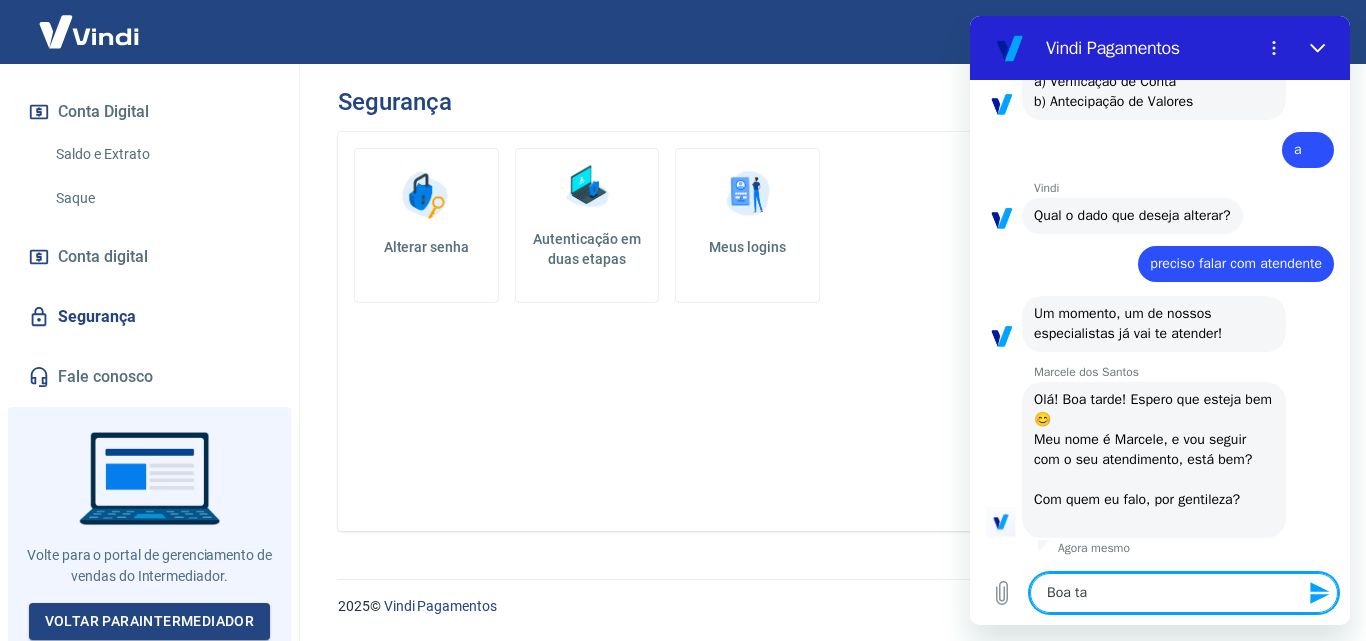 type on "Boa tar" 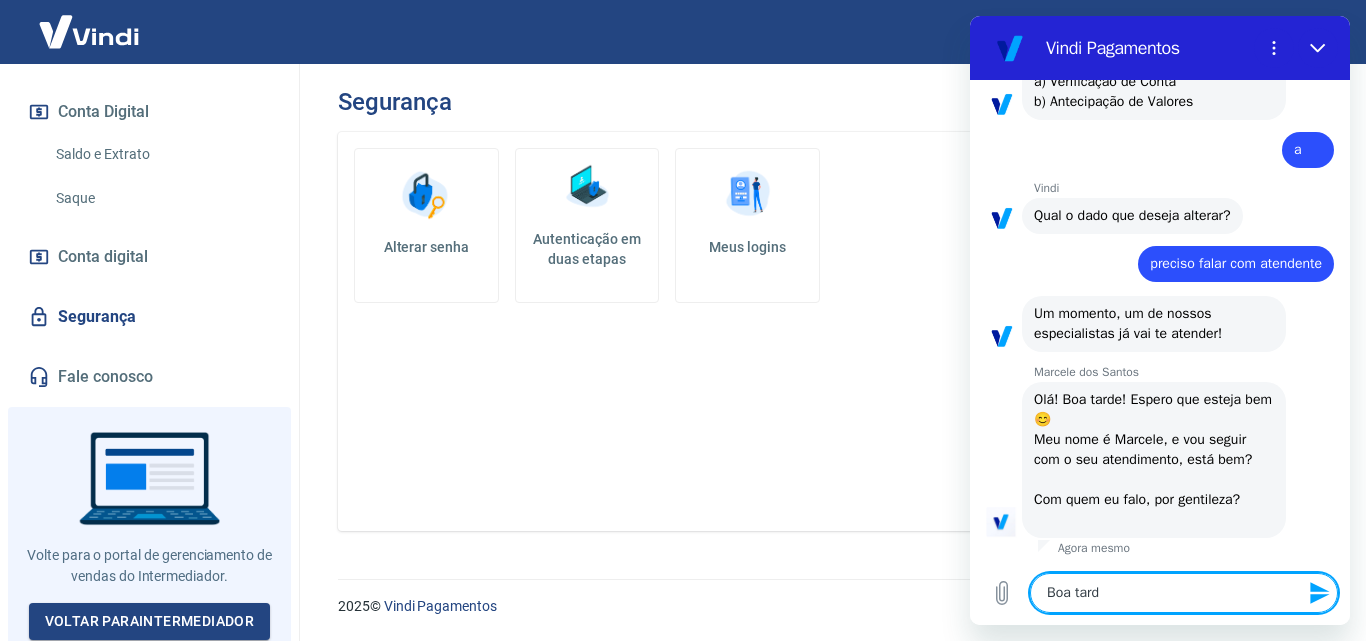 type on "Boa tardf" 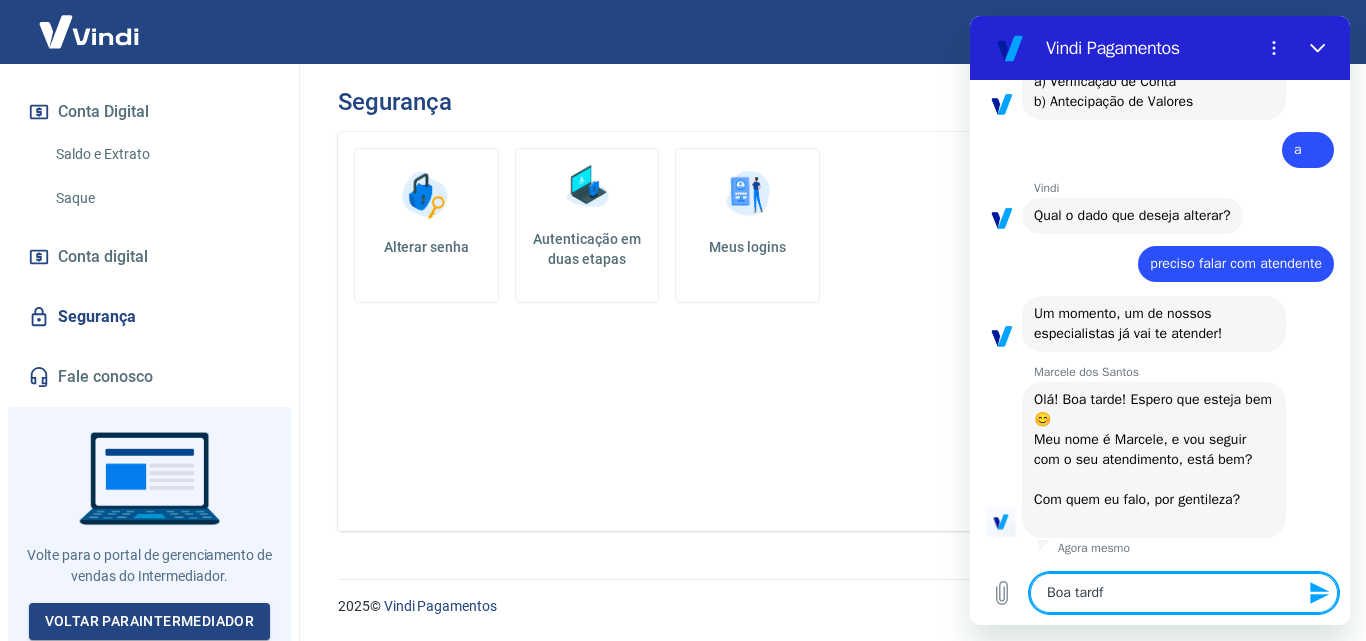 type on "Boa tardfe" 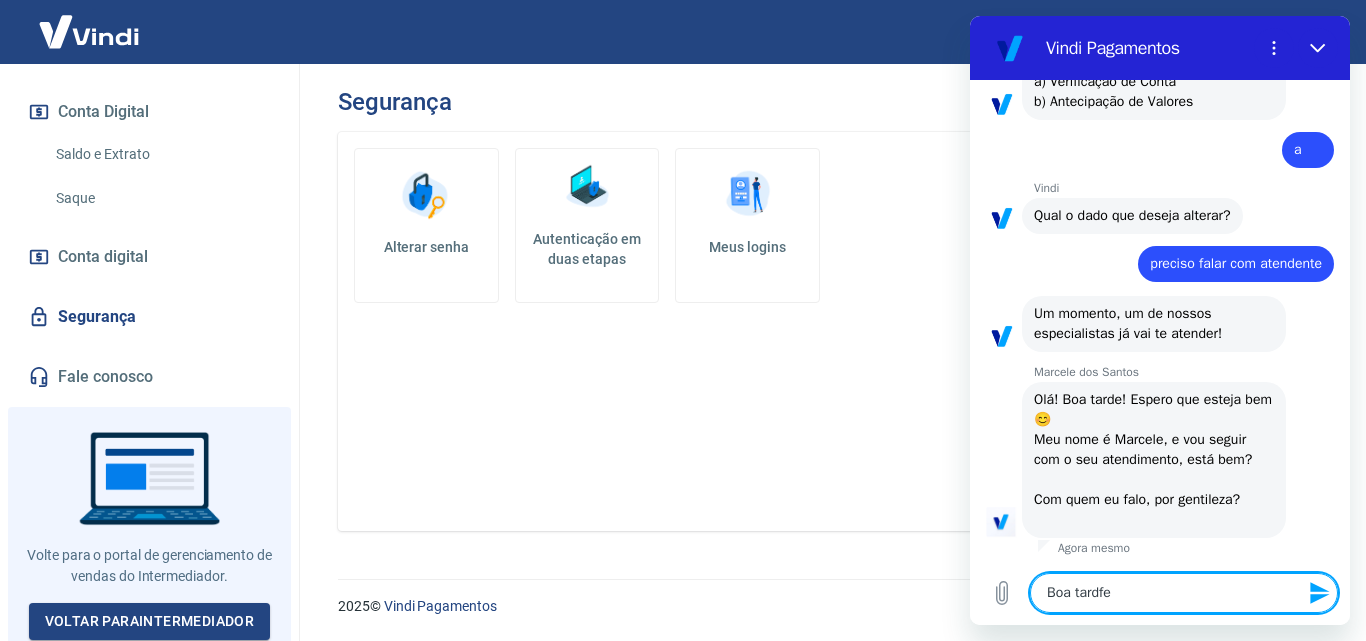 type on "x" 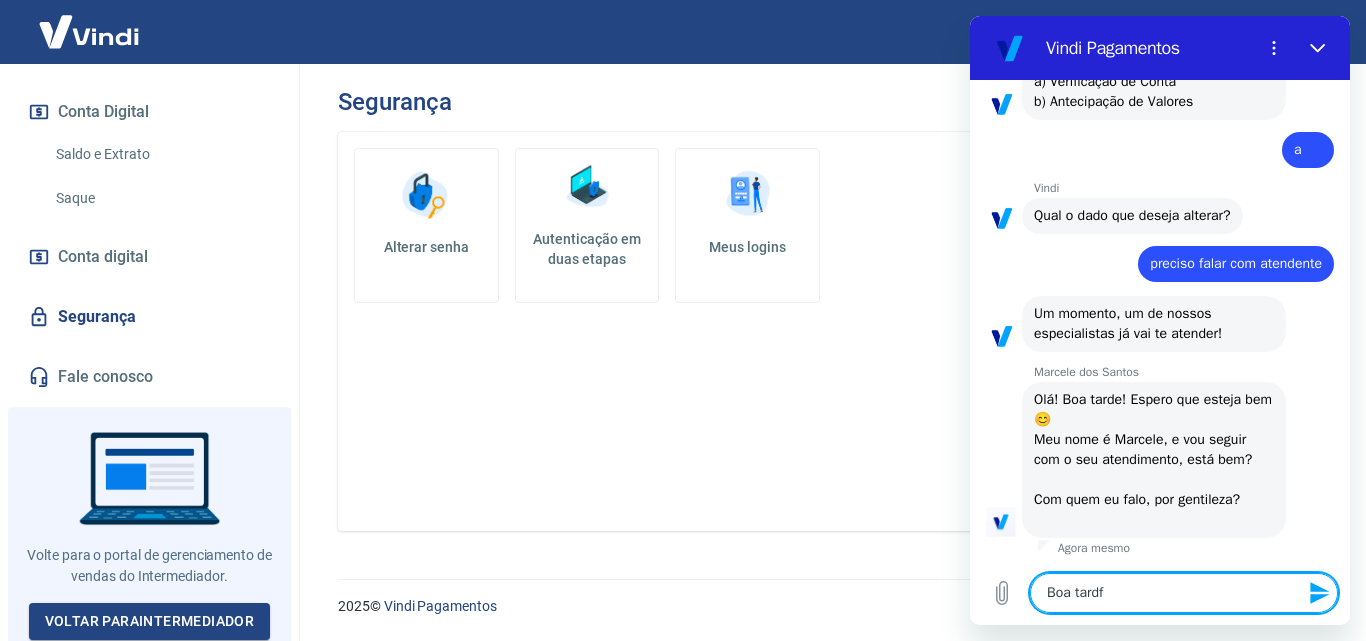 type on "Boa tardfe" 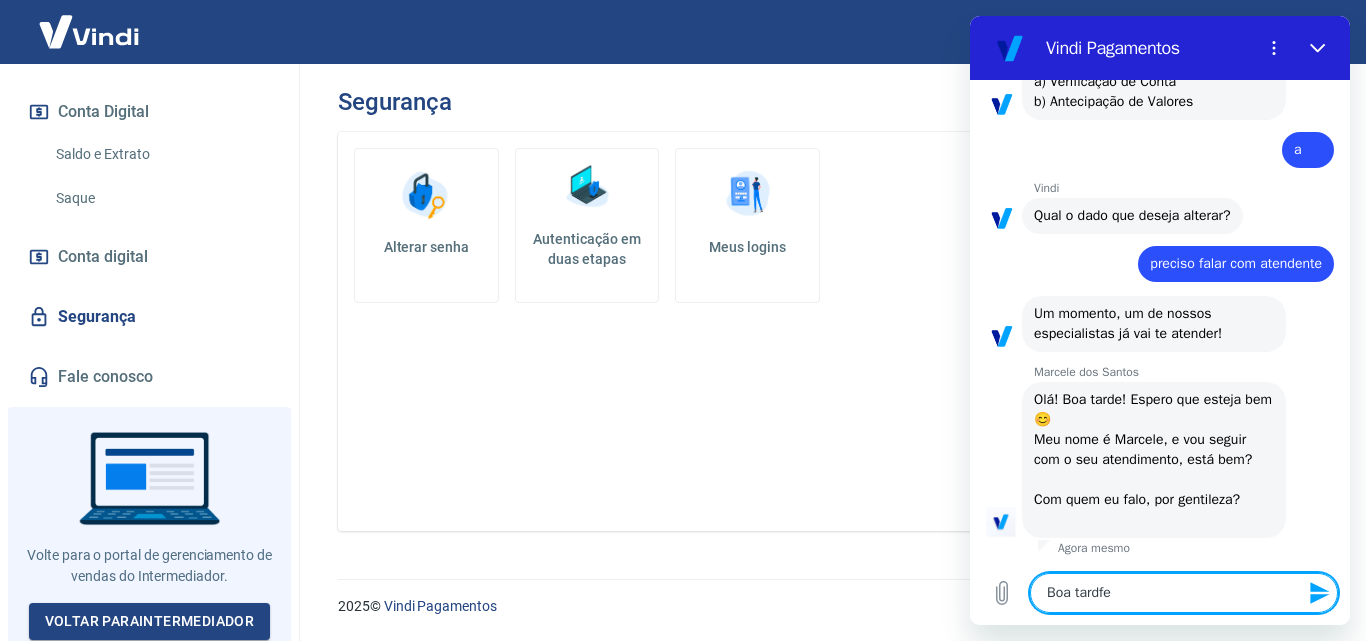 type on "Boa tardf" 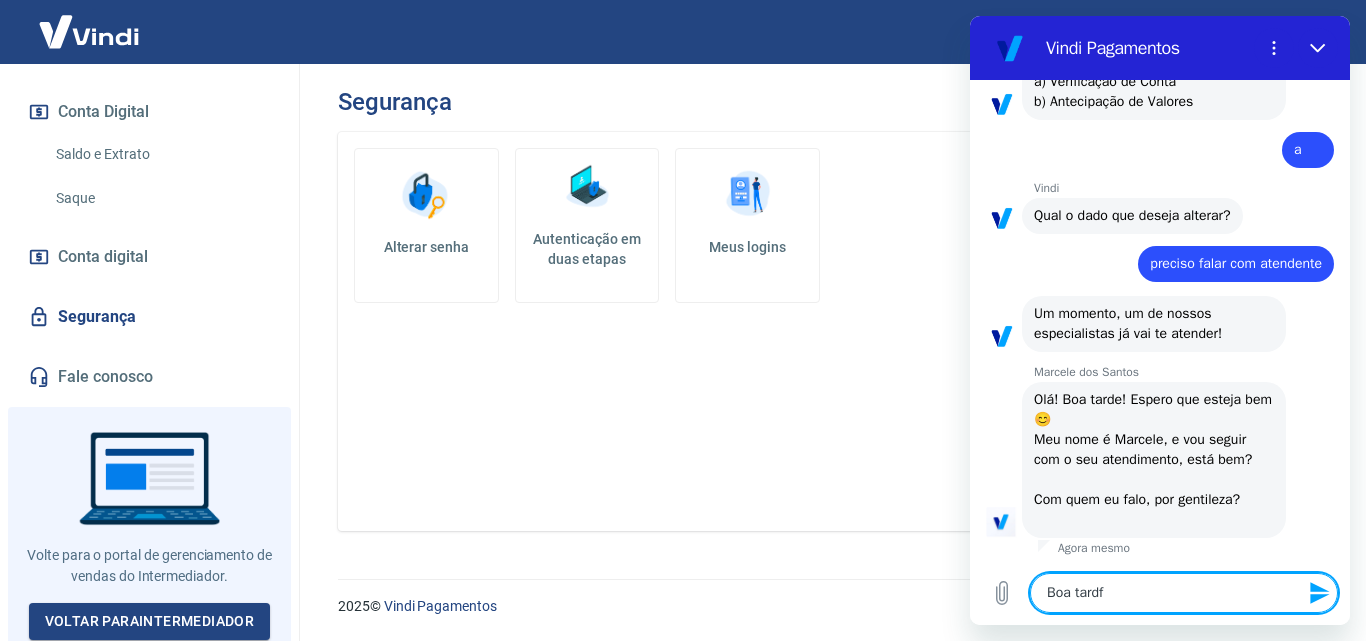 type on "Boa tard" 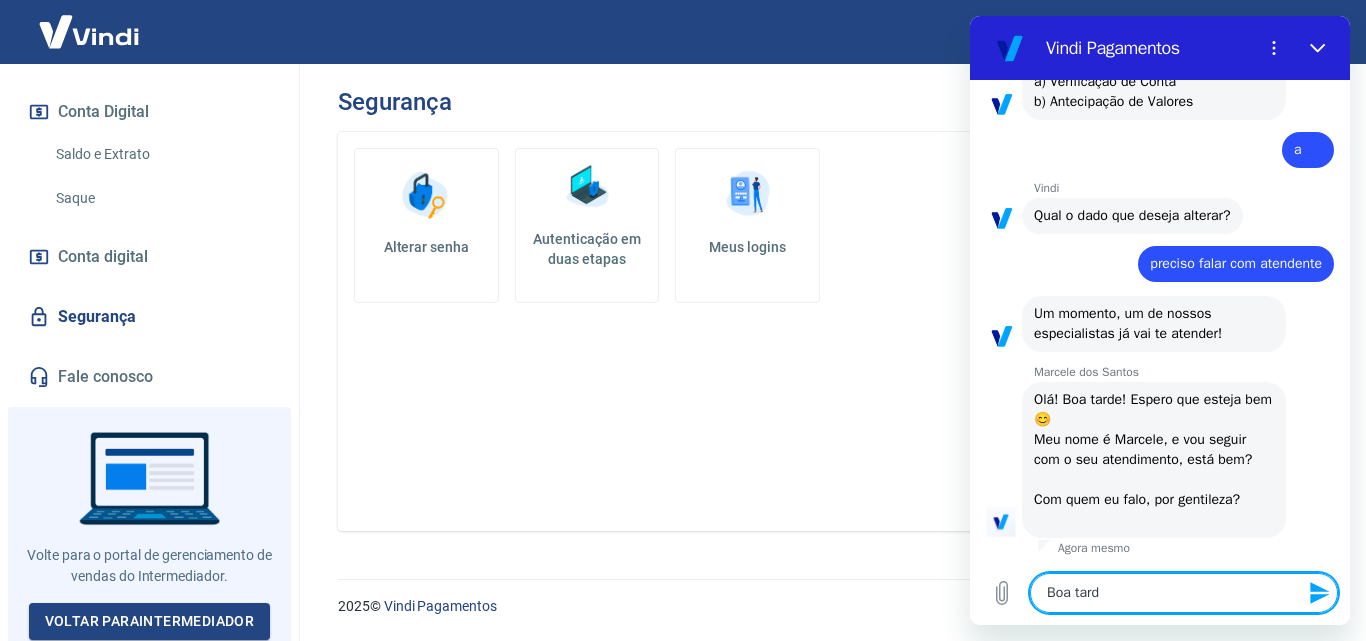 type on "Boa tarde" 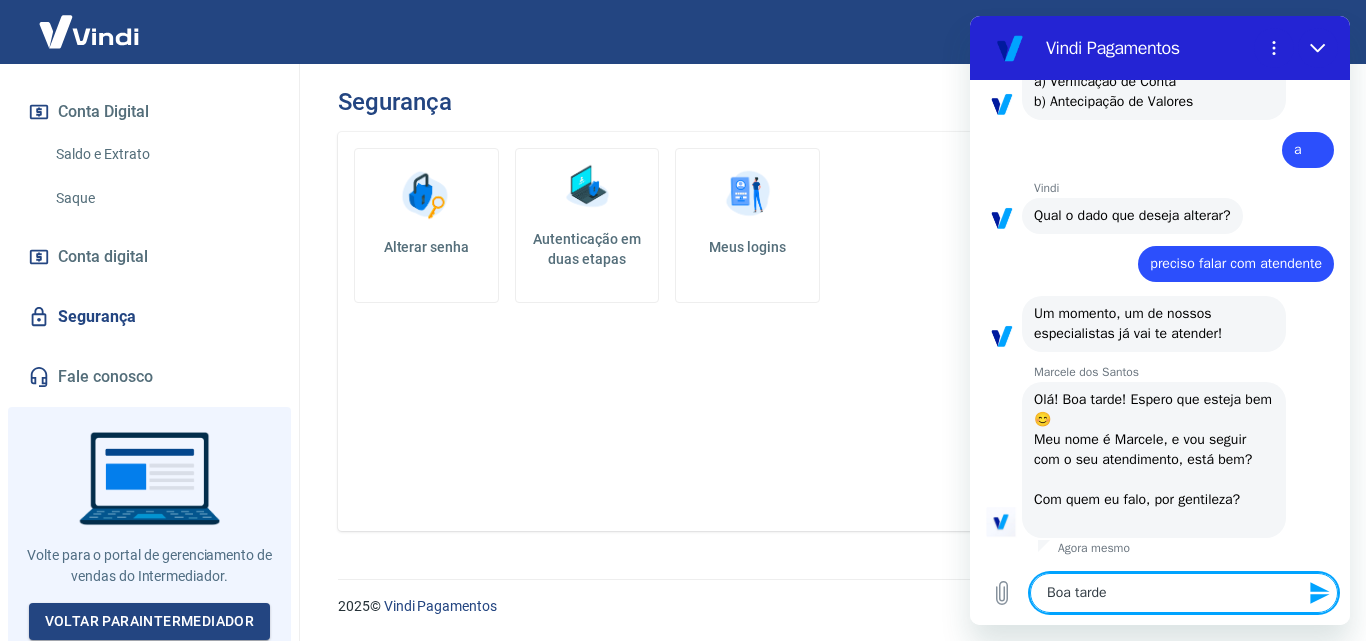 type 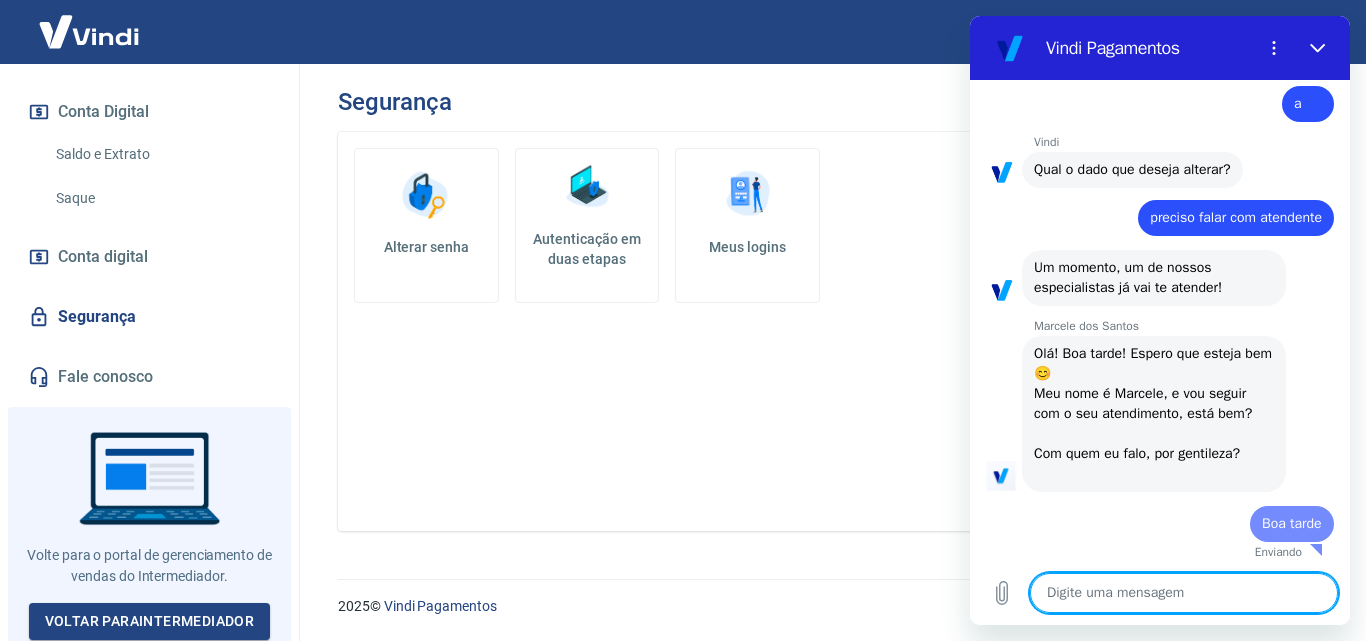 type on "x" 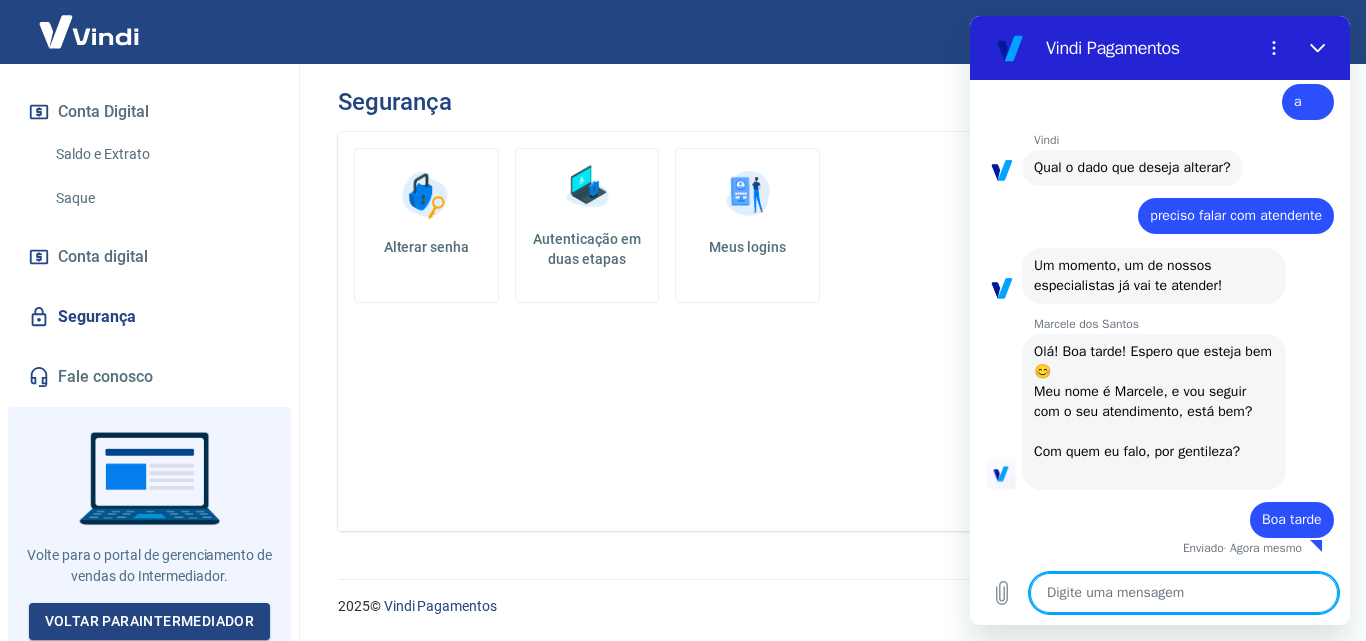type on "N" 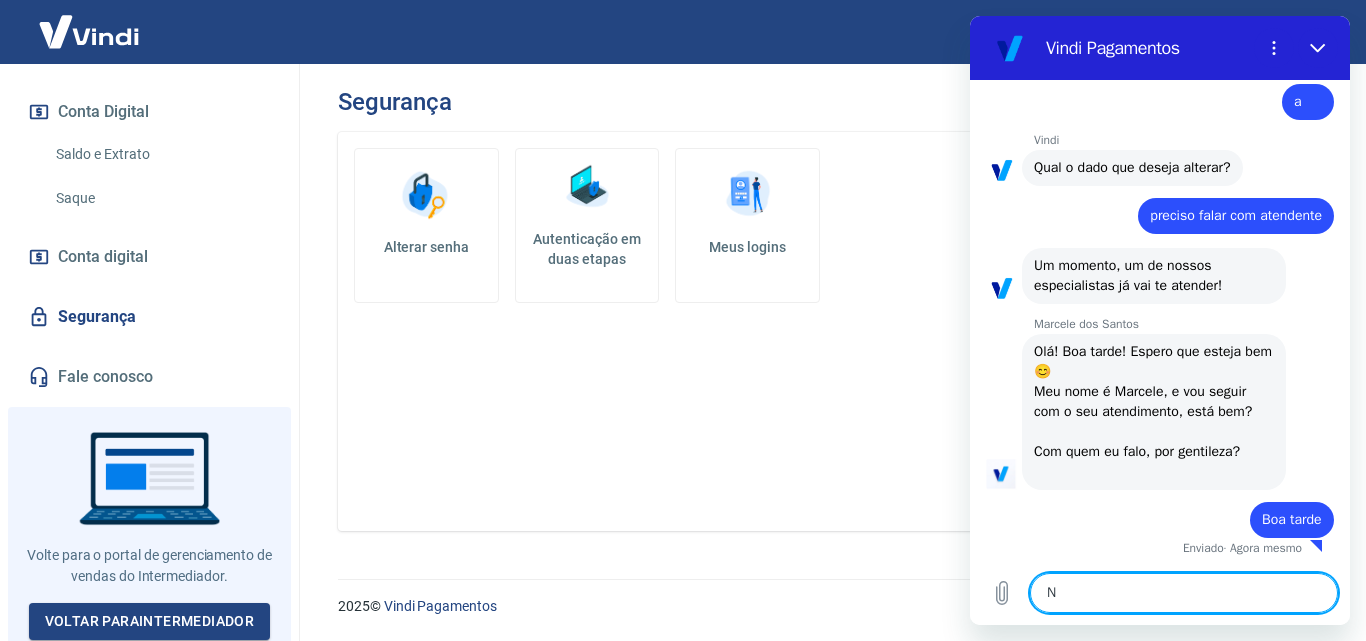 type on "x" 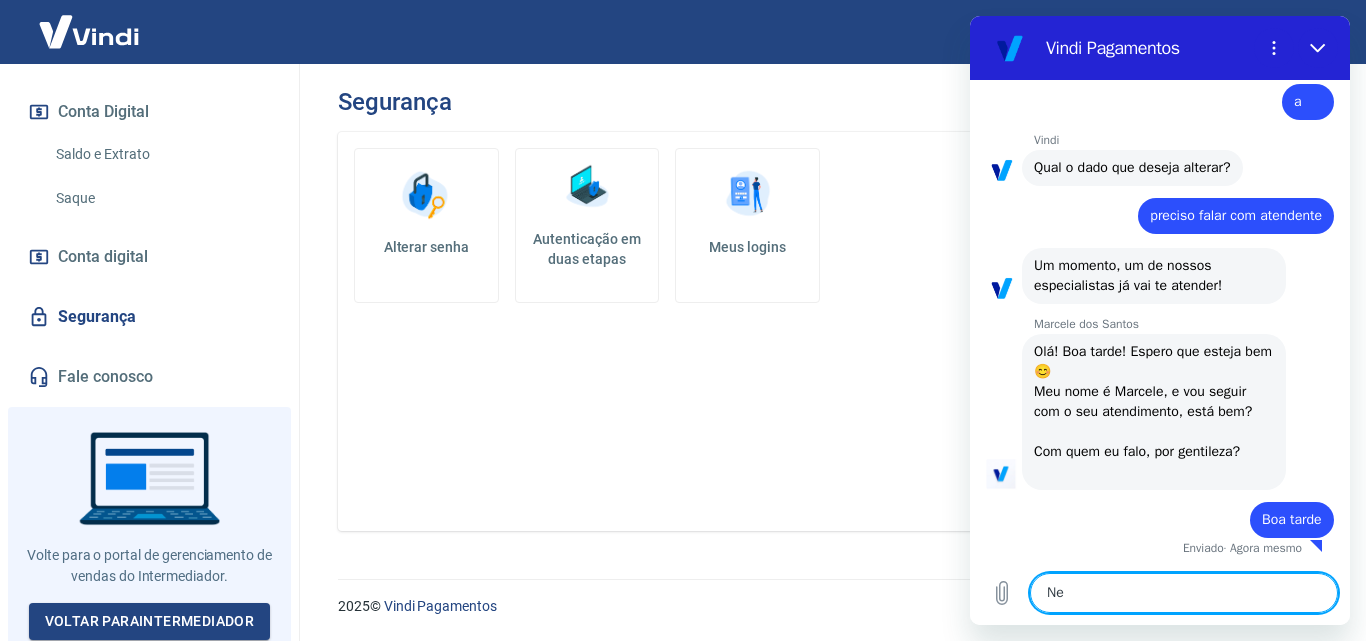 type on "Net" 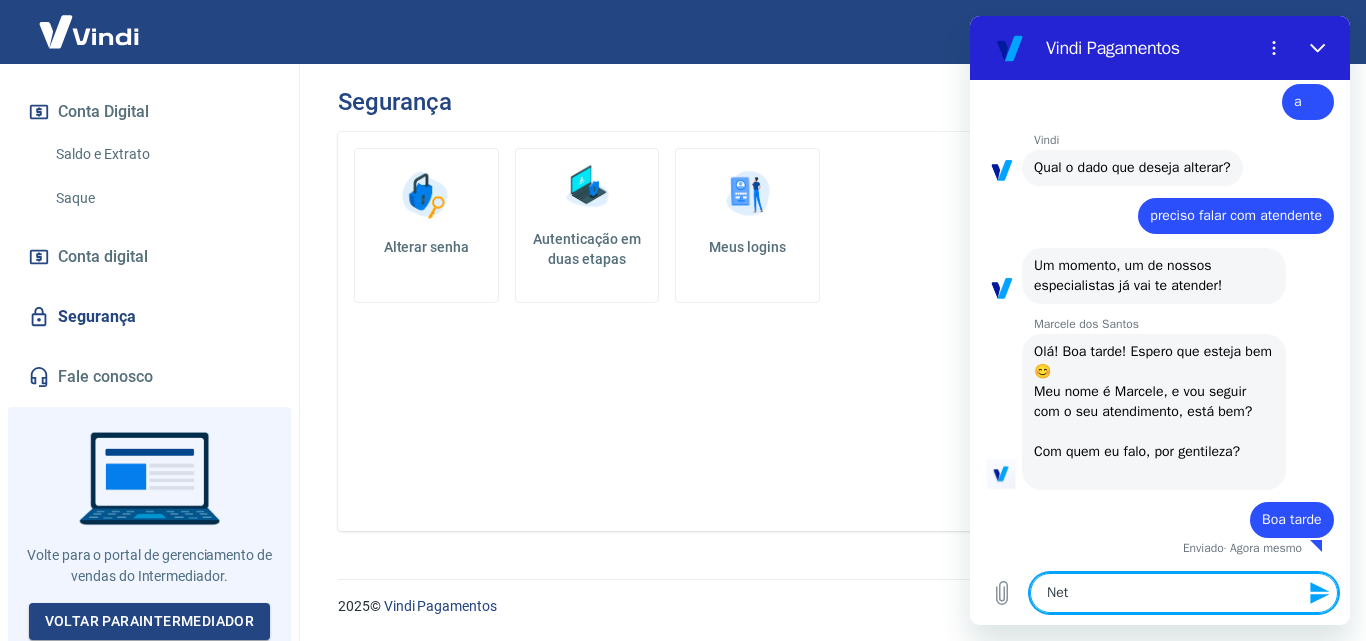 type on "Neto" 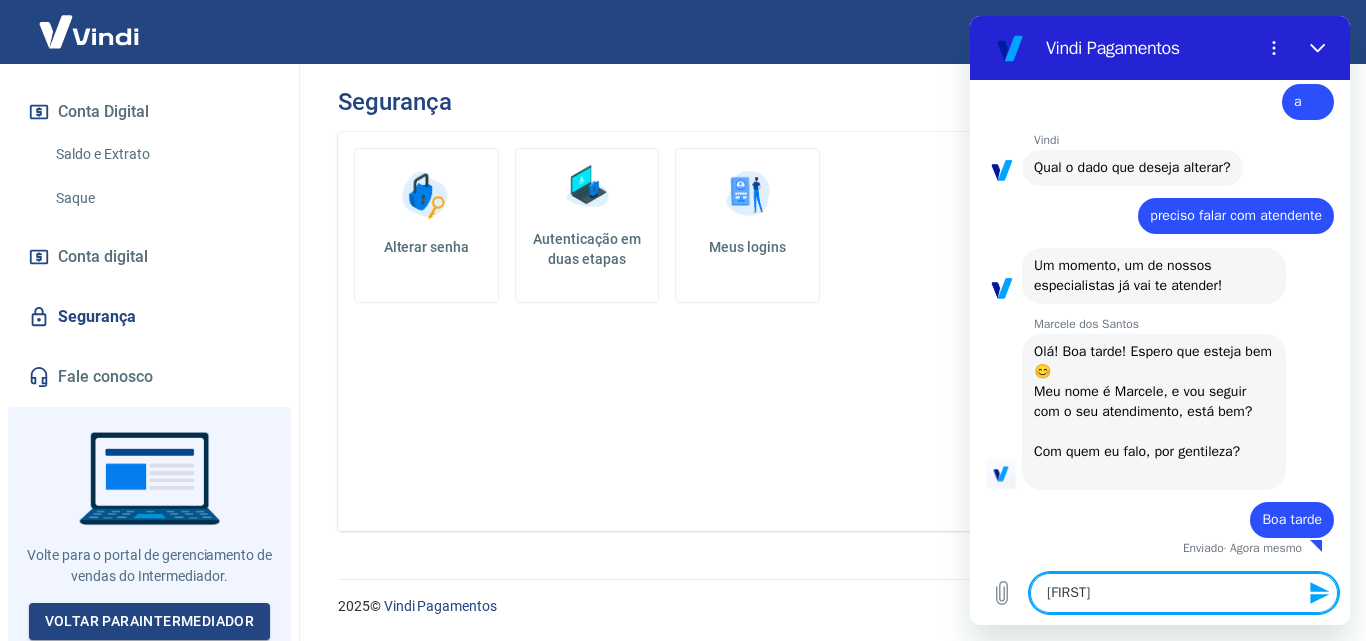 type 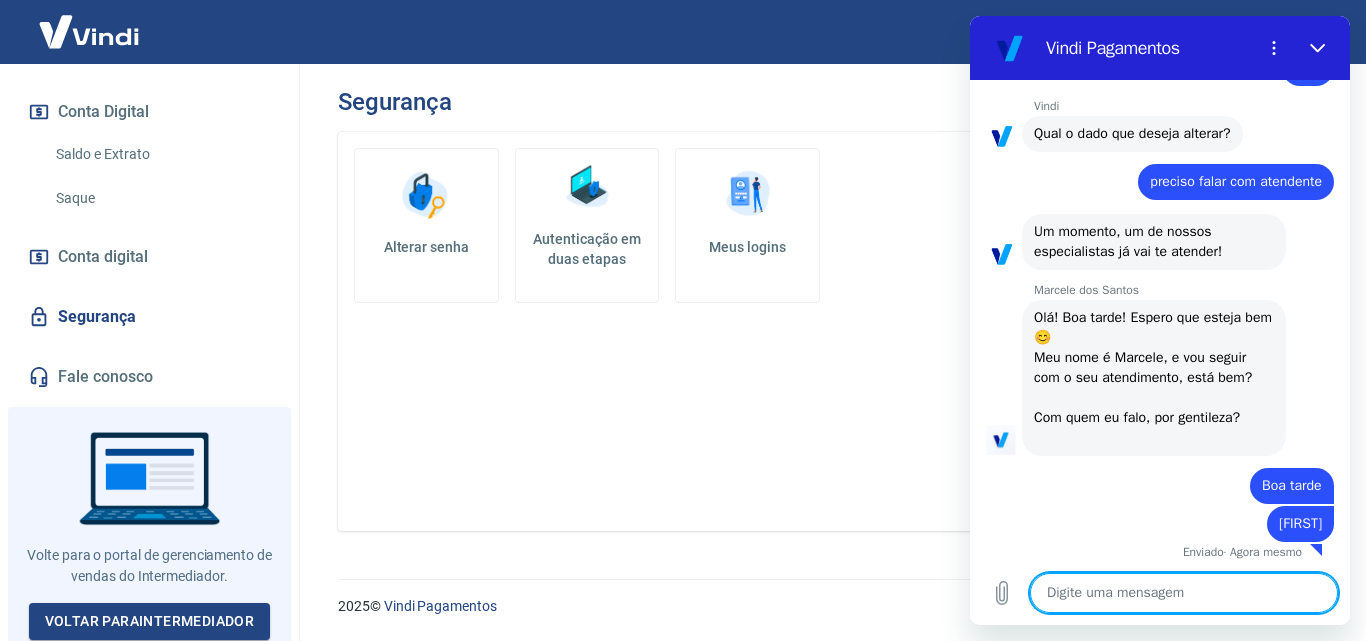 scroll, scrollTop: 1142, scrollLeft: 0, axis: vertical 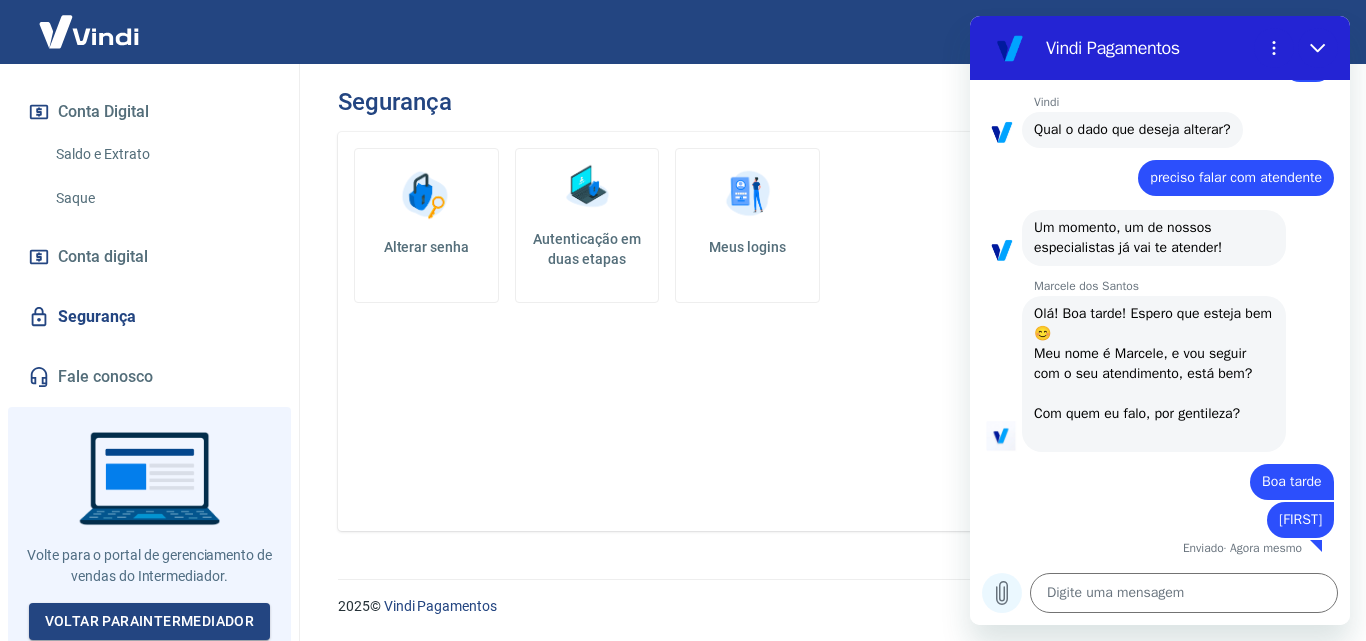 click 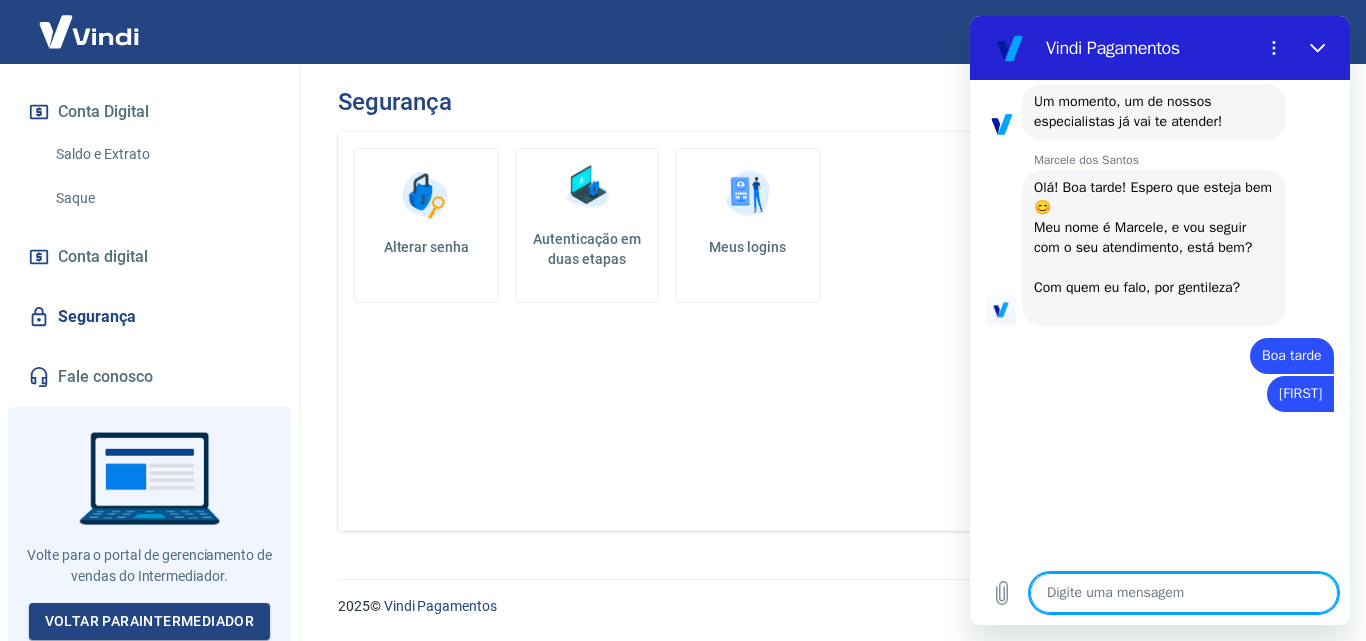scroll, scrollTop: 1266, scrollLeft: 0, axis: vertical 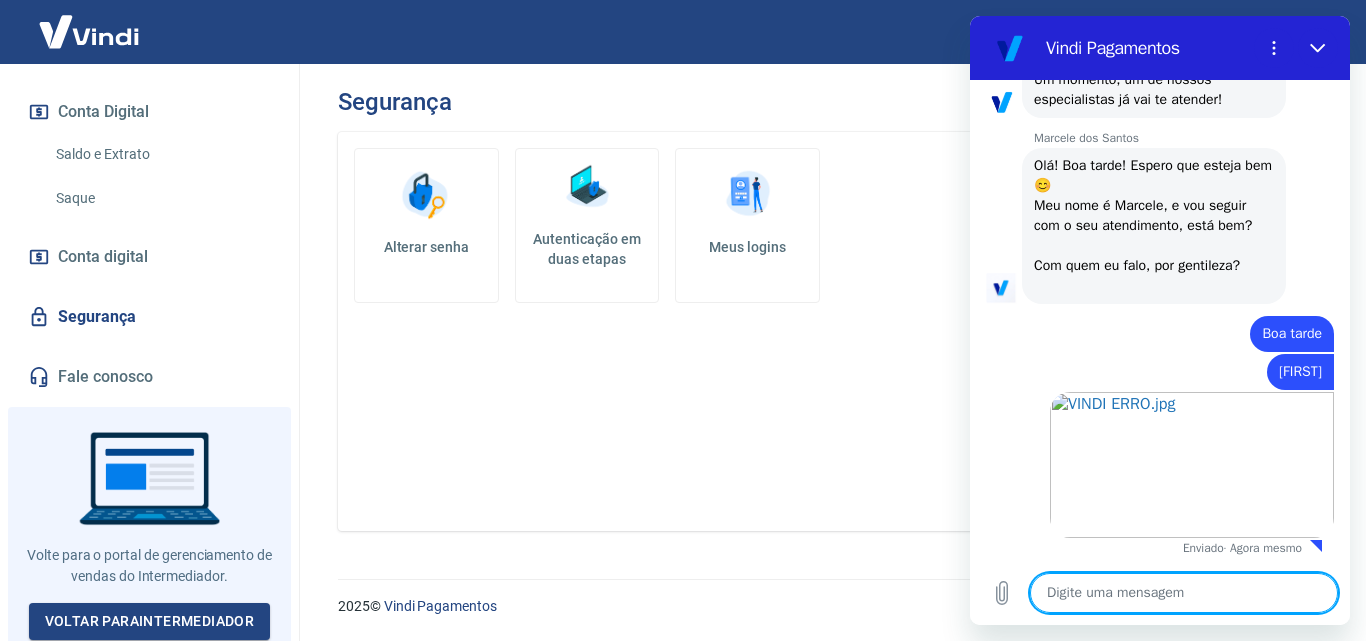 type on "x" 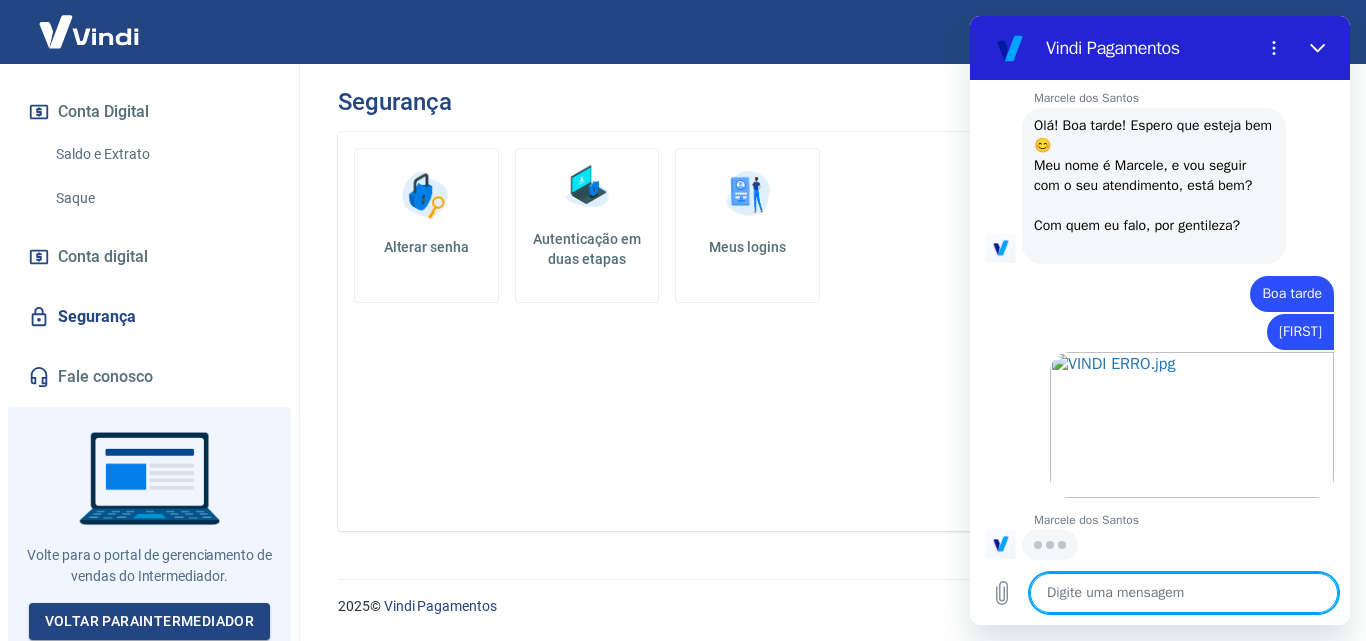 scroll, scrollTop: 1328, scrollLeft: 0, axis: vertical 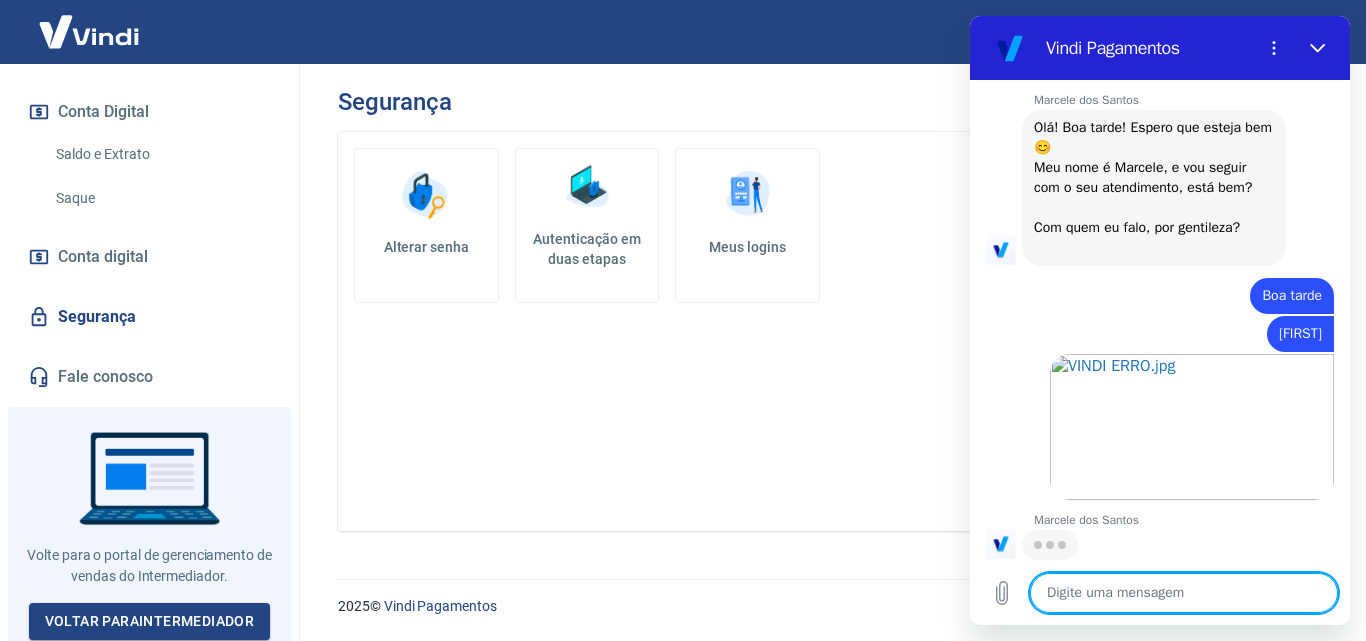 type on "e" 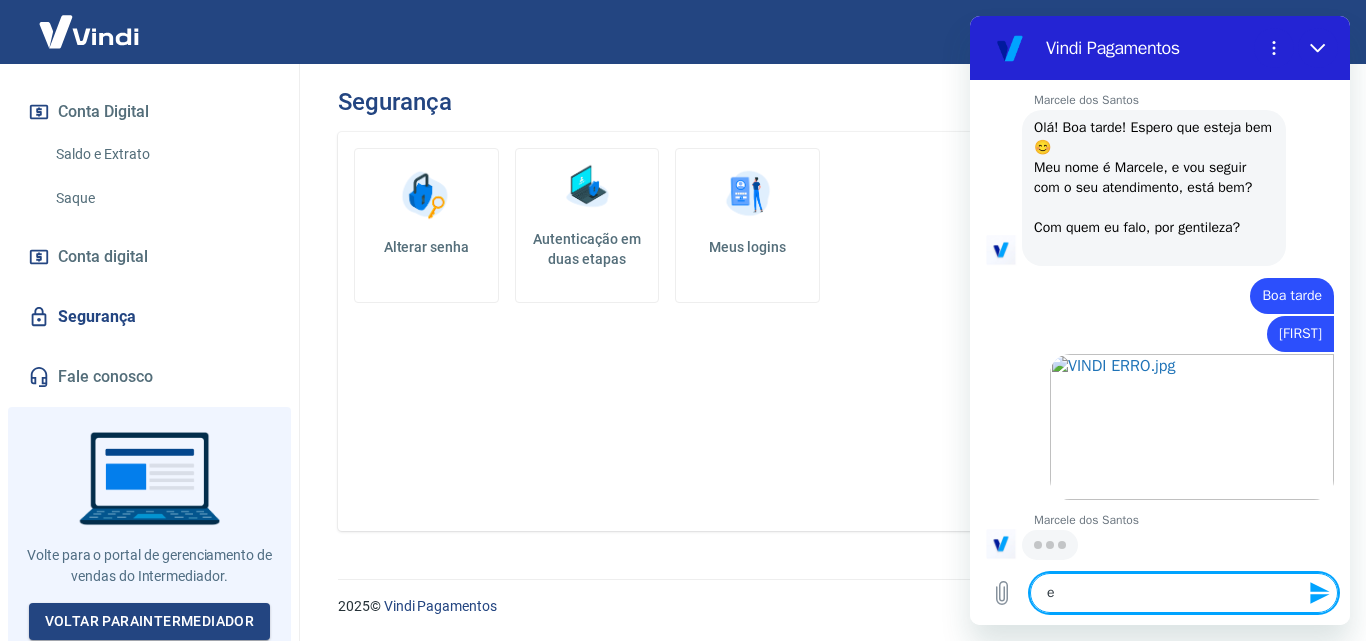 type on "es" 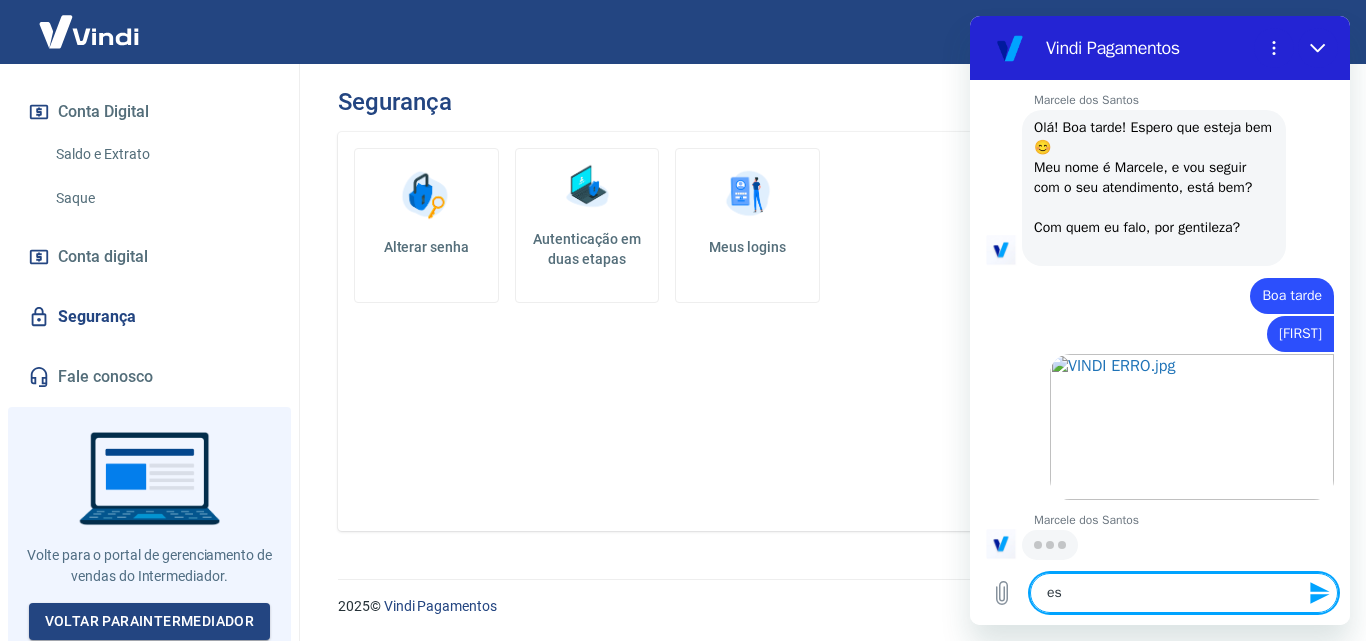 type on "x" 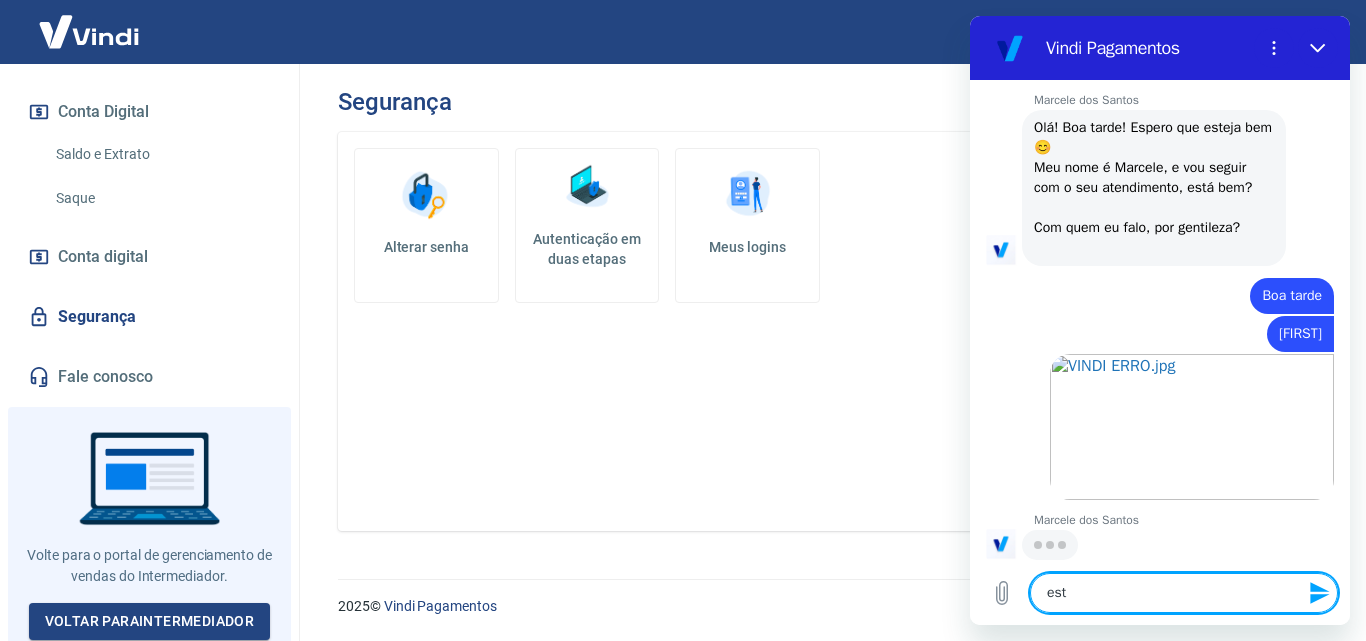 type on "x" 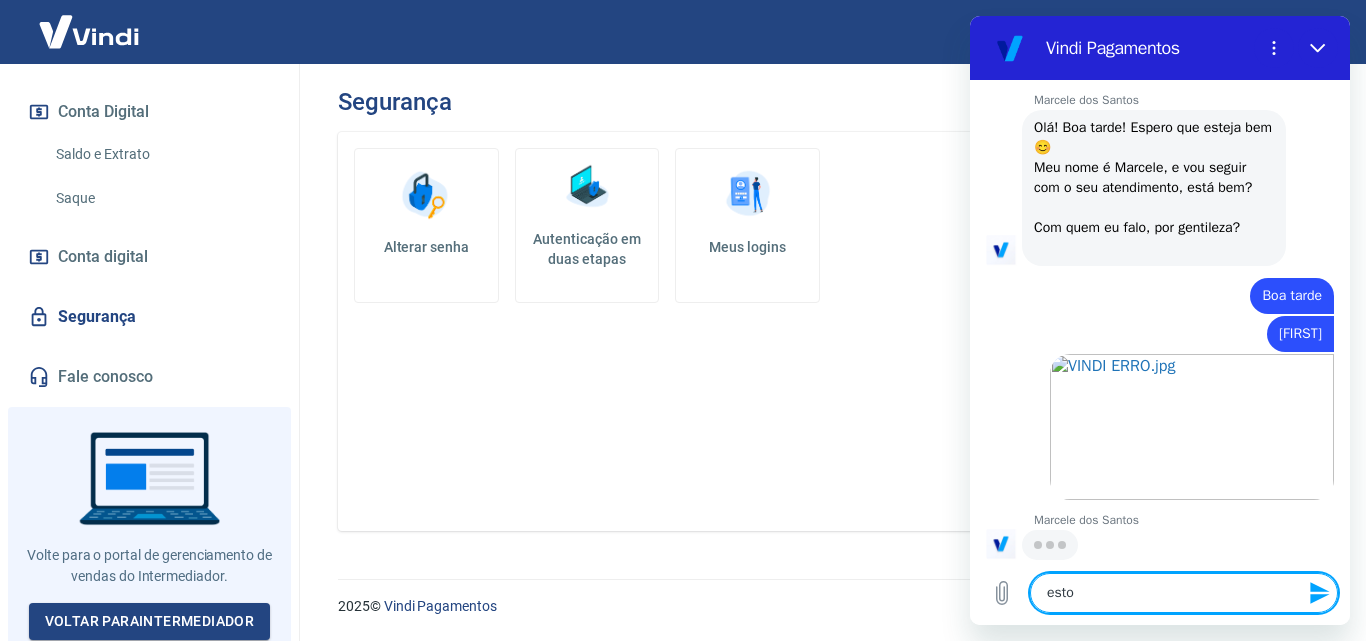 type on "x" 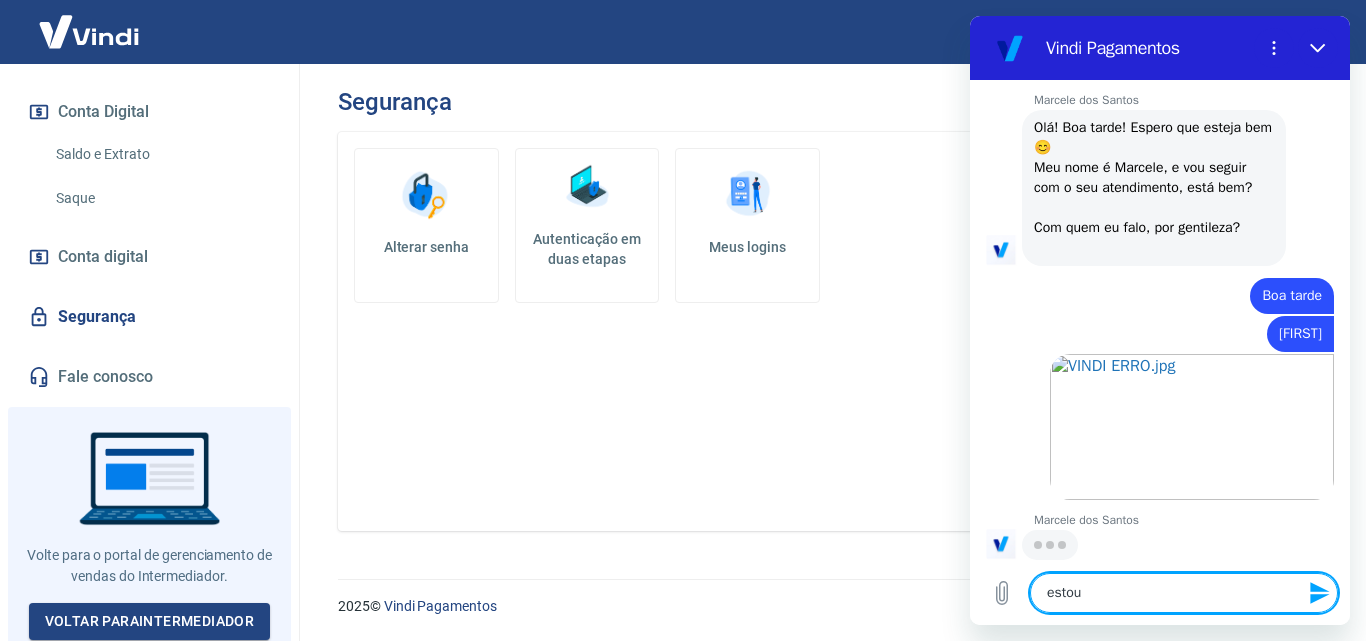 type on "estou" 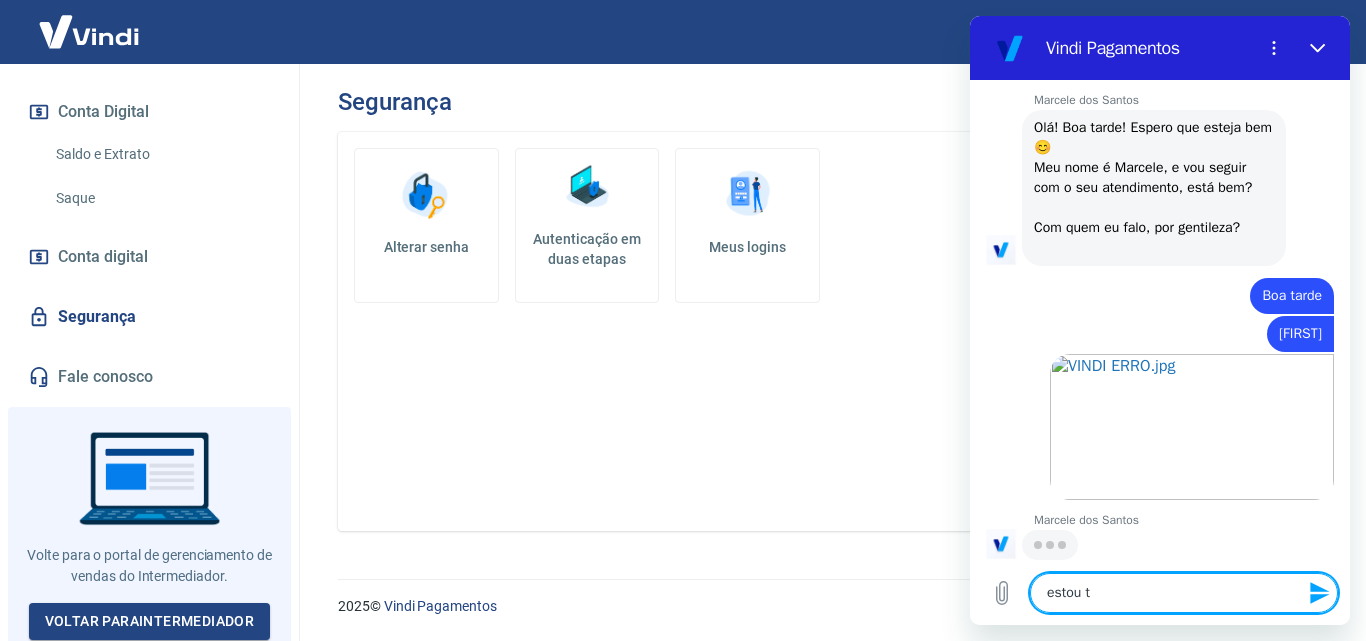 type on "estou te" 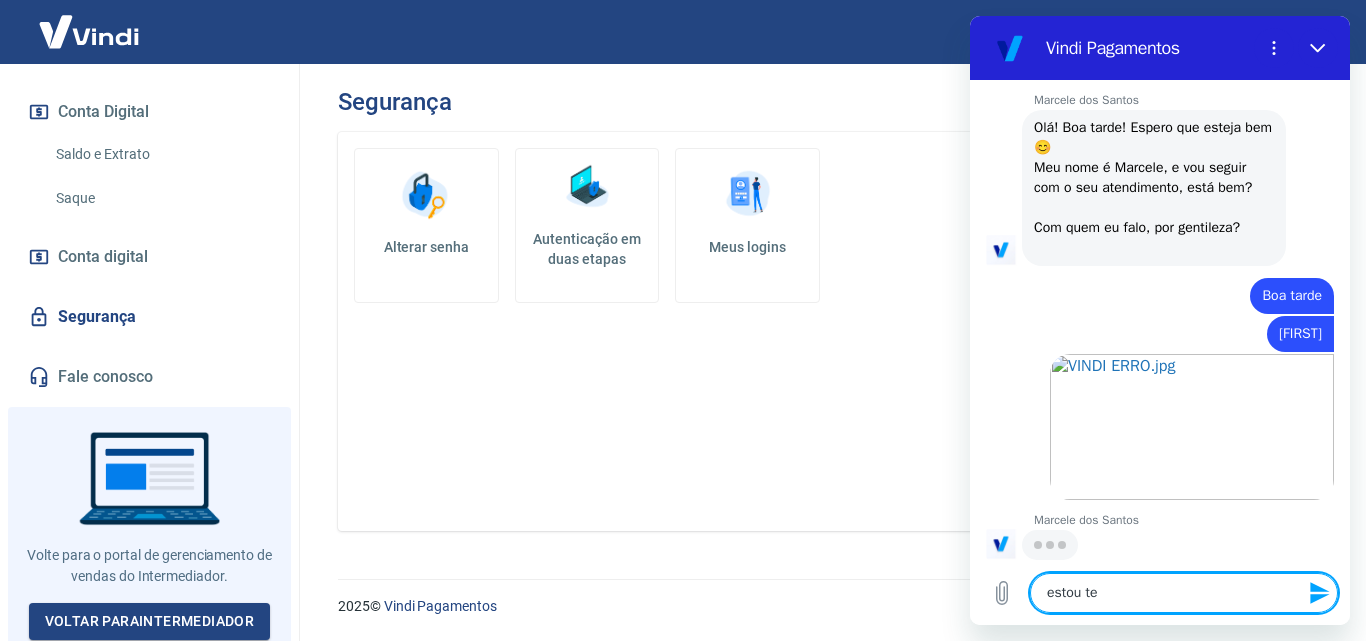 type on "estou ten" 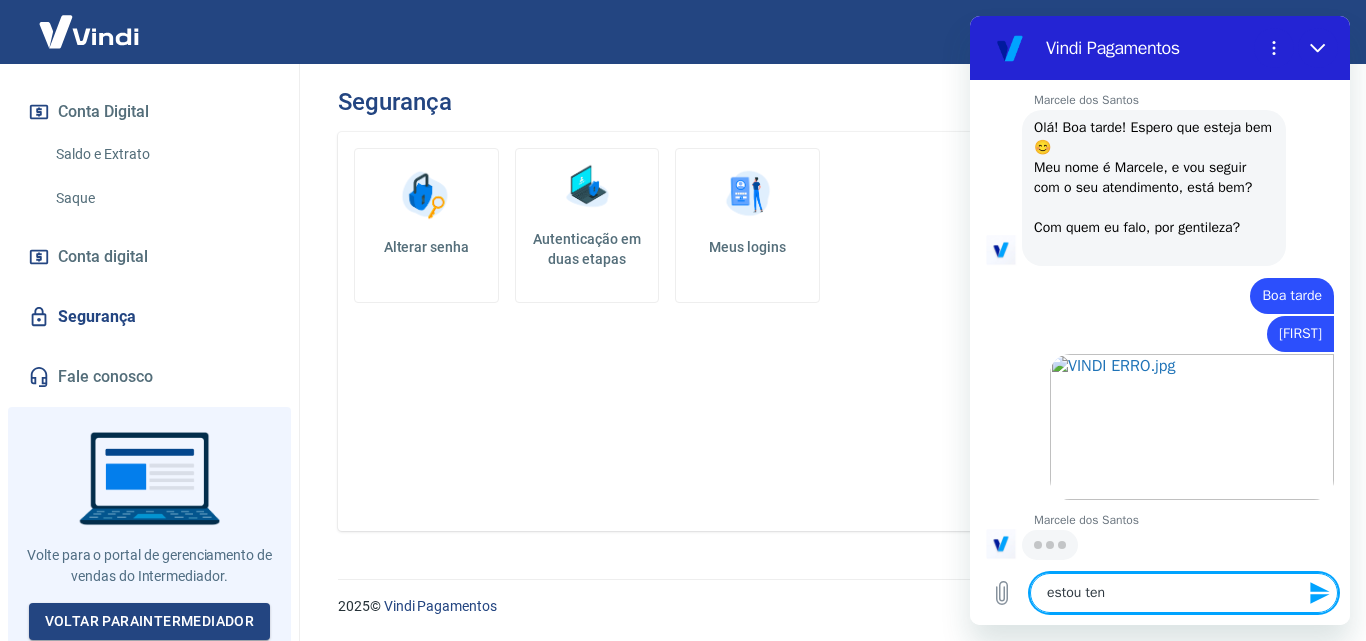 type on "estou tent" 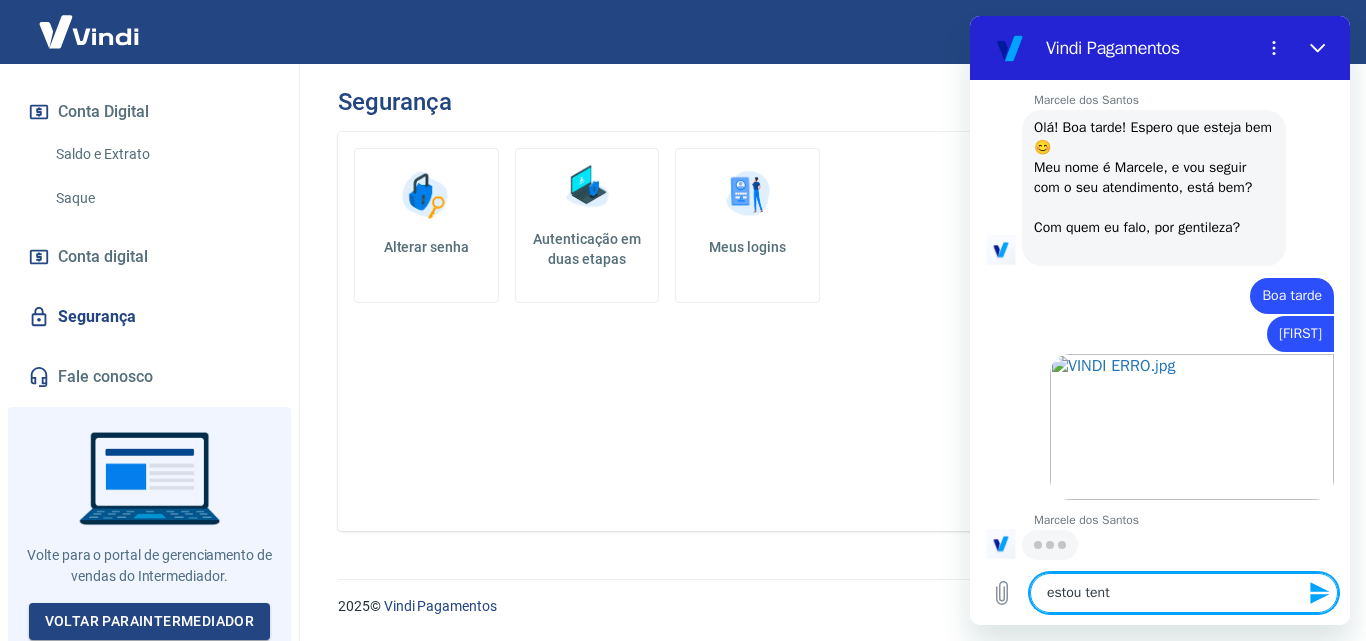 type on "estou tenta" 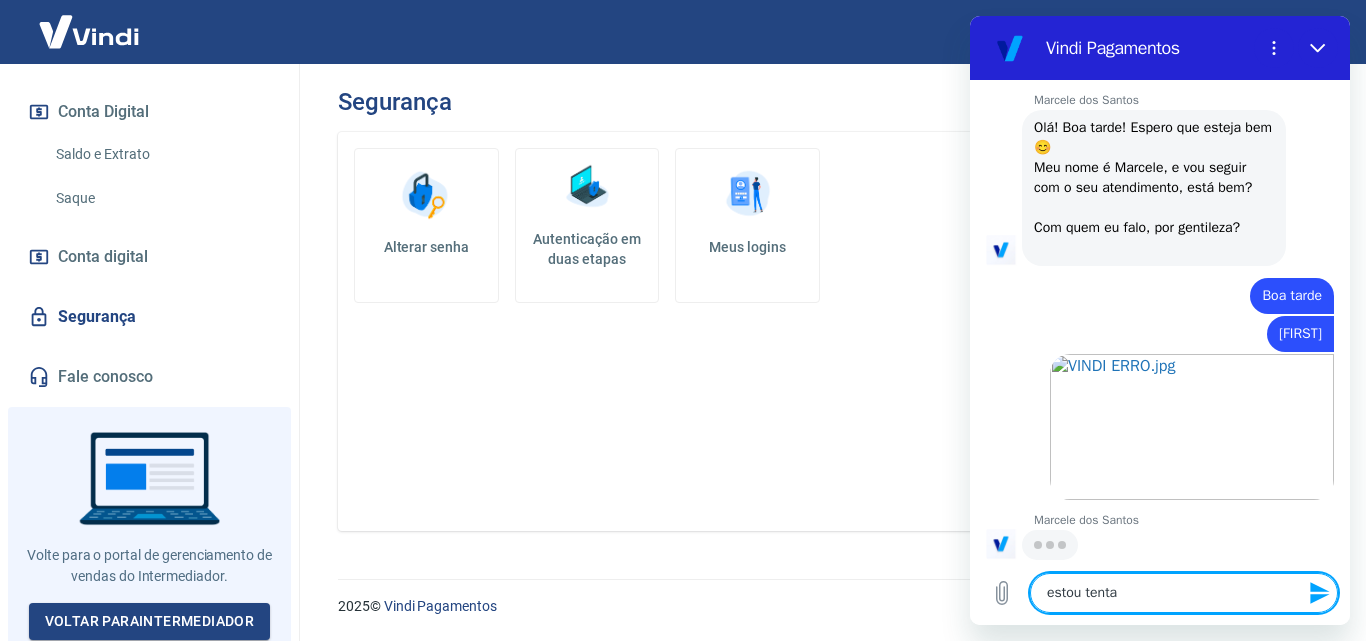 type on "estou tentan" 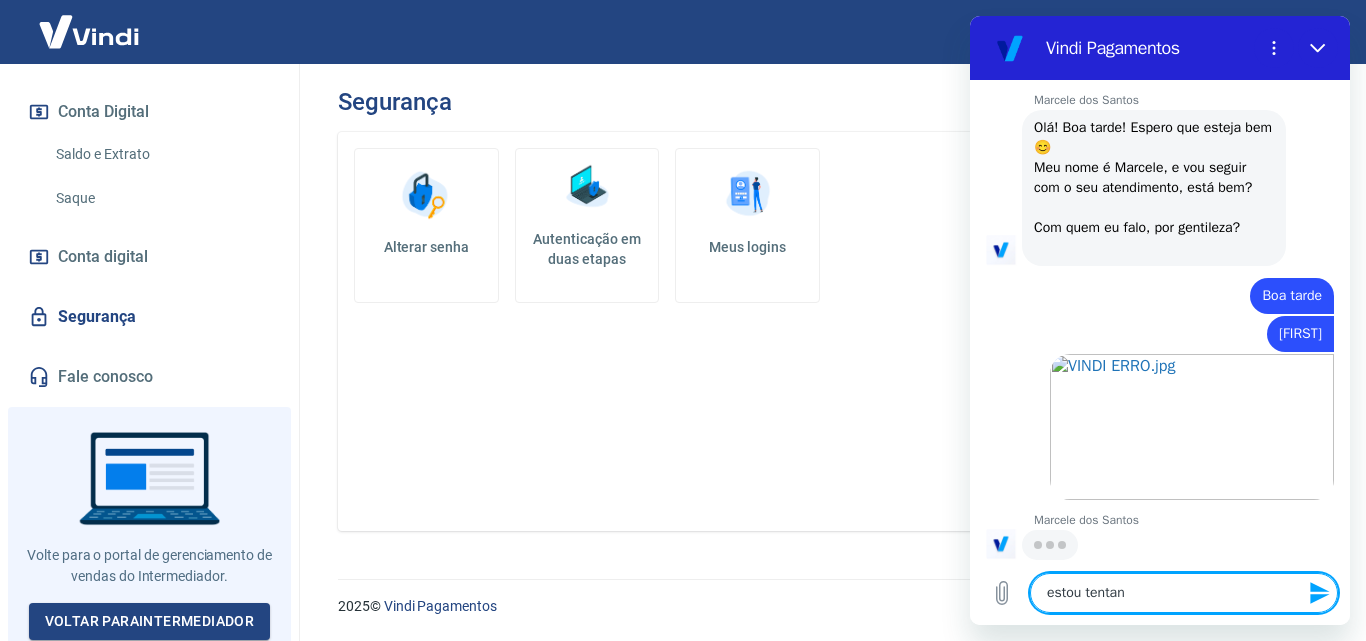 type on "estou tentand" 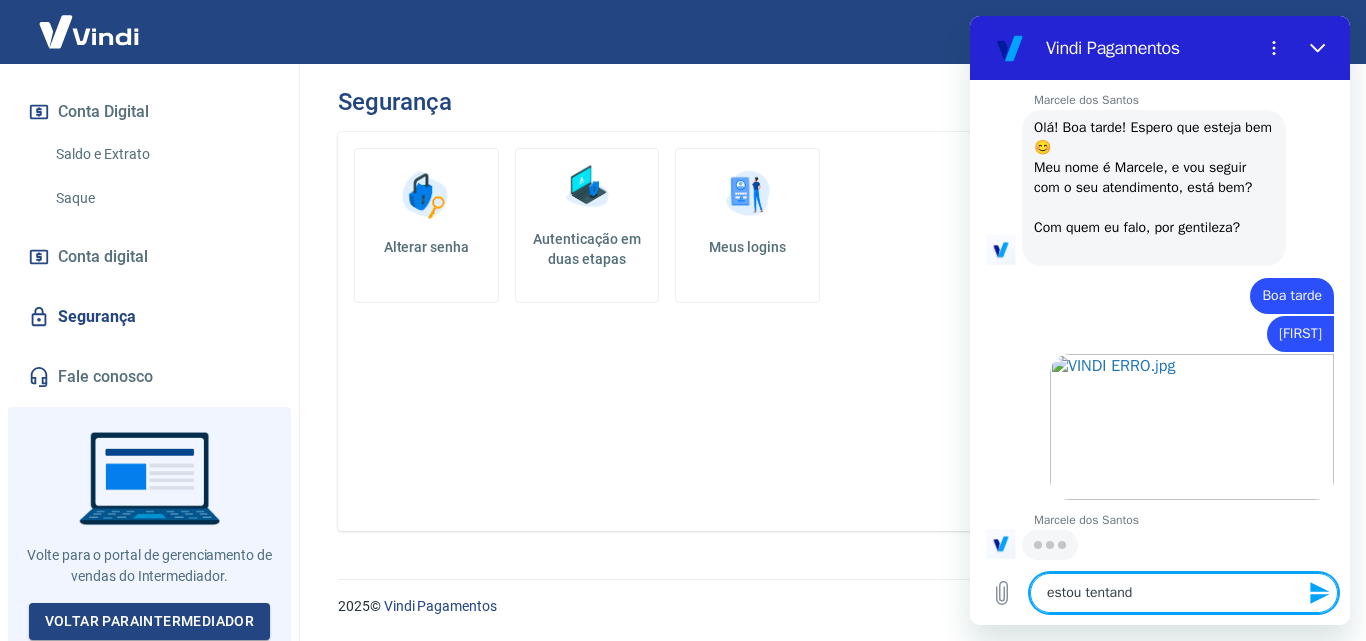 type on "estou tentando" 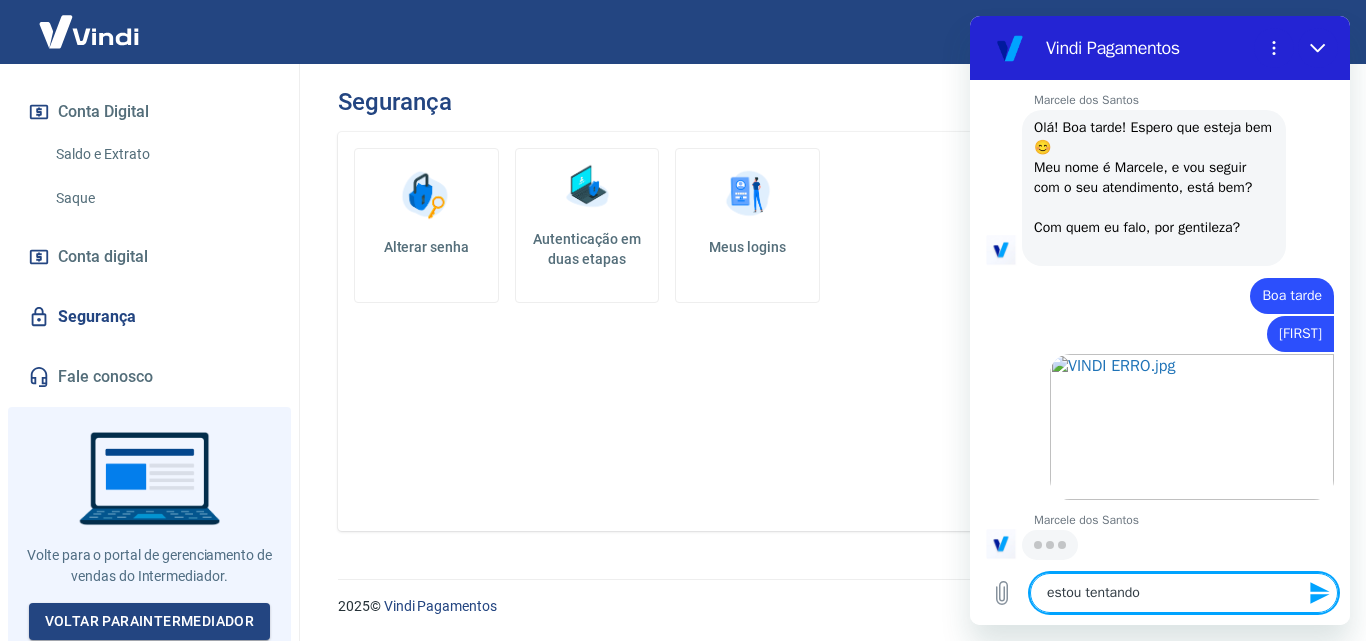 type on "estou tentando" 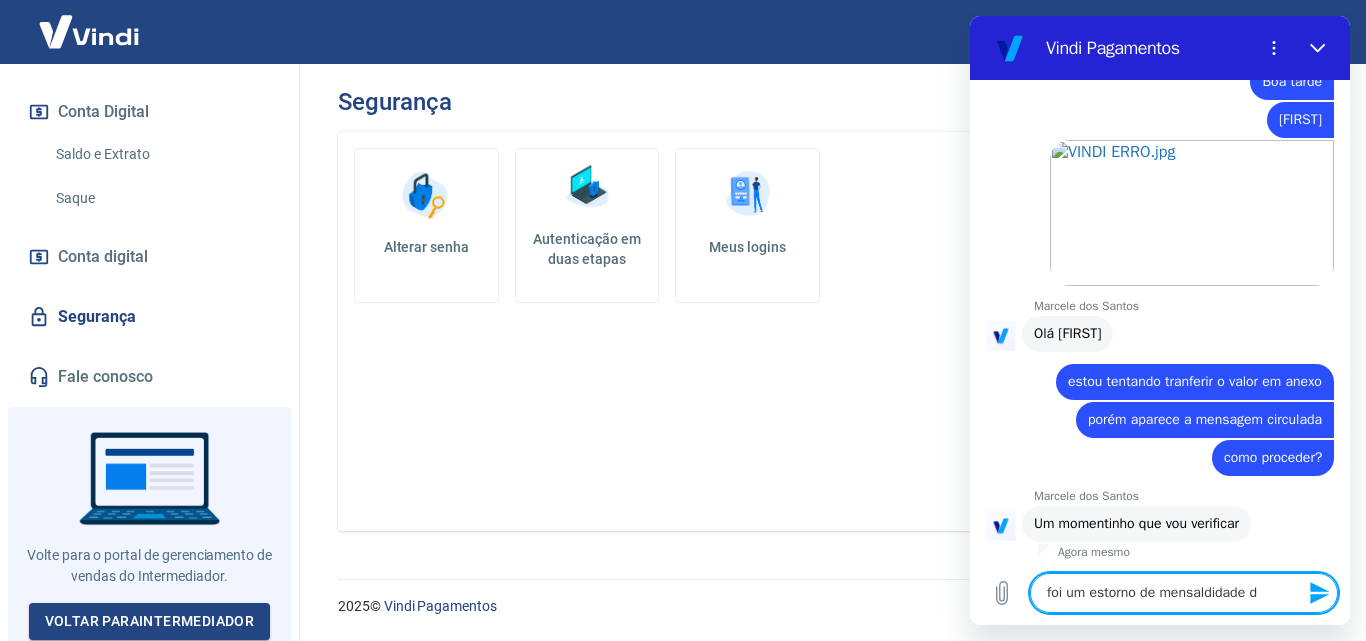 scroll, scrollTop: 1566, scrollLeft: 0, axis: vertical 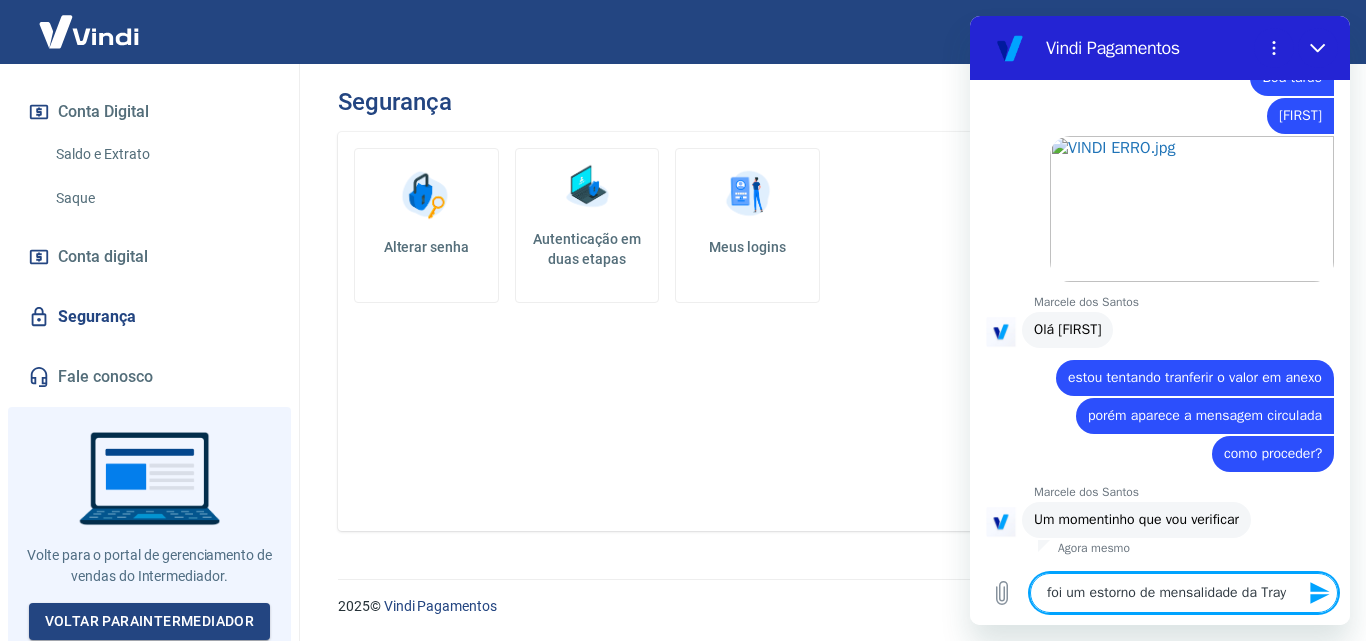 click 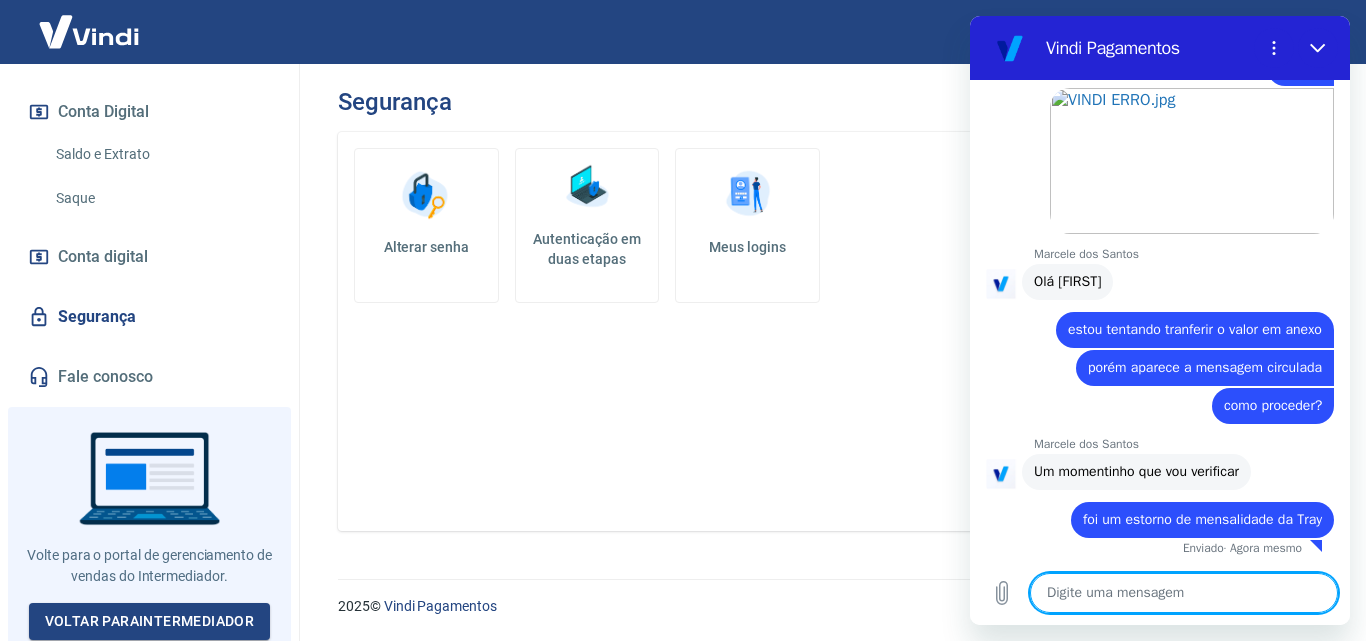 scroll, scrollTop: 1614, scrollLeft: 0, axis: vertical 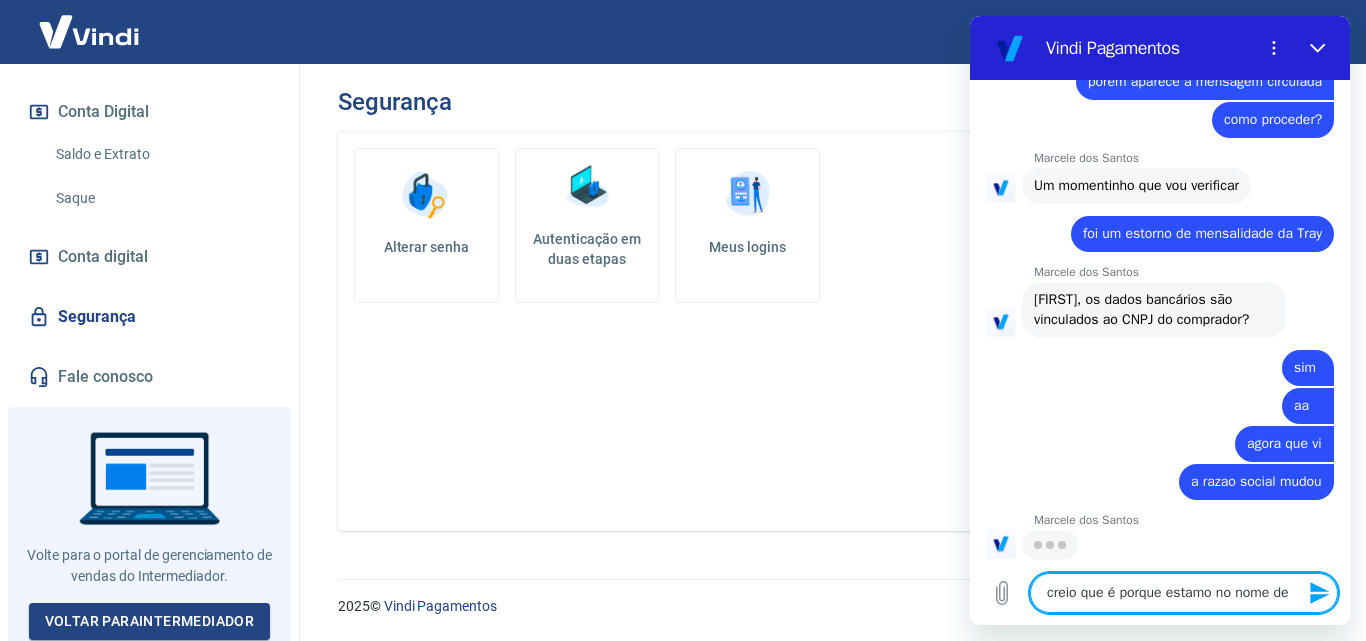 paste on "Nome: ANDREIA DE SOUZA PILLA" 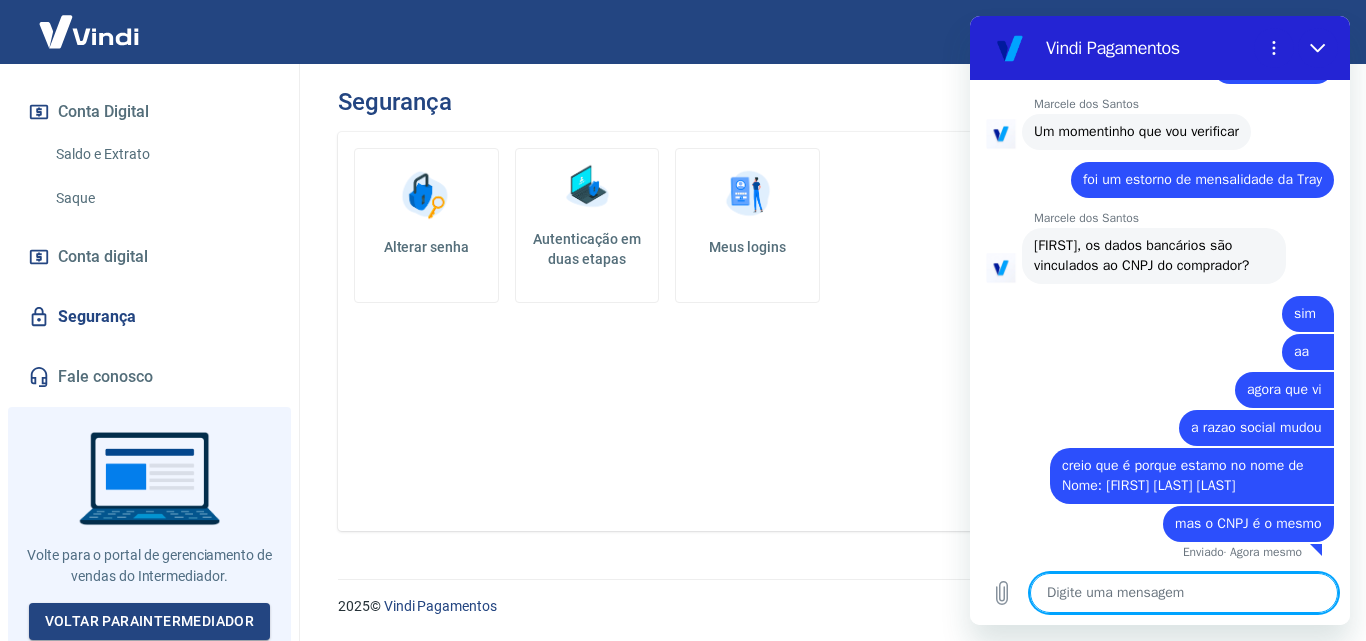 scroll, scrollTop: 1958, scrollLeft: 0, axis: vertical 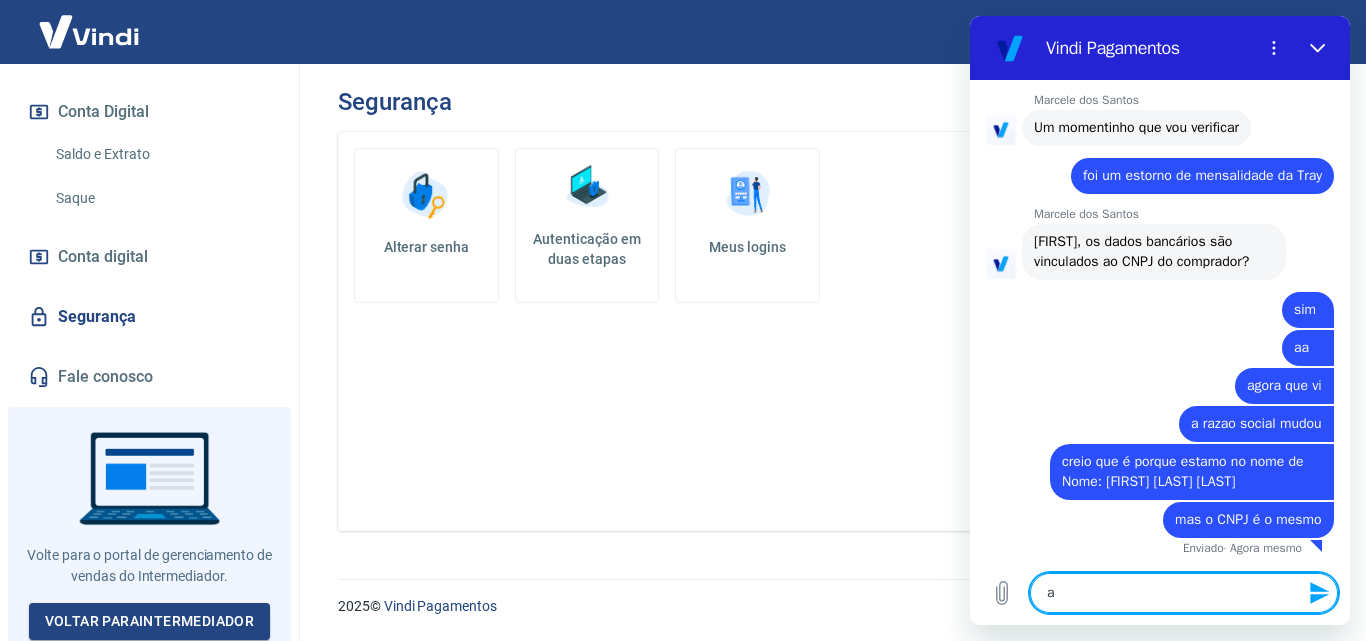 paste on "Razão Social: Casa Scarpa Comércio de Enxovais Ltda" 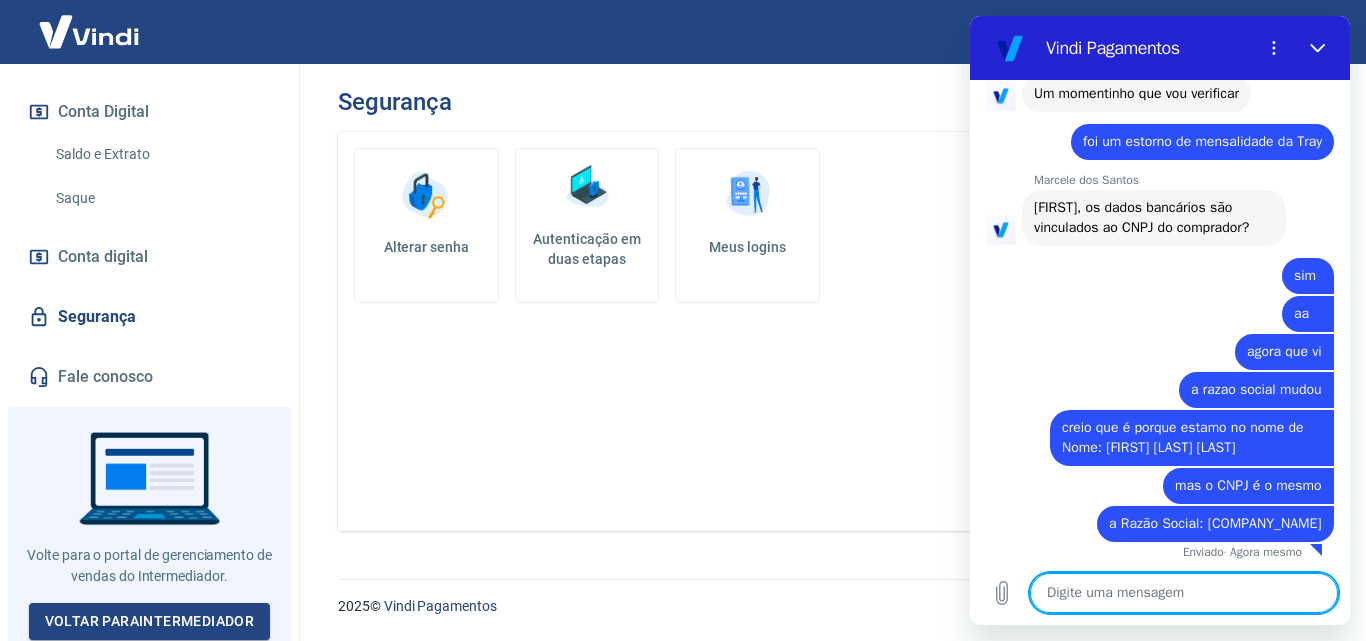 scroll, scrollTop: 2016, scrollLeft: 0, axis: vertical 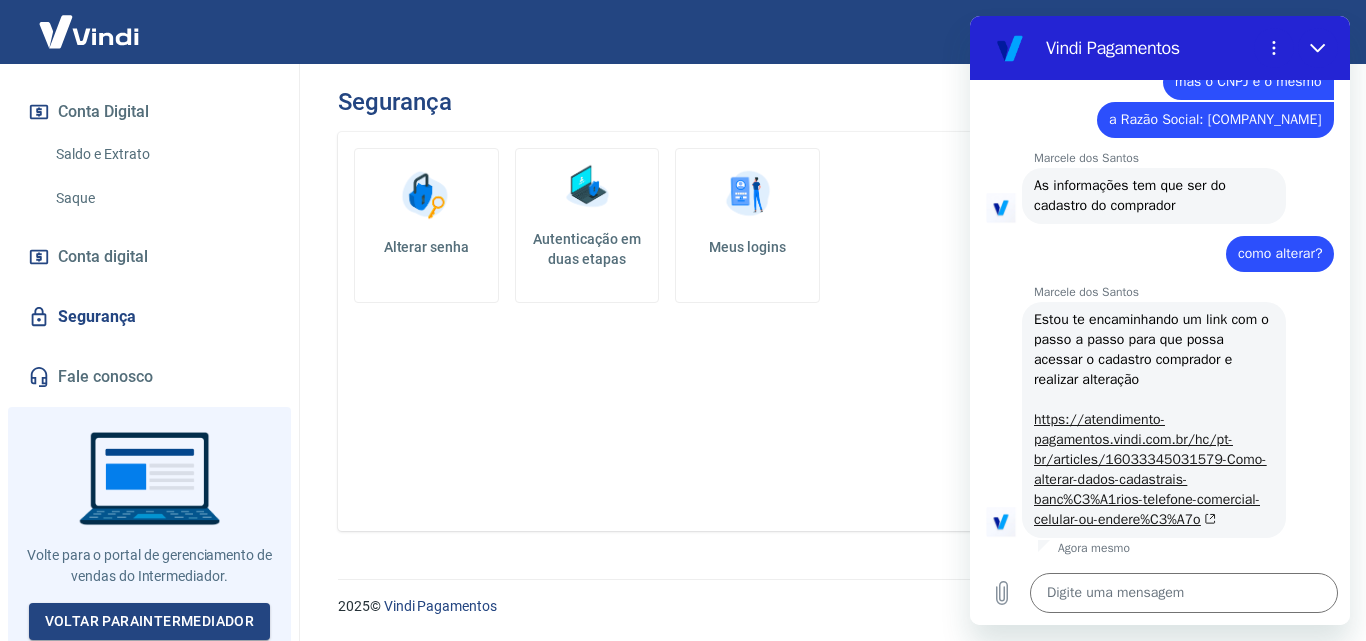 click on "https://atendimento-pagamentos.vindi.com.br/hc/pt-br/articles/16033345031579-Como-alterar-dados-cadastrais-banc%C3%A1rios-telefone-comercial-celular-ou-endere%C3%A7o" at bounding box center (1150, 469) 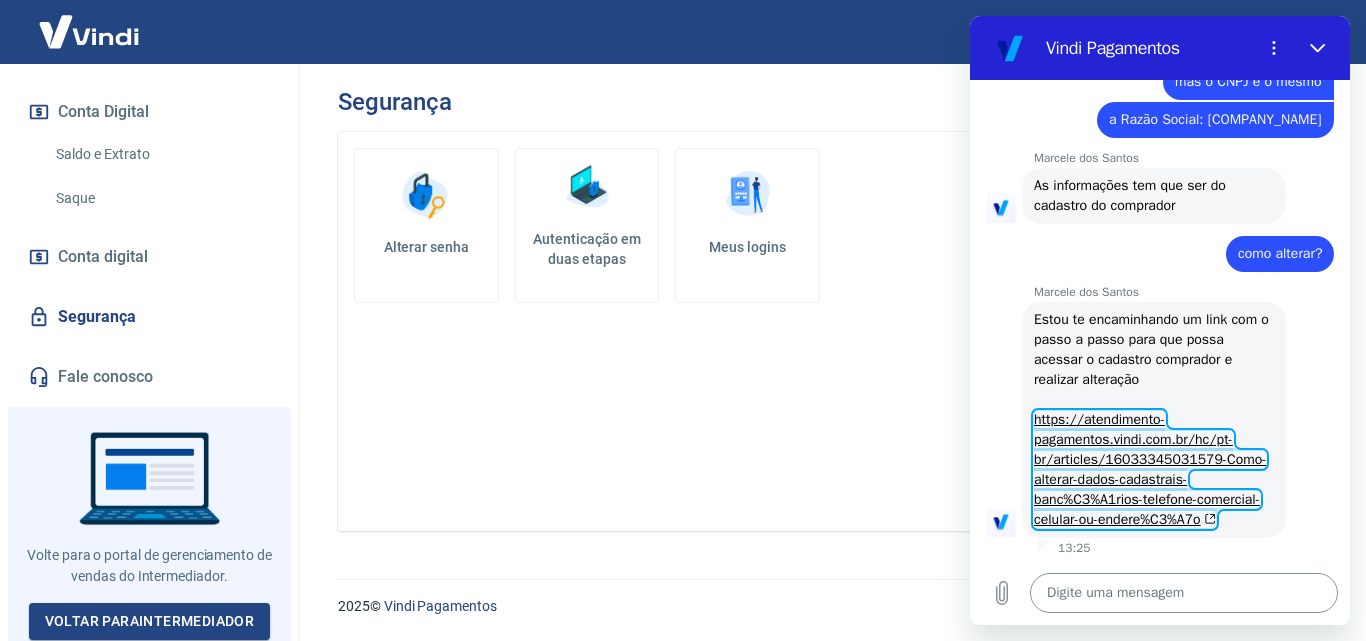click at bounding box center [1184, 593] 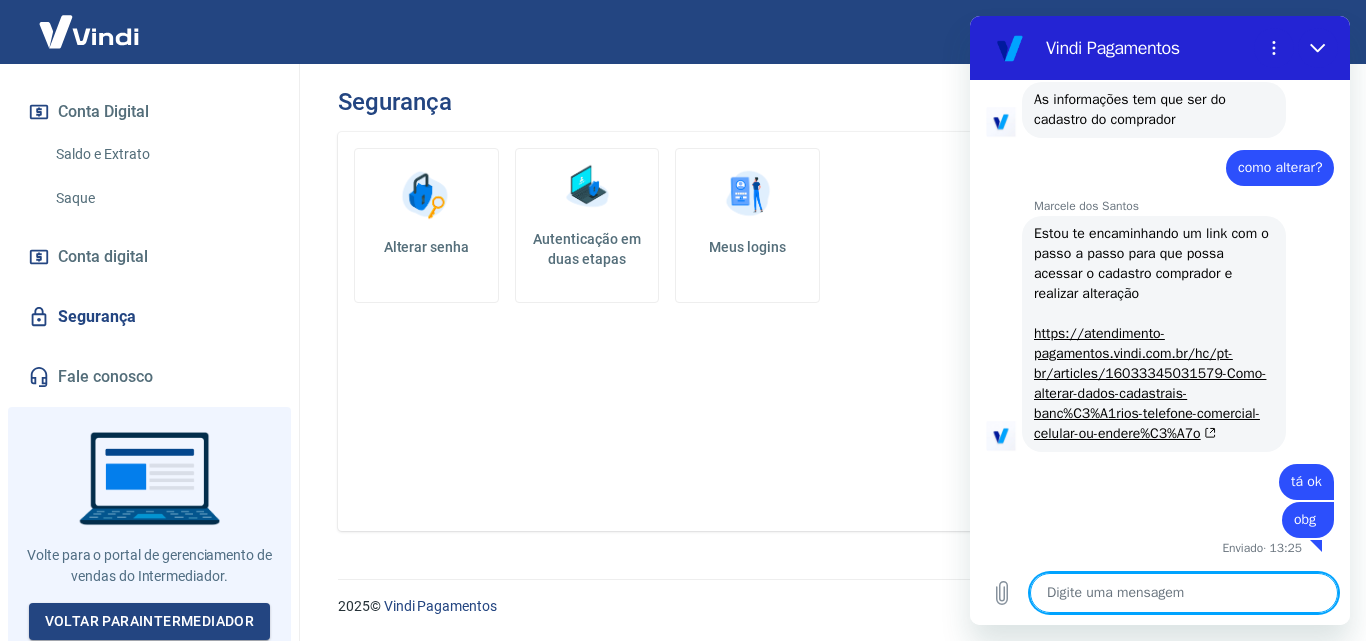 scroll, scrollTop: 2522, scrollLeft: 0, axis: vertical 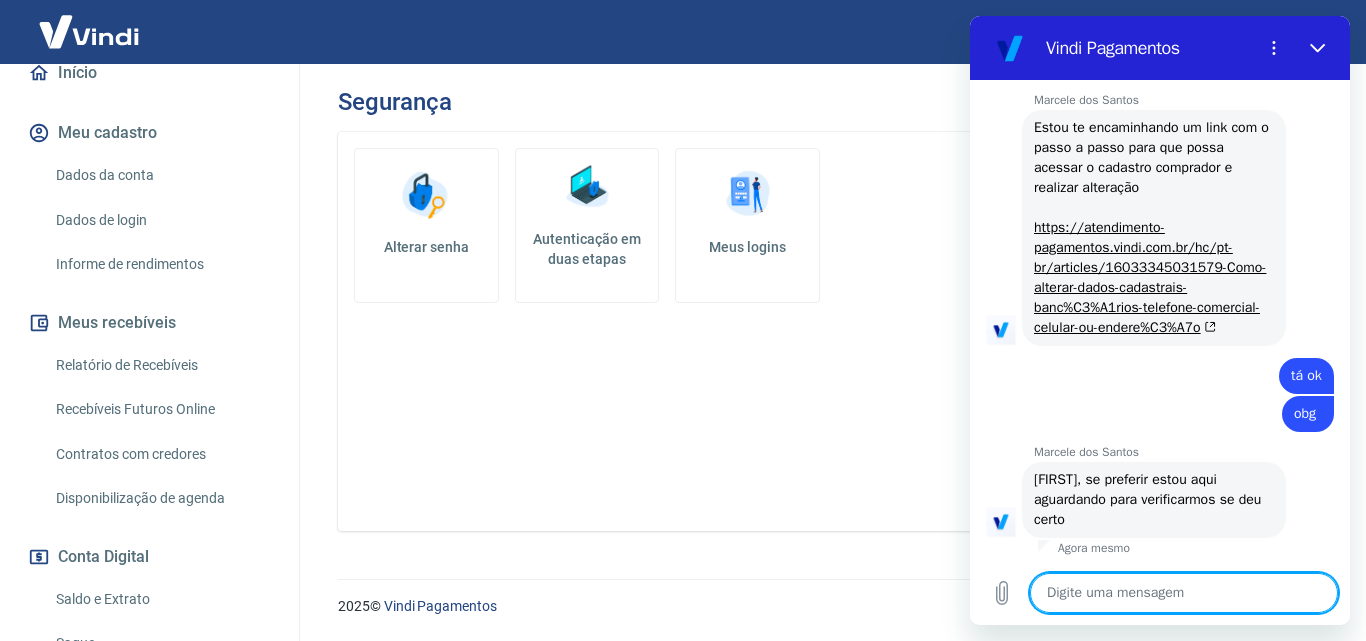 click on "Dados da conta" at bounding box center [161, 175] 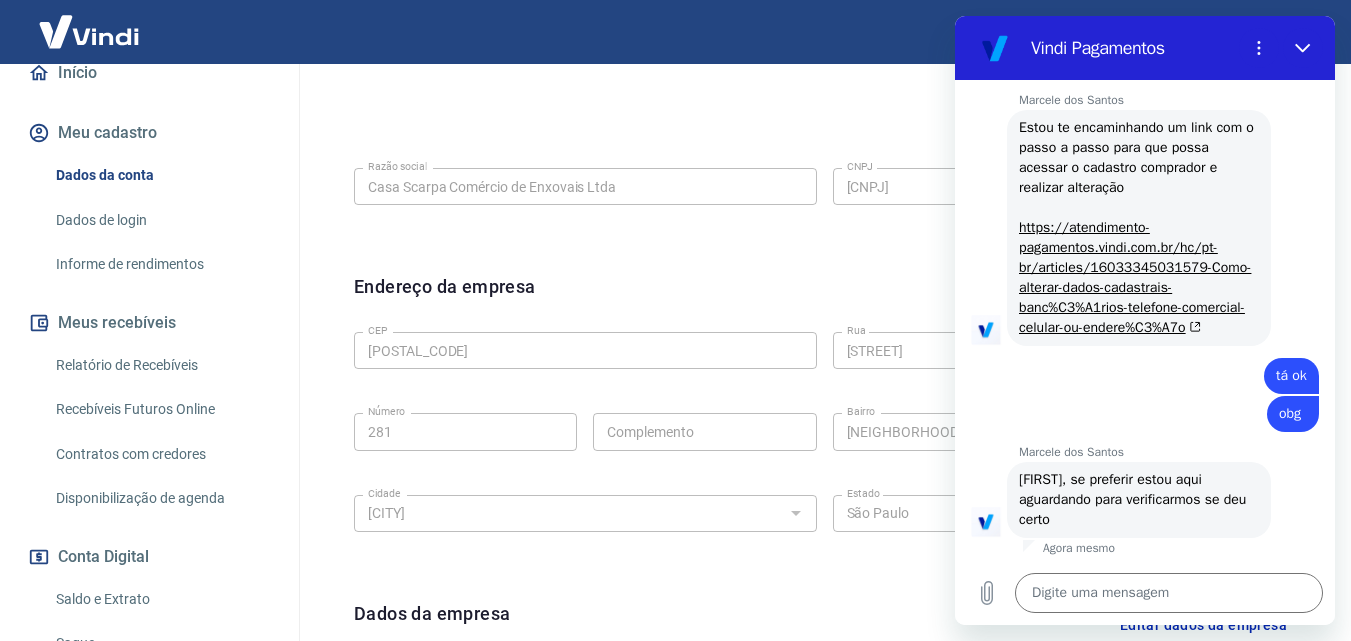 scroll, scrollTop: 401, scrollLeft: 0, axis: vertical 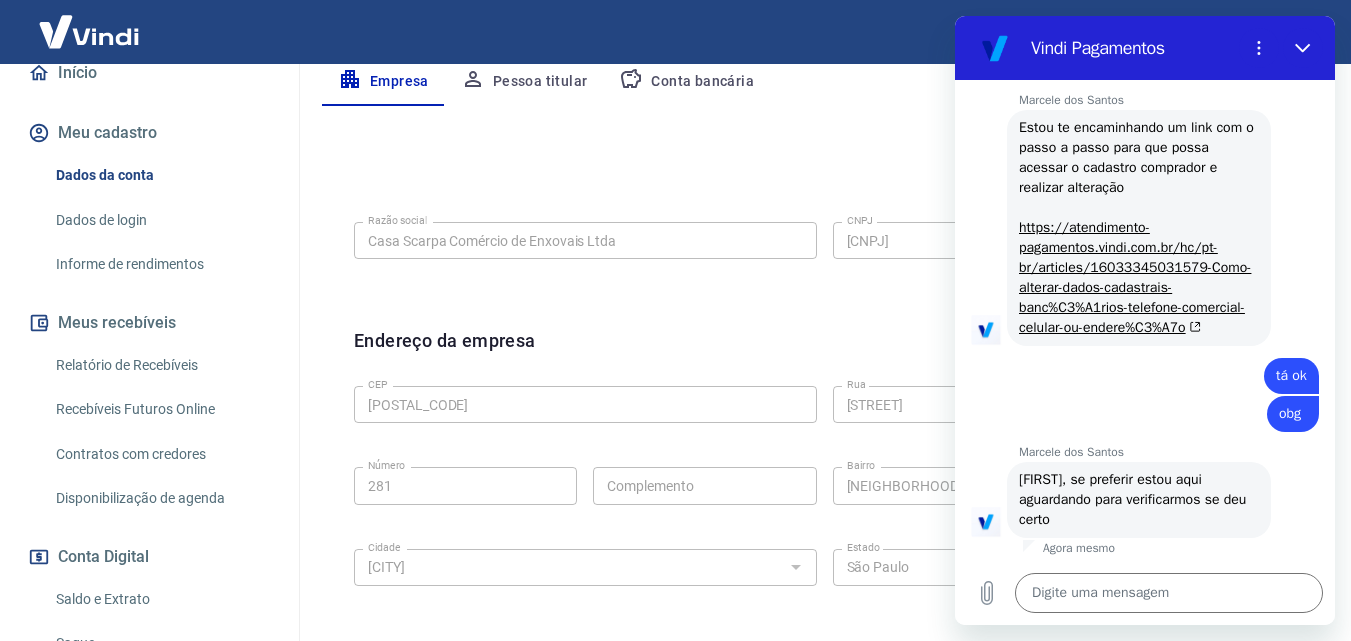 click on "Pessoa titular" at bounding box center (524, 82) 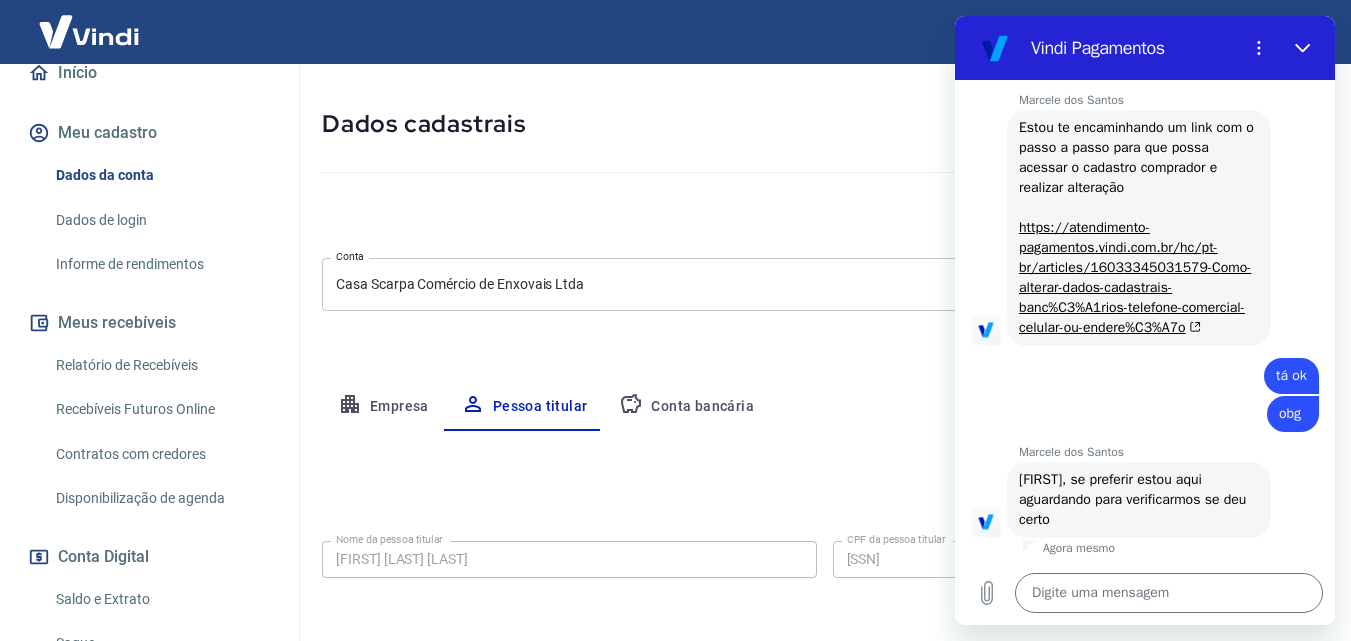 scroll, scrollTop: 159, scrollLeft: 0, axis: vertical 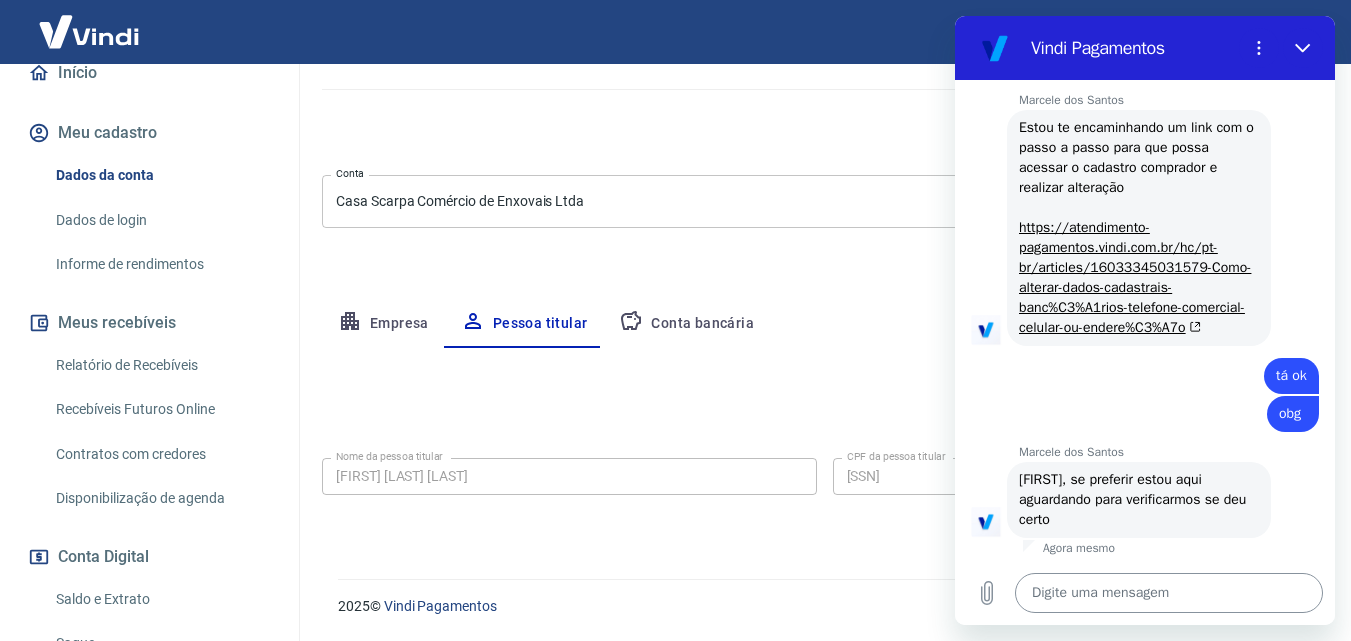 click at bounding box center (1169, 593) 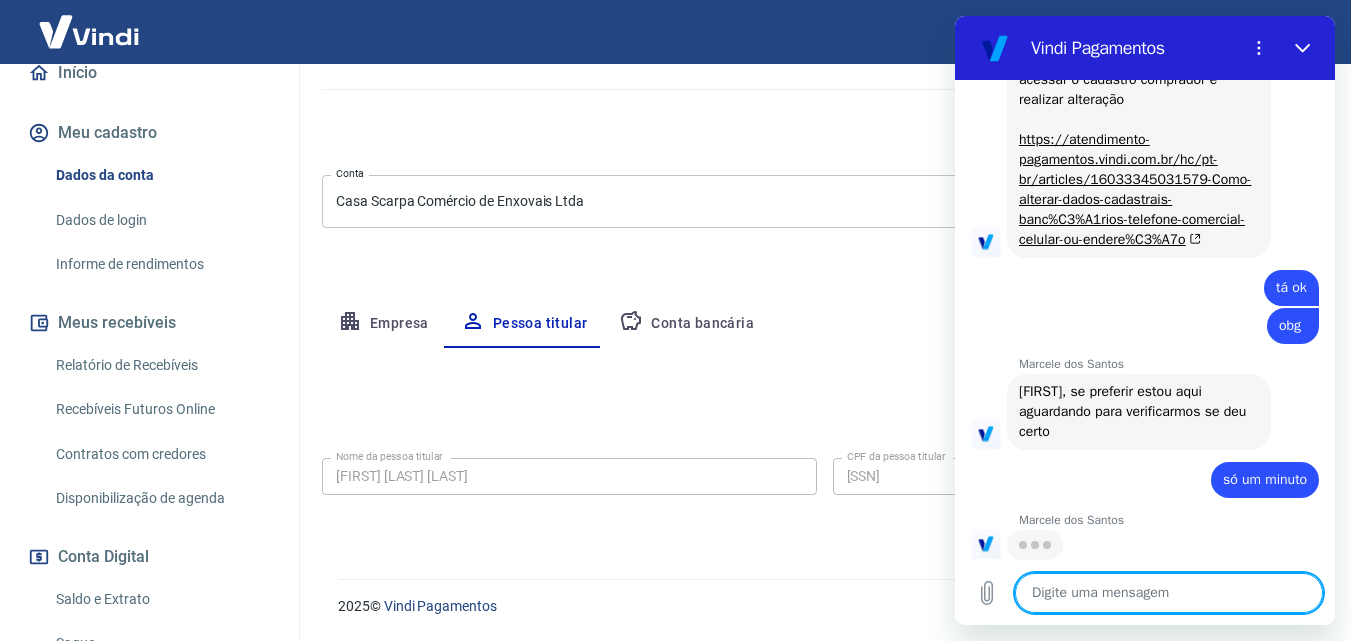 scroll, scrollTop: 2714, scrollLeft: 0, axis: vertical 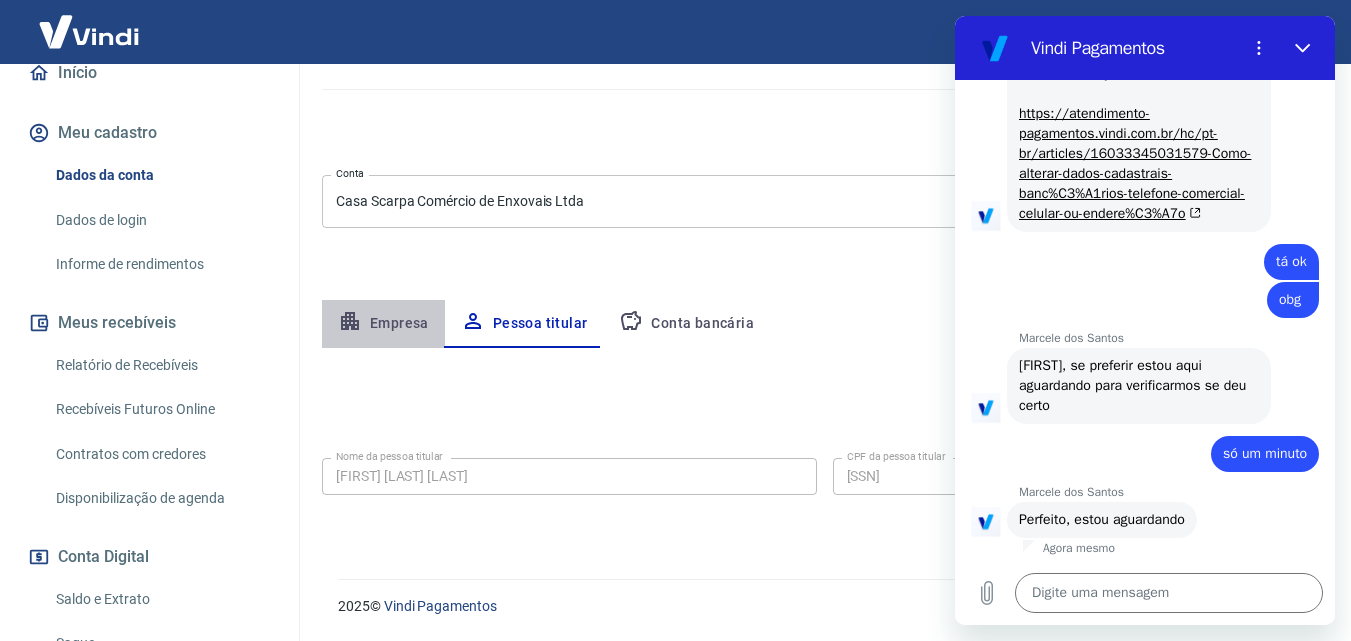 click on "Empresa" at bounding box center [383, 324] 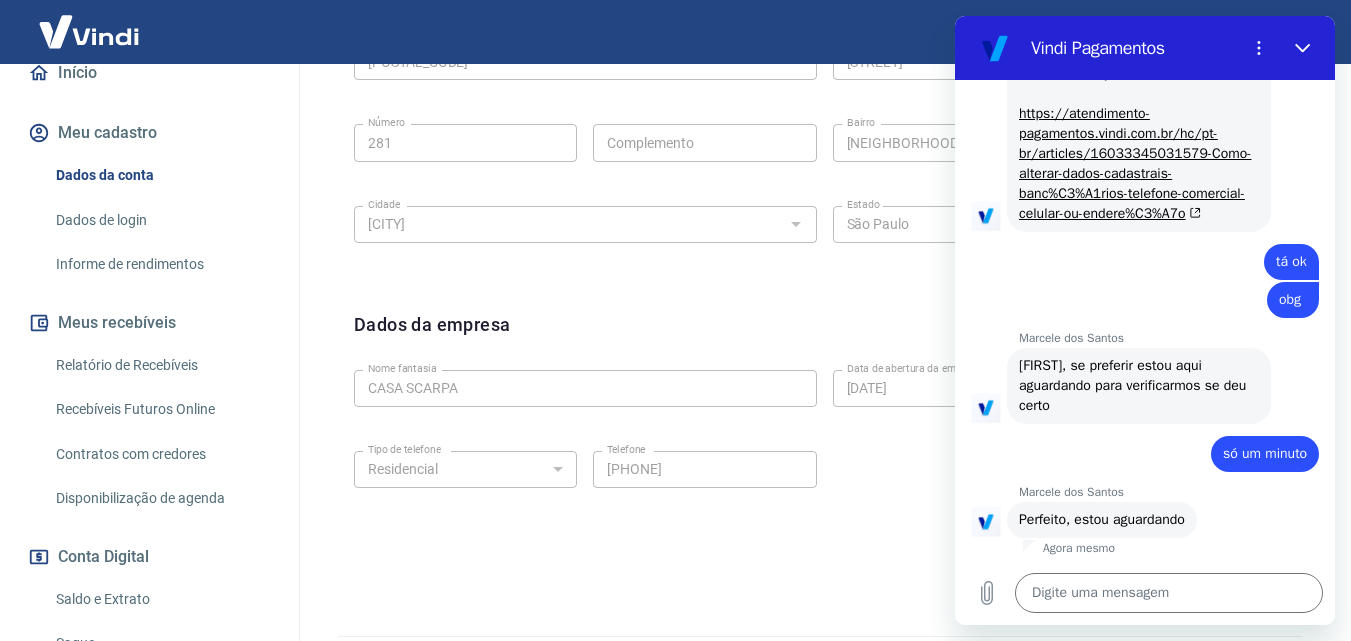 scroll, scrollTop: 801, scrollLeft: 0, axis: vertical 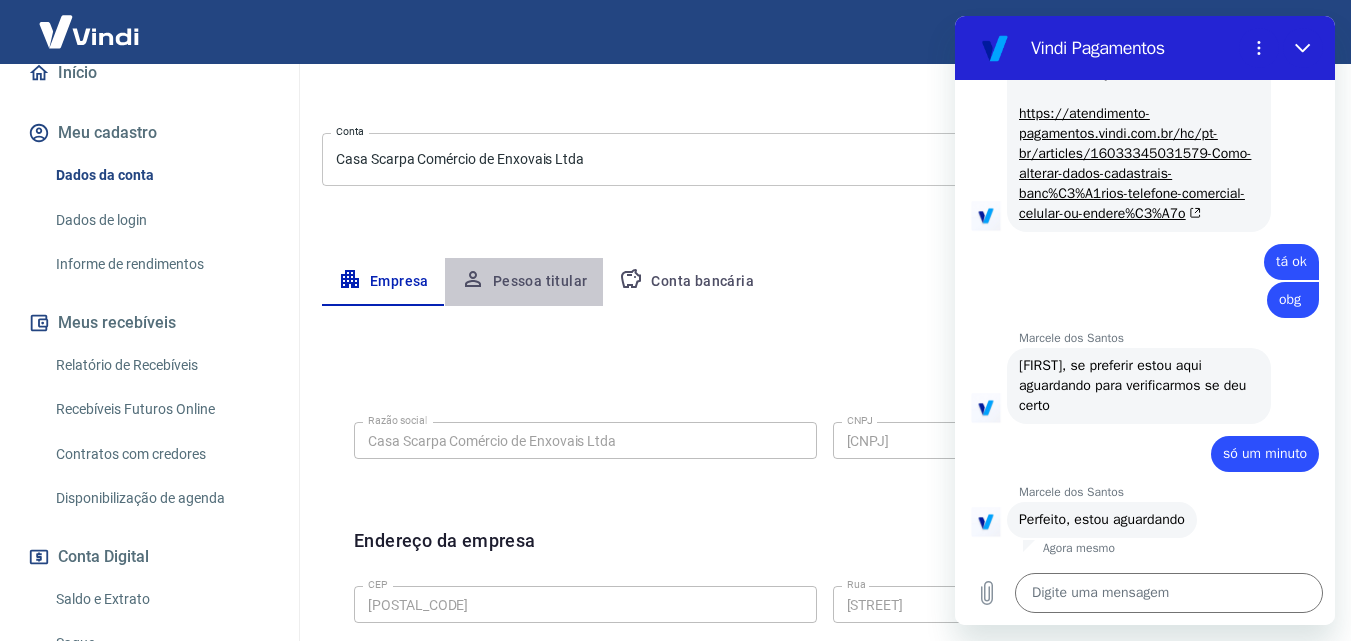 click on "Pessoa titular" at bounding box center [524, 282] 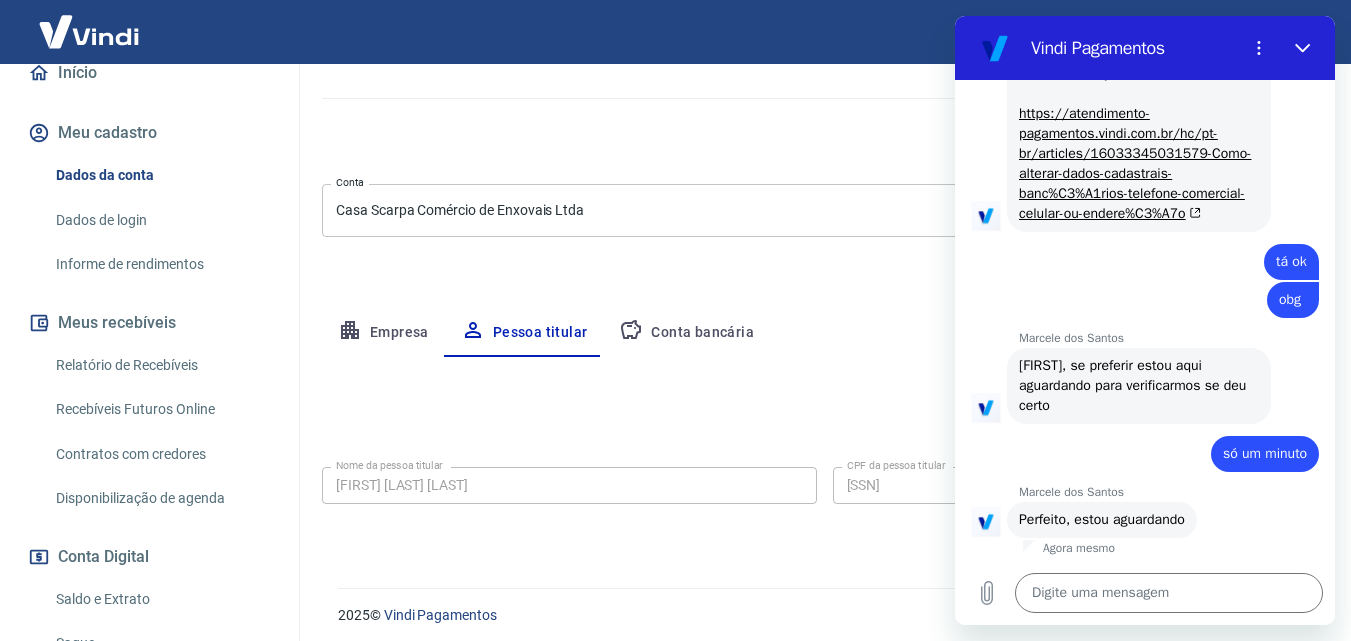 scroll, scrollTop: 159, scrollLeft: 0, axis: vertical 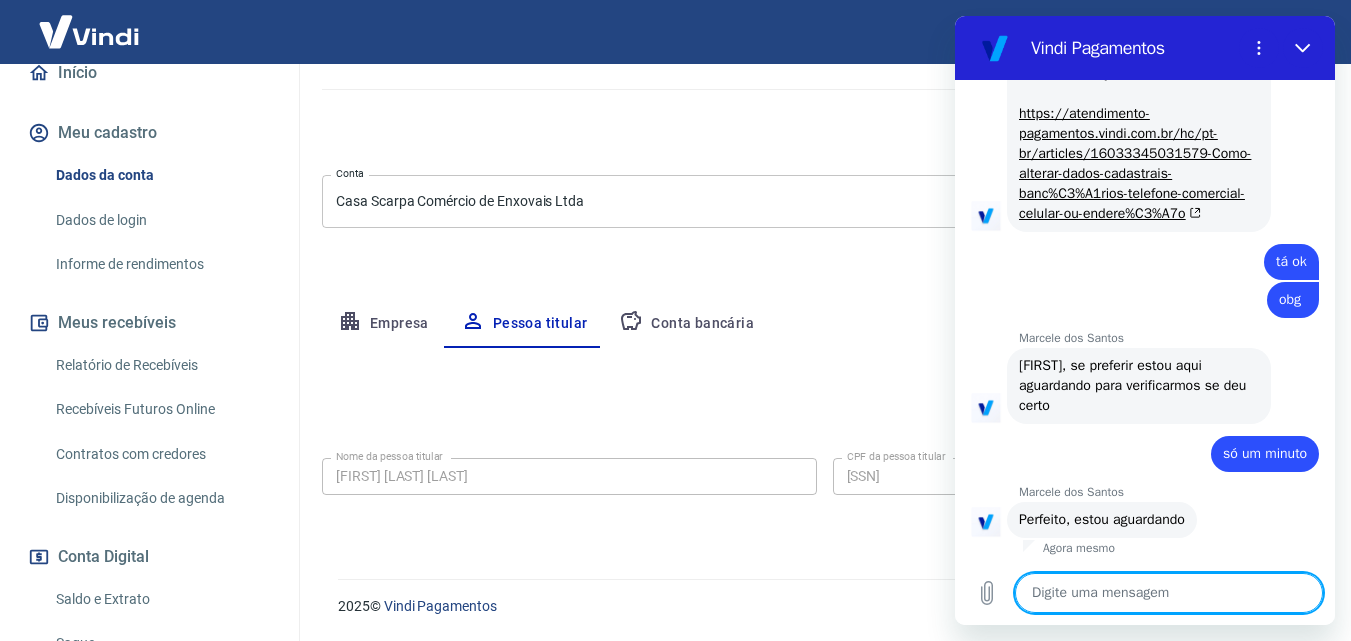 click at bounding box center [1169, 593] 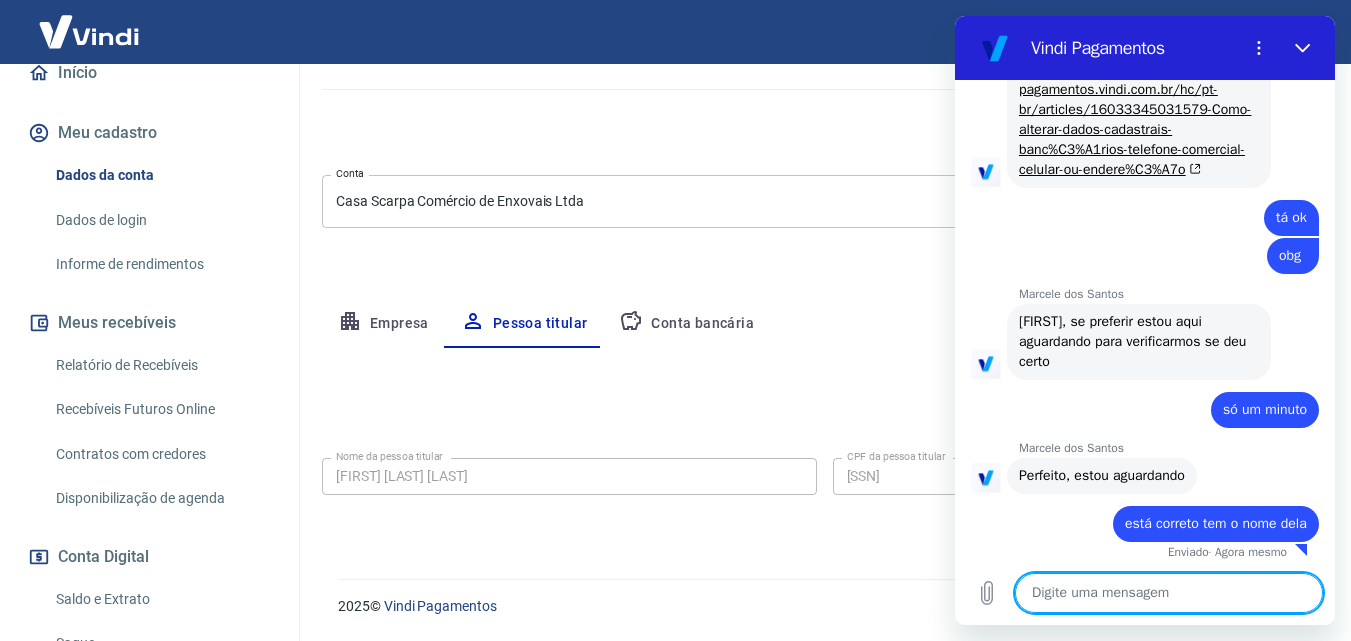 scroll, scrollTop: 2790, scrollLeft: 0, axis: vertical 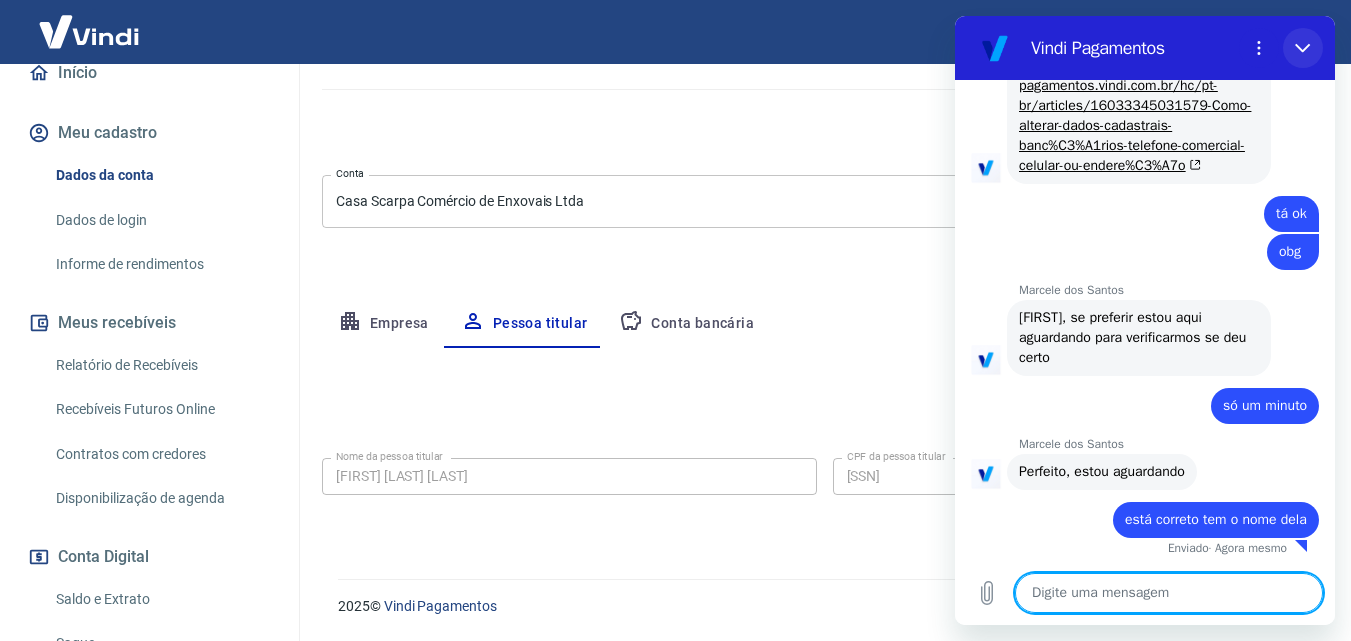 click at bounding box center [1303, 48] 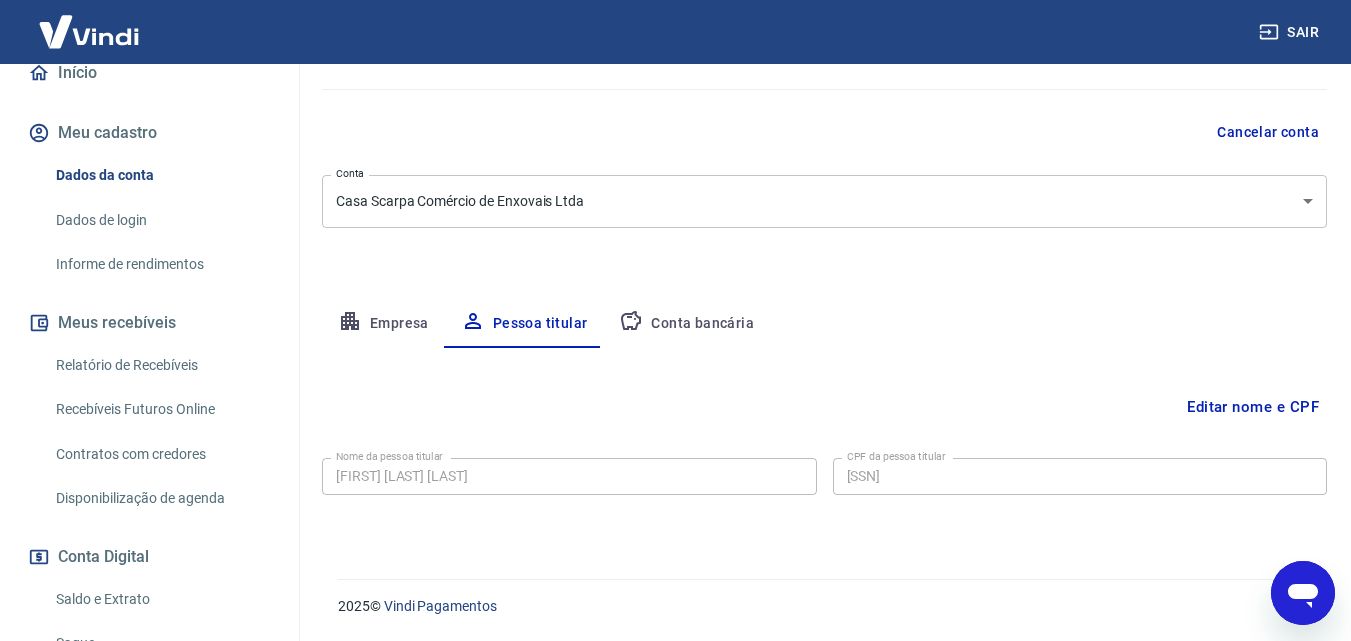 drag, startPoint x: 1300, startPoint y: 595, endPoint x: 1614, endPoint y: 1112, distance: 604.8843 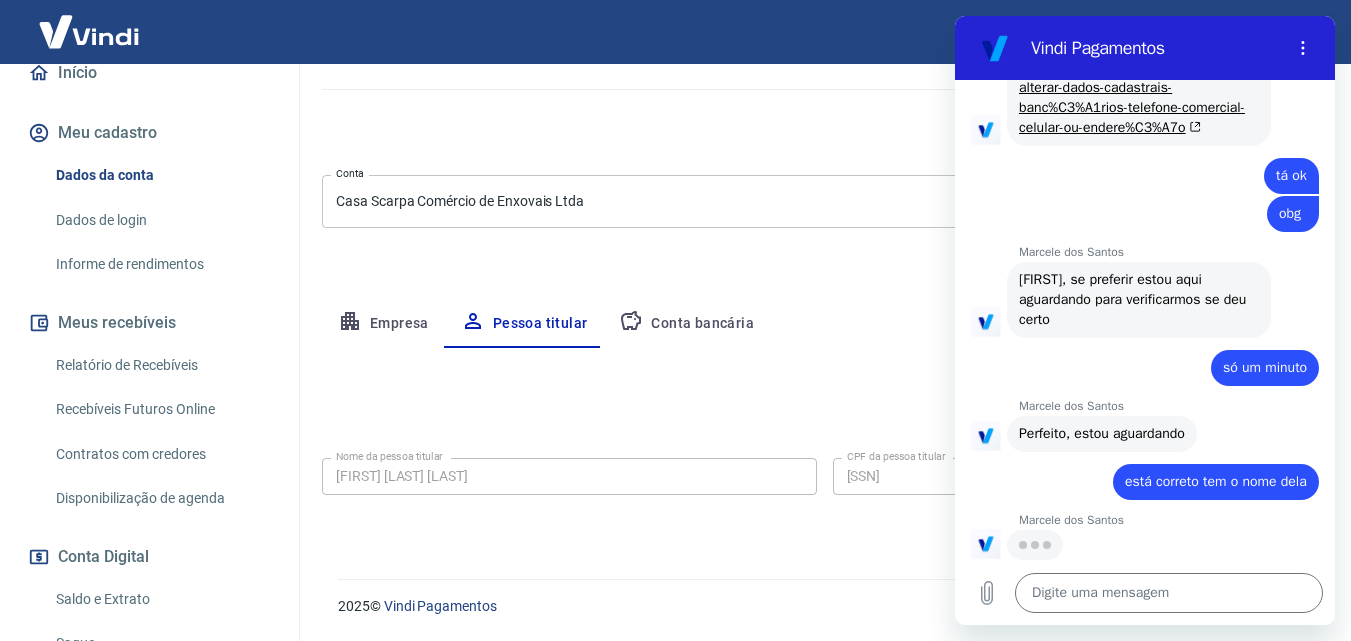 scroll, scrollTop: 2828, scrollLeft: 0, axis: vertical 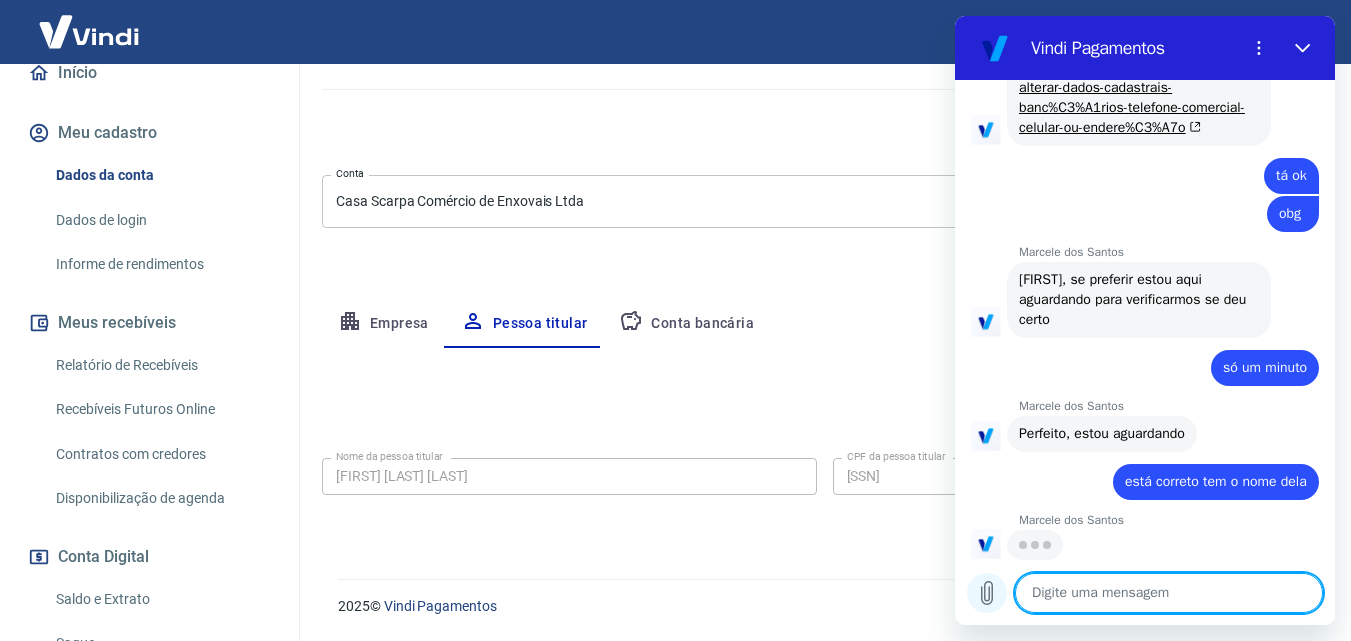 click 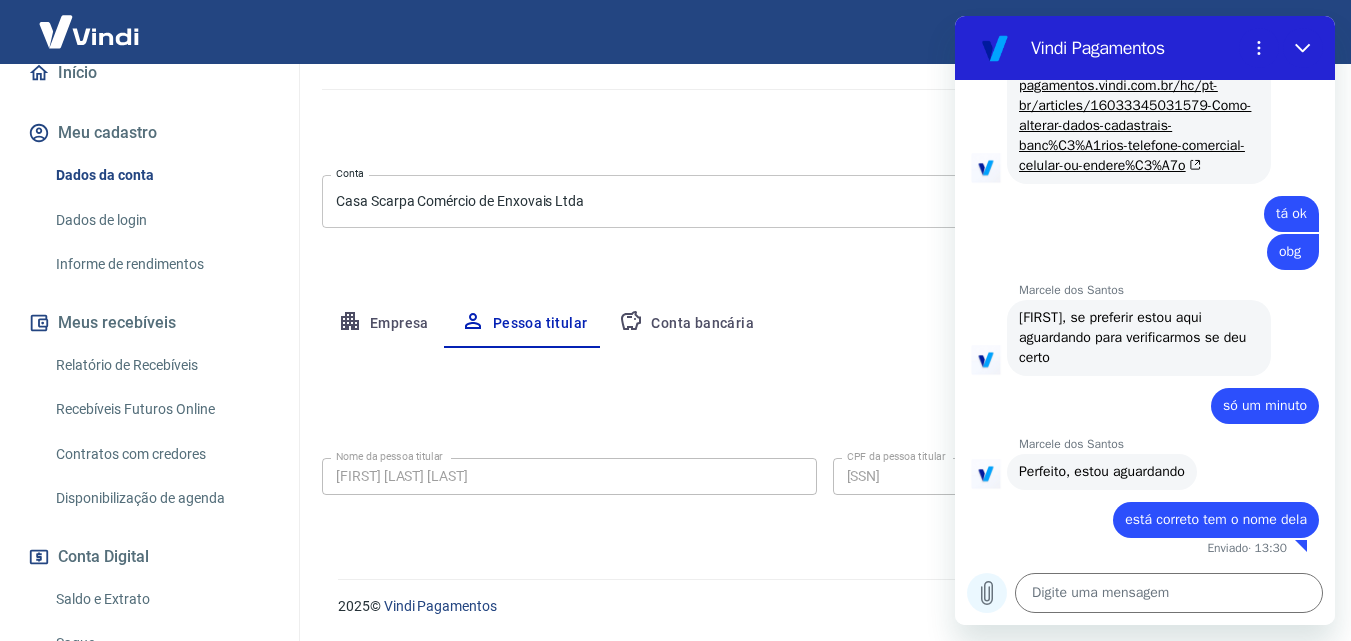 scroll, scrollTop: 2790, scrollLeft: 0, axis: vertical 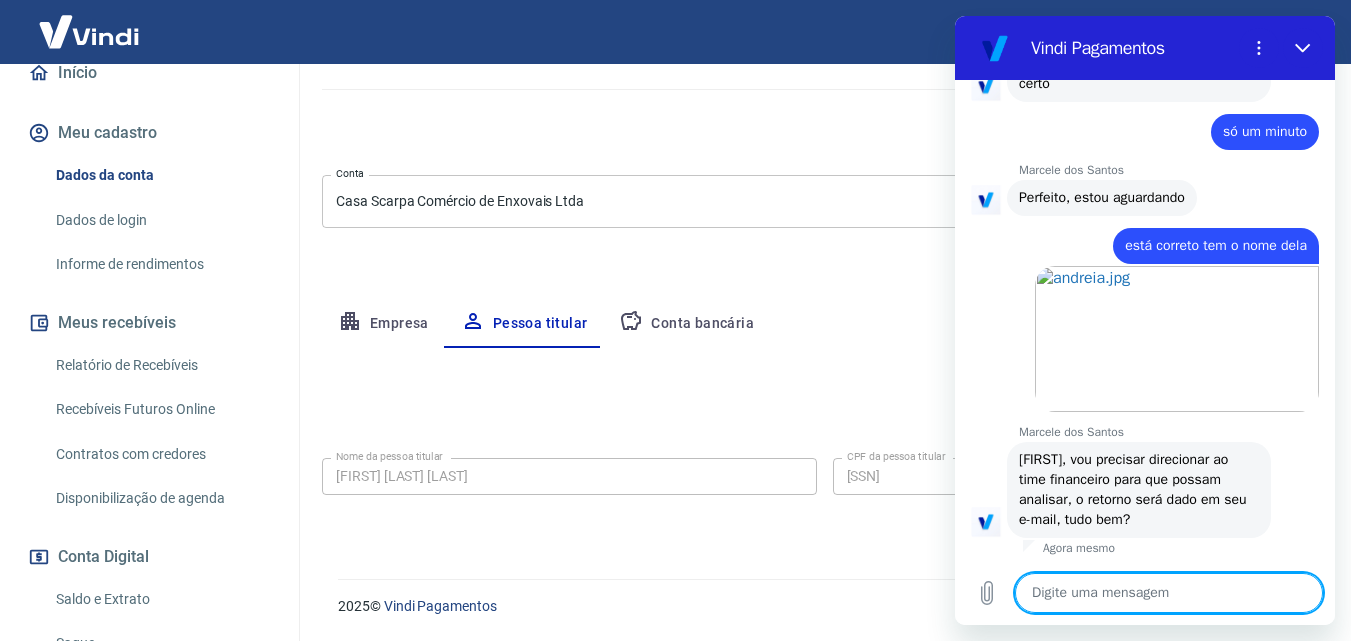 click at bounding box center [1169, 593] 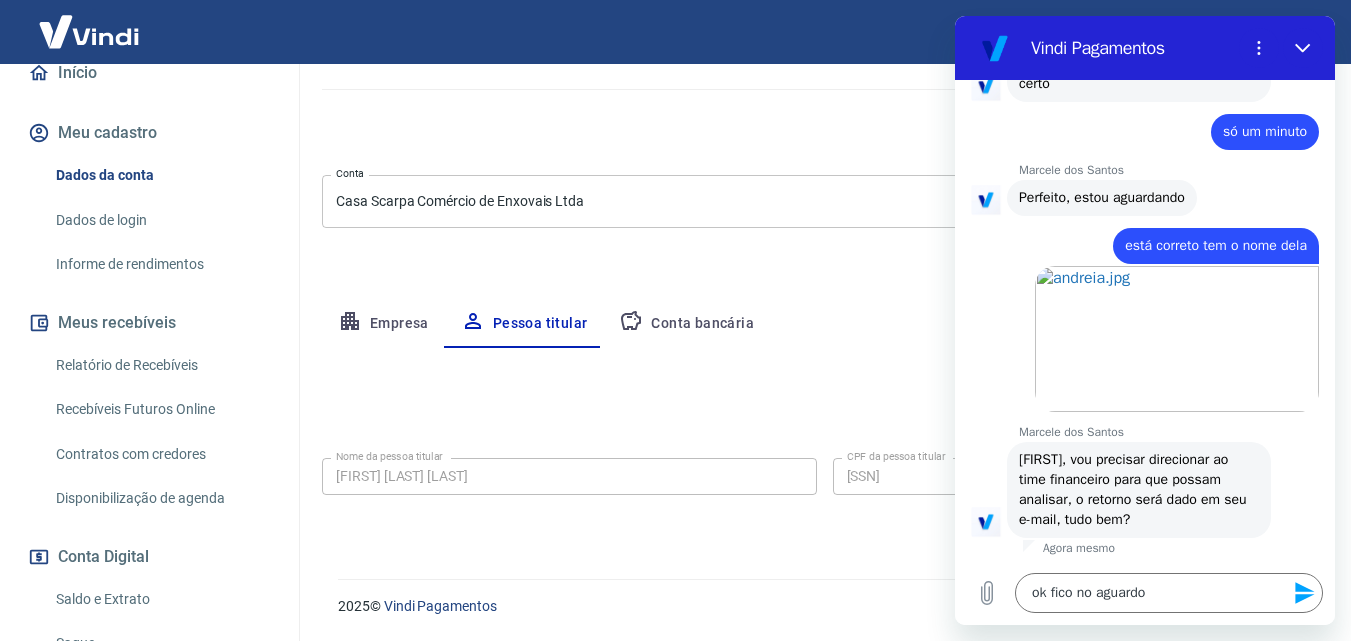 click 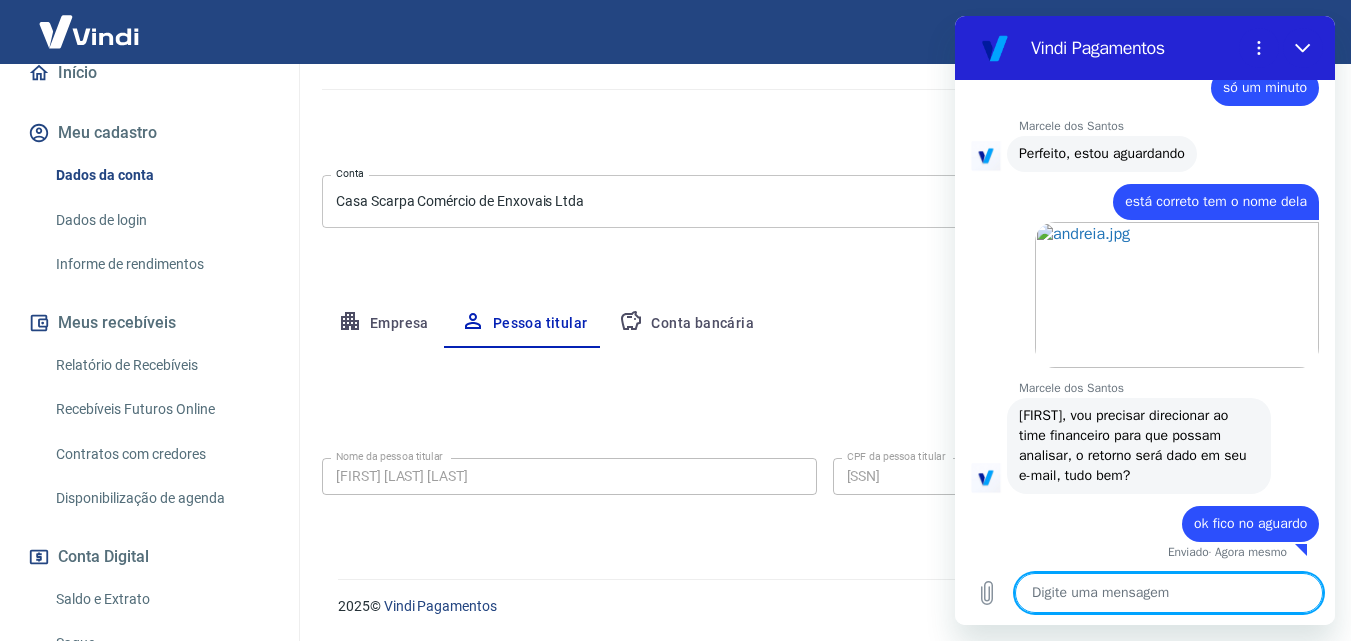 scroll, scrollTop: 3112, scrollLeft: 0, axis: vertical 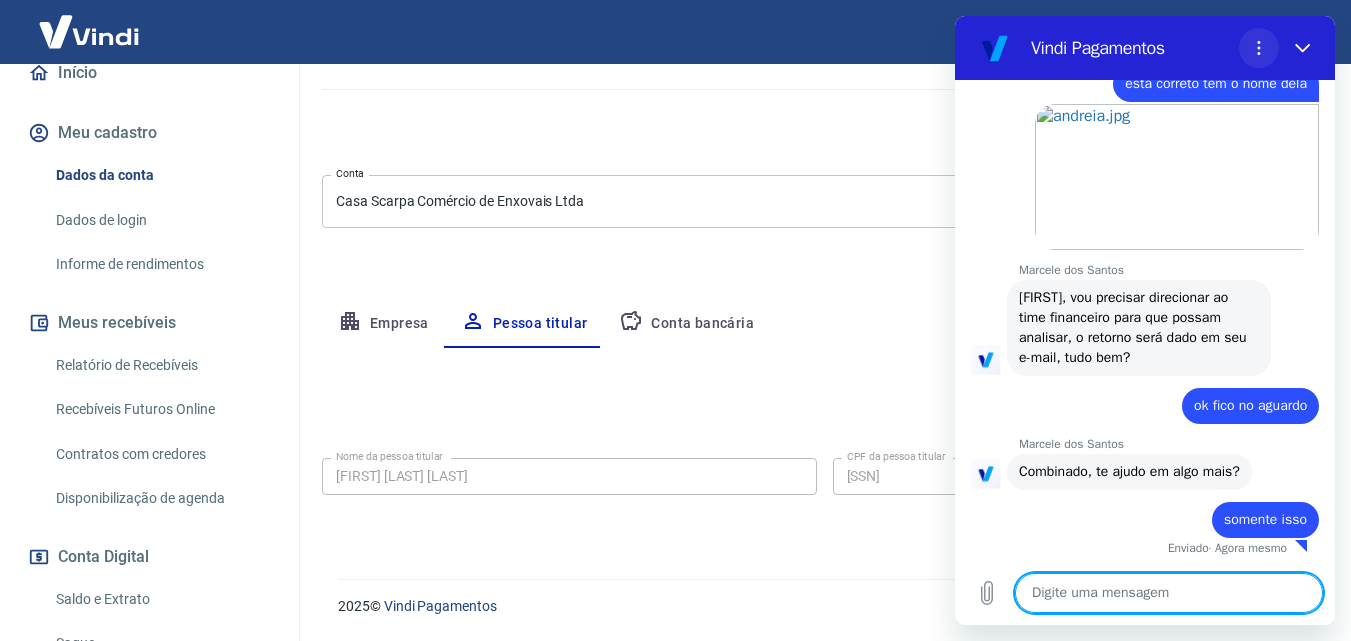 click 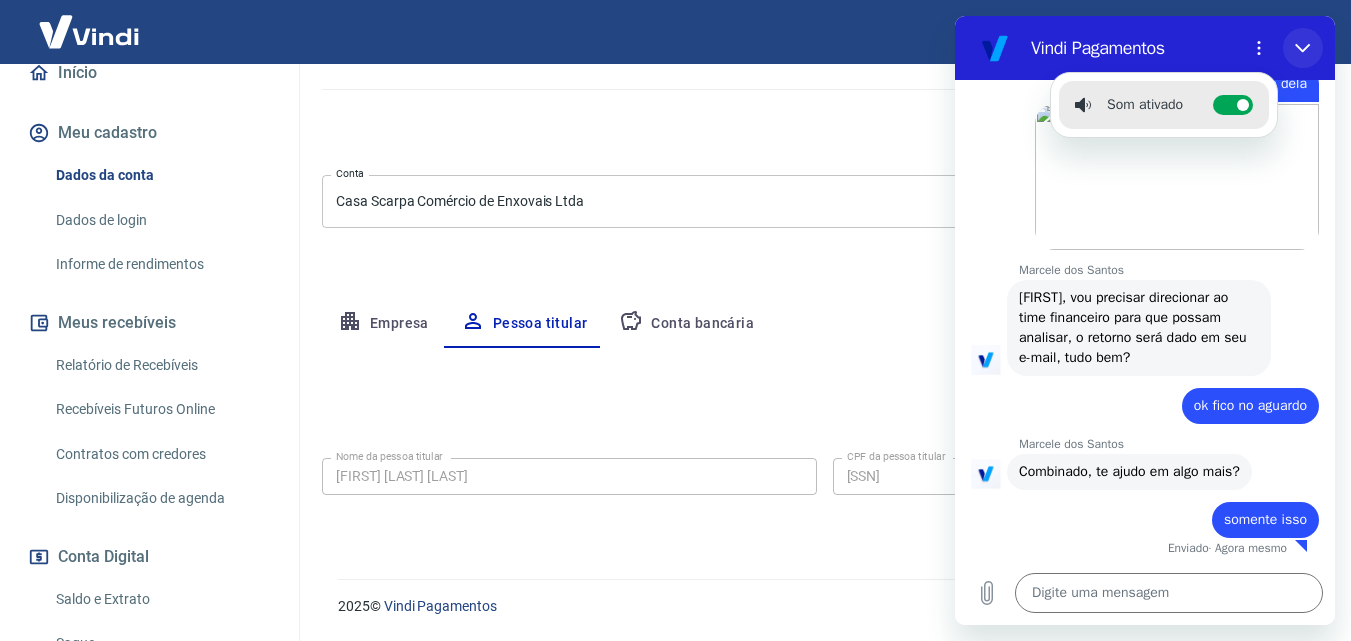 click at bounding box center (1303, 48) 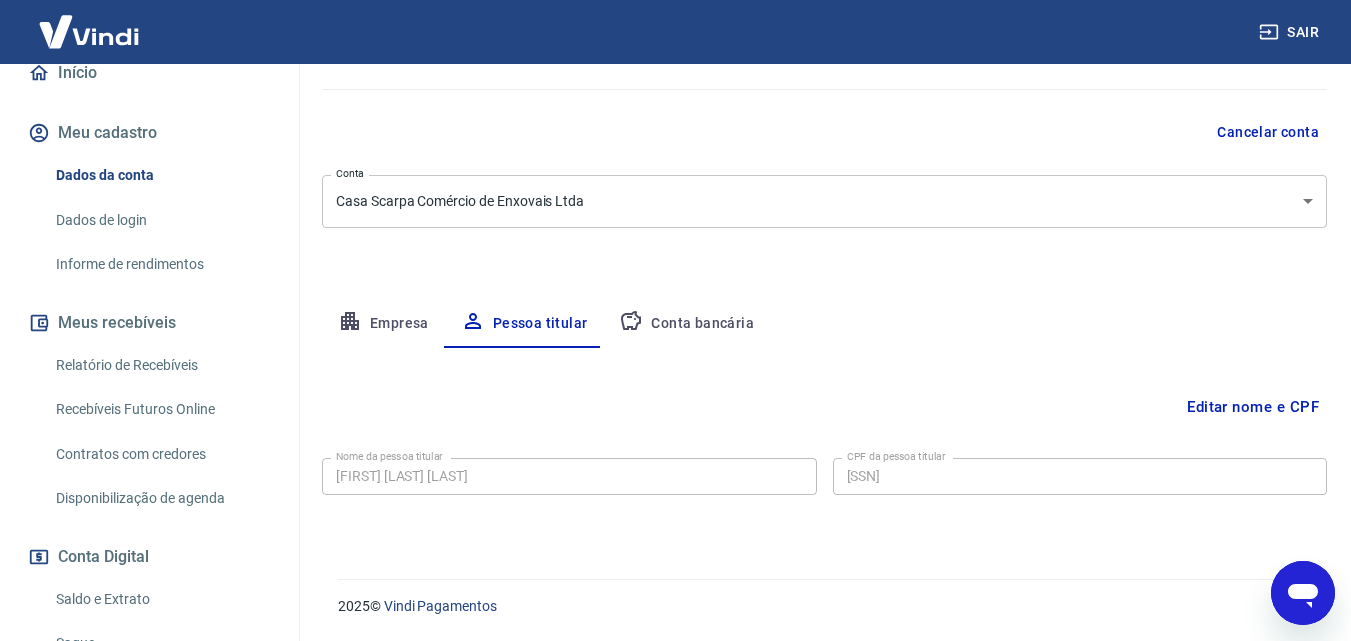 click 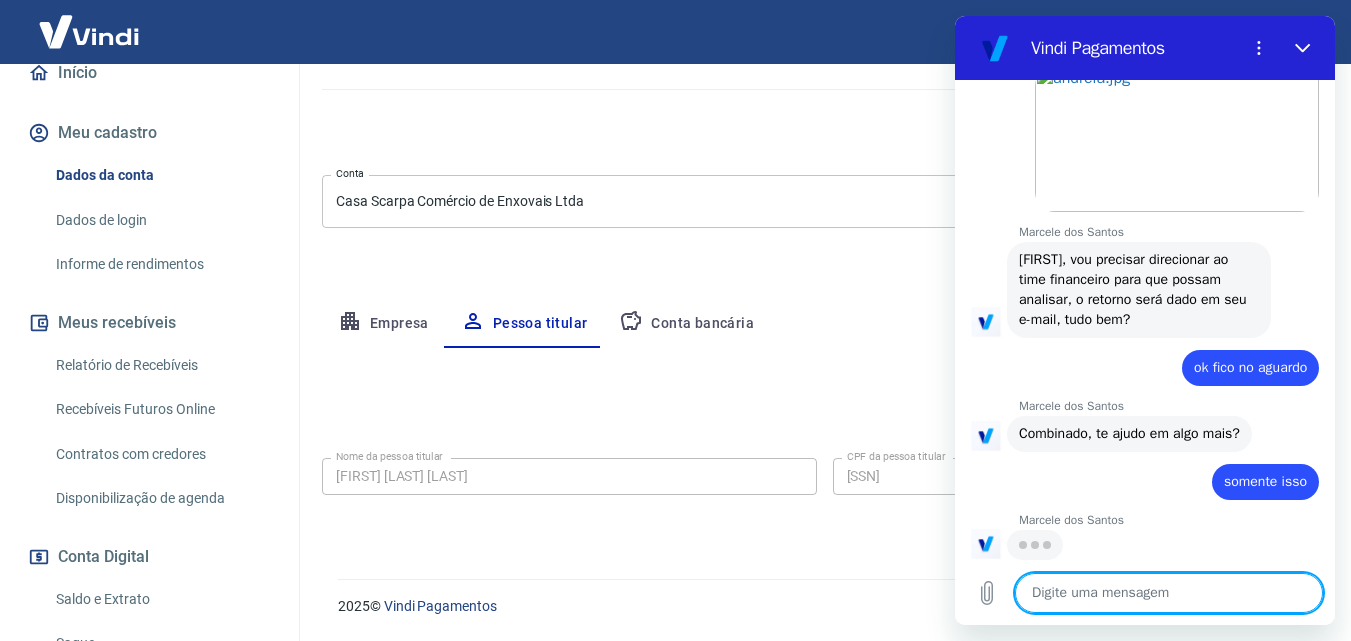 scroll, scrollTop: 3264, scrollLeft: 0, axis: vertical 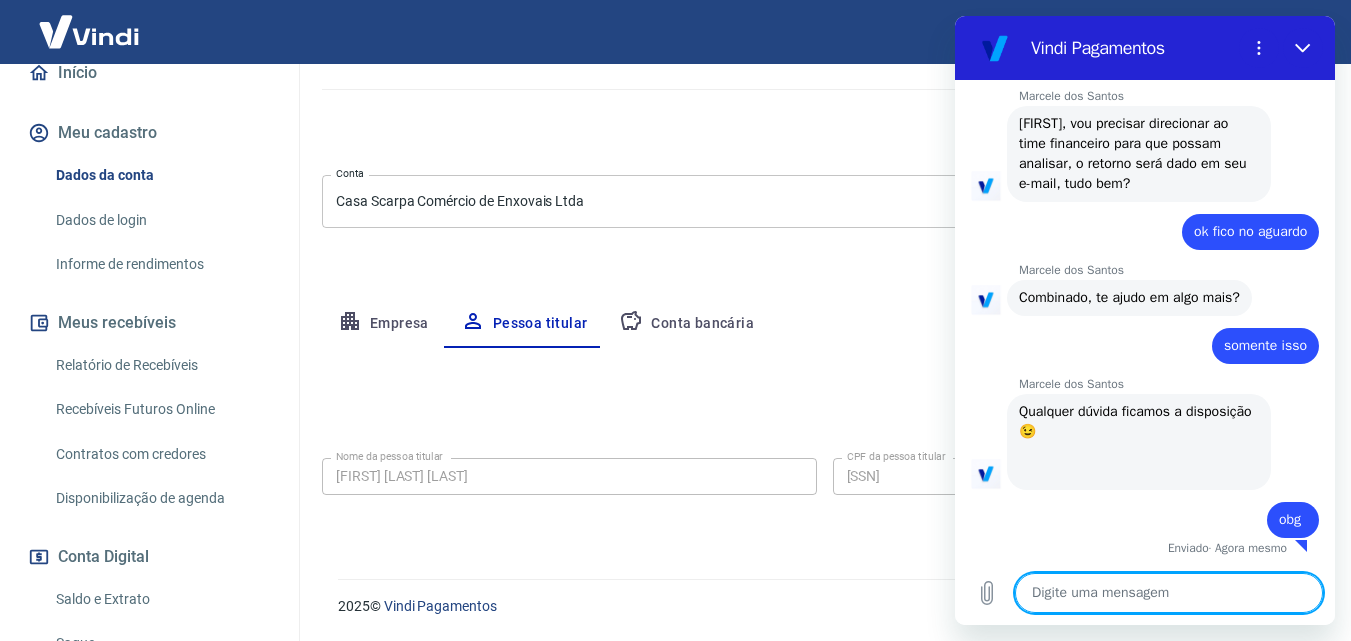 click on "Dados da conta" at bounding box center [161, 175] 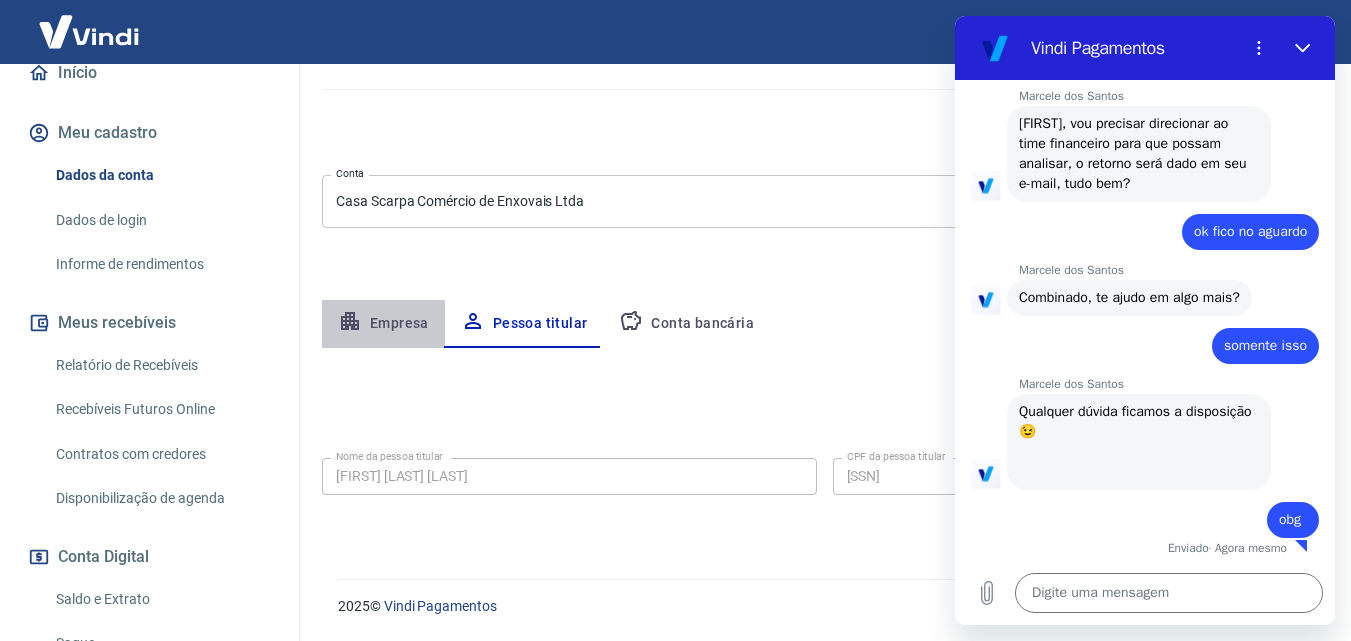 click on "Empresa" at bounding box center (383, 324) 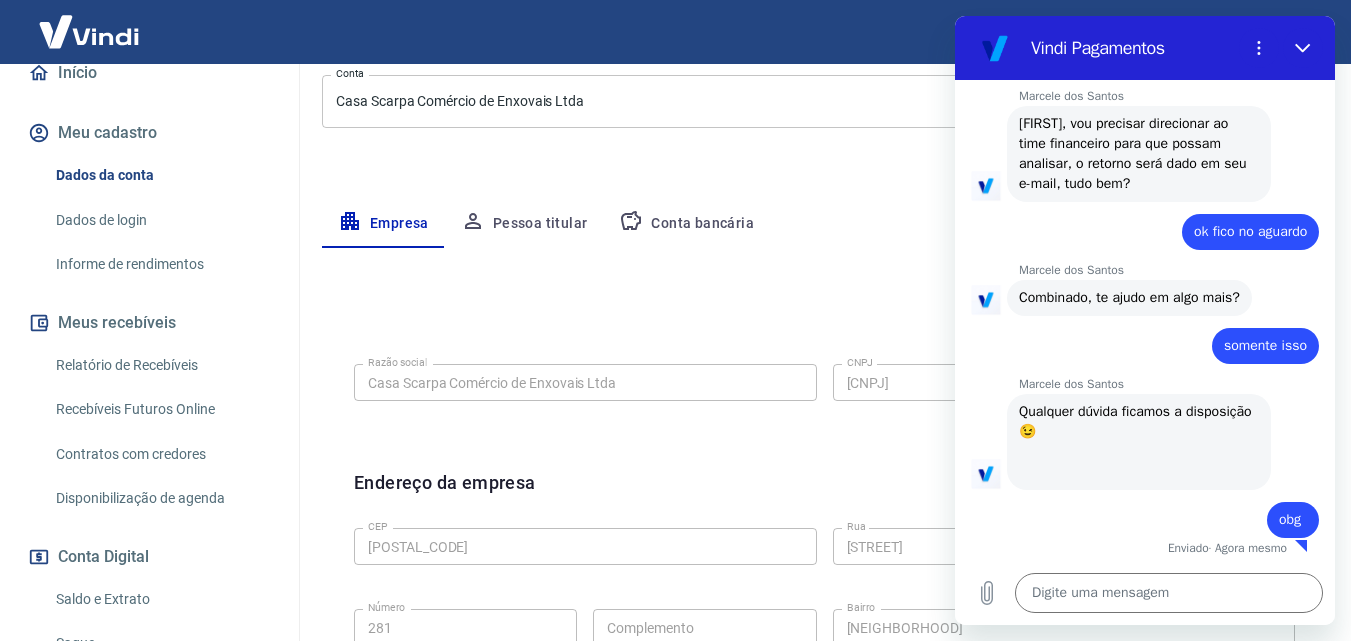 click on "Pessoa titular" at bounding box center (524, 224) 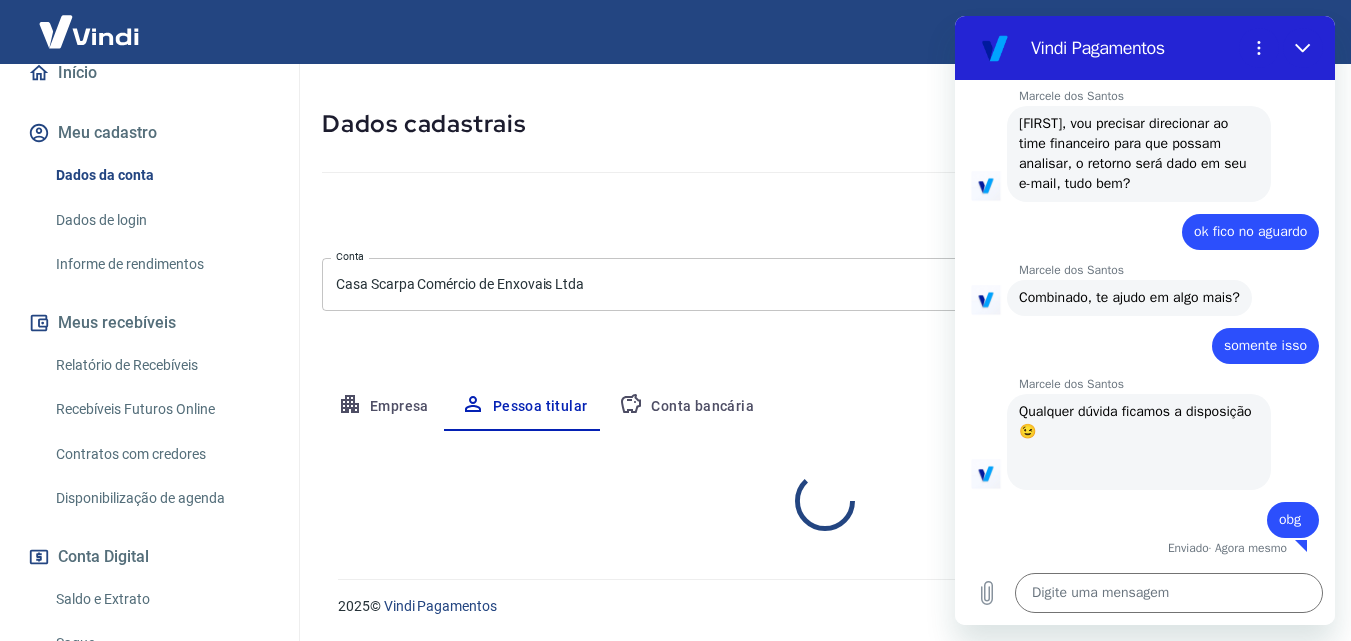 scroll, scrollTop: 159, scrollLeft: 0, axis: vertical 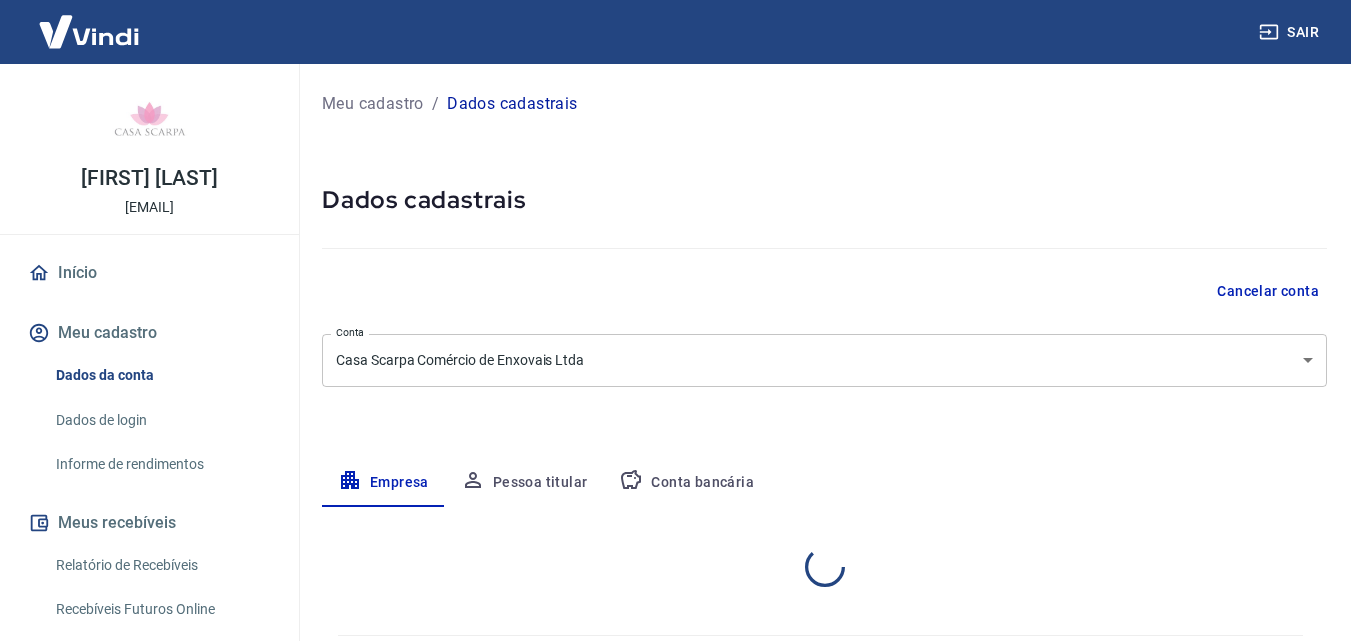 select on "SP" 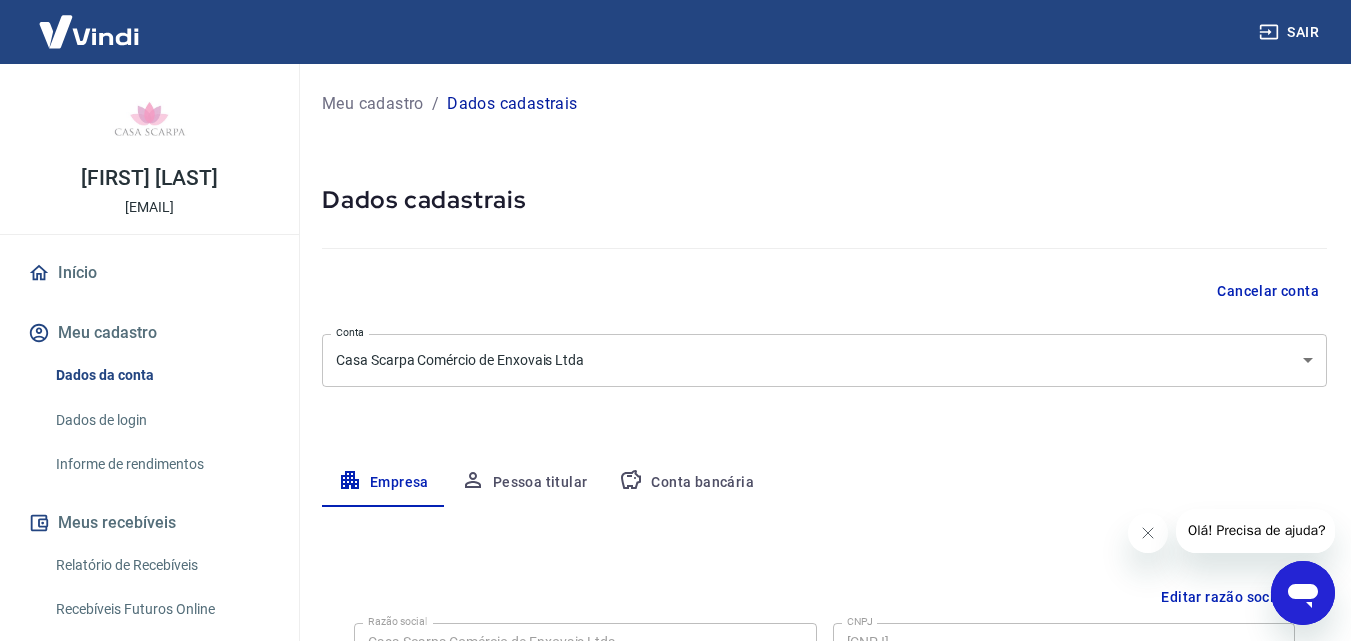 scroll, scrollTop: 0, scrollLeft: 0, axis: both 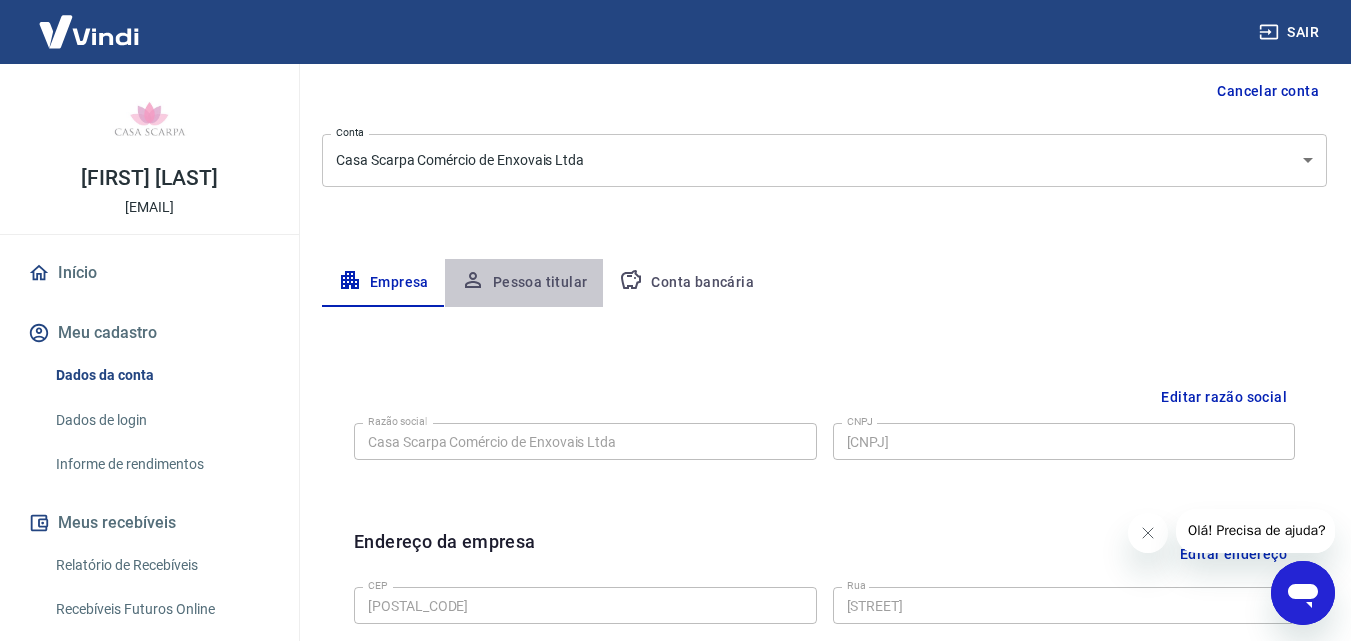 click on "Pessoa titular" at bounding box center [524, 283] 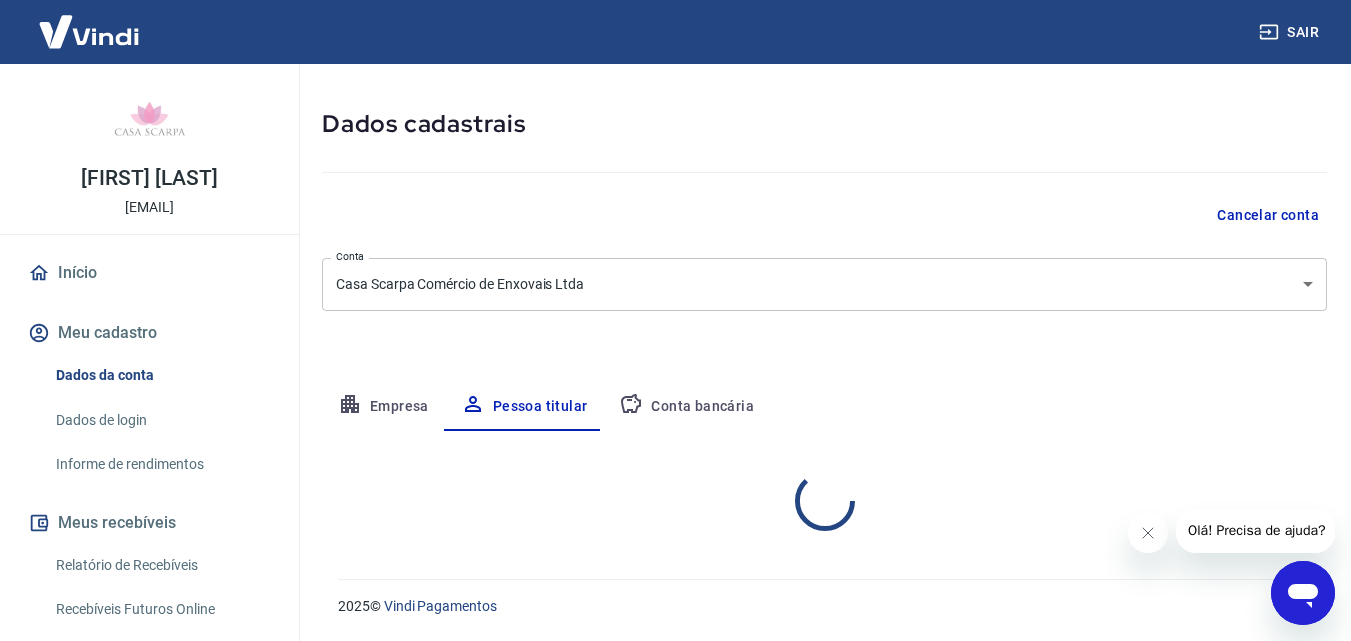 scroll, scrollTop: 159, scrollLeft: 0, axis: vertical 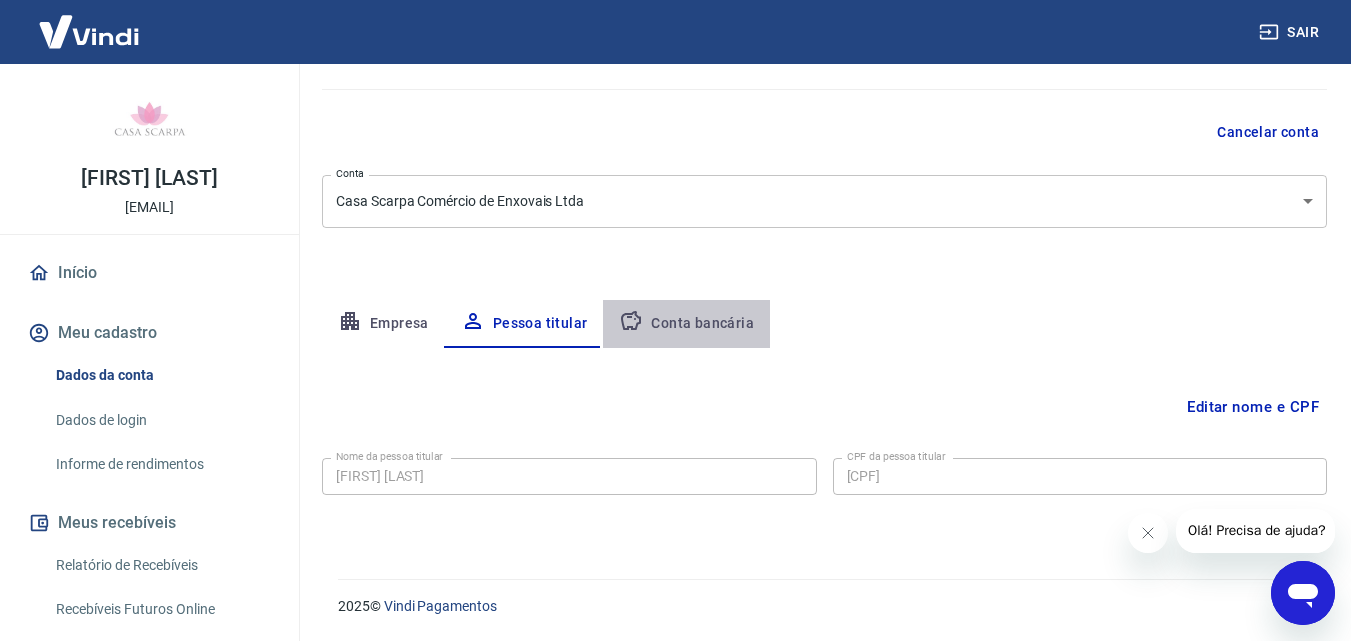click on "Conta bancária" at bounding box center [686, 324] 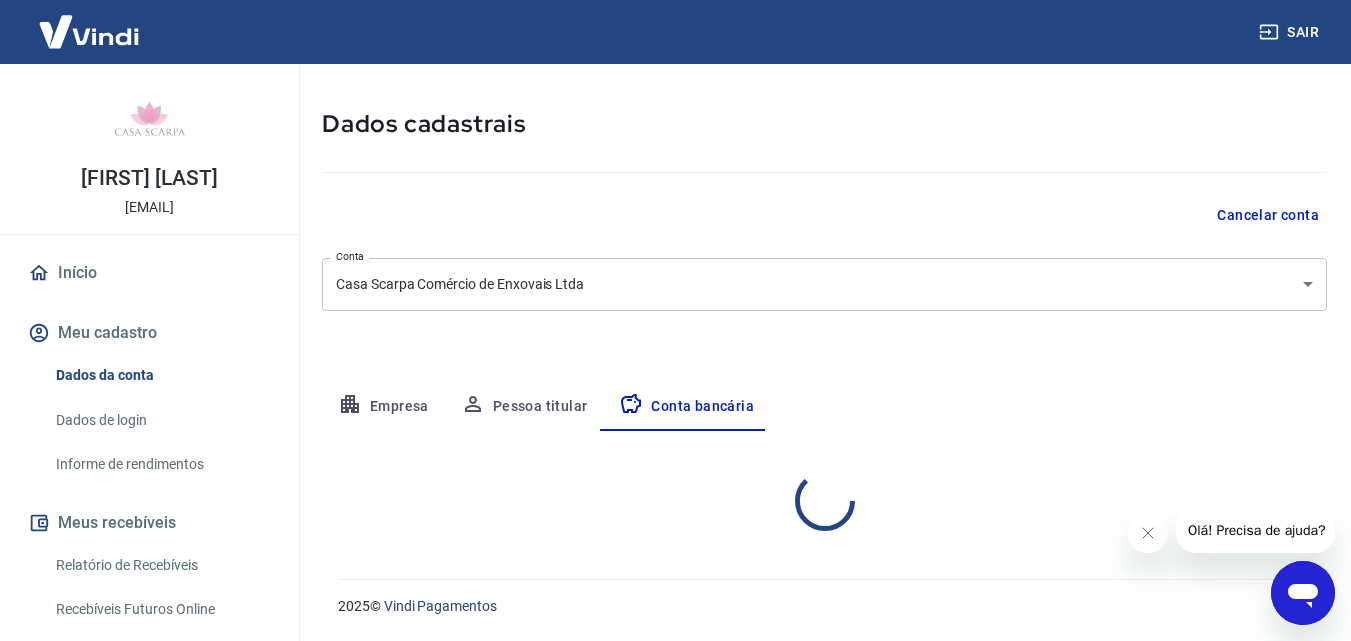 select on "1" 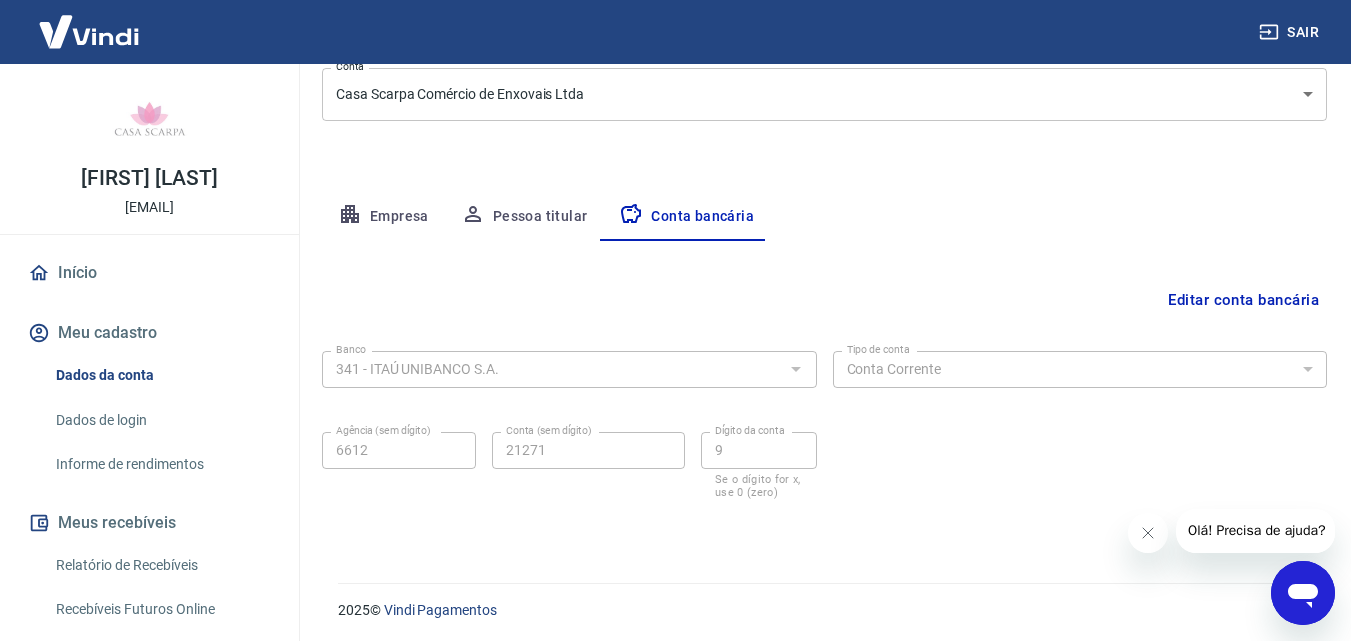 scroll, scrollTop: 270, scrollLeft: 0, axis: vertical 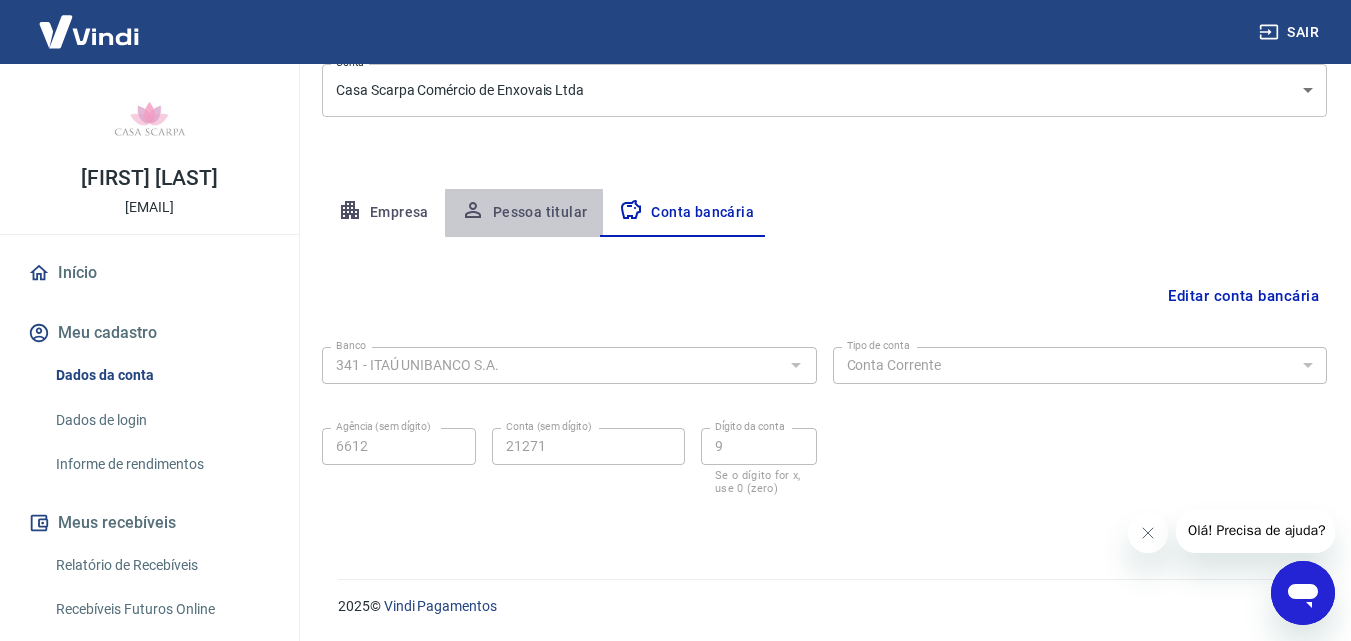 click on "Pessoa titular" at bounding box center (524, 213) 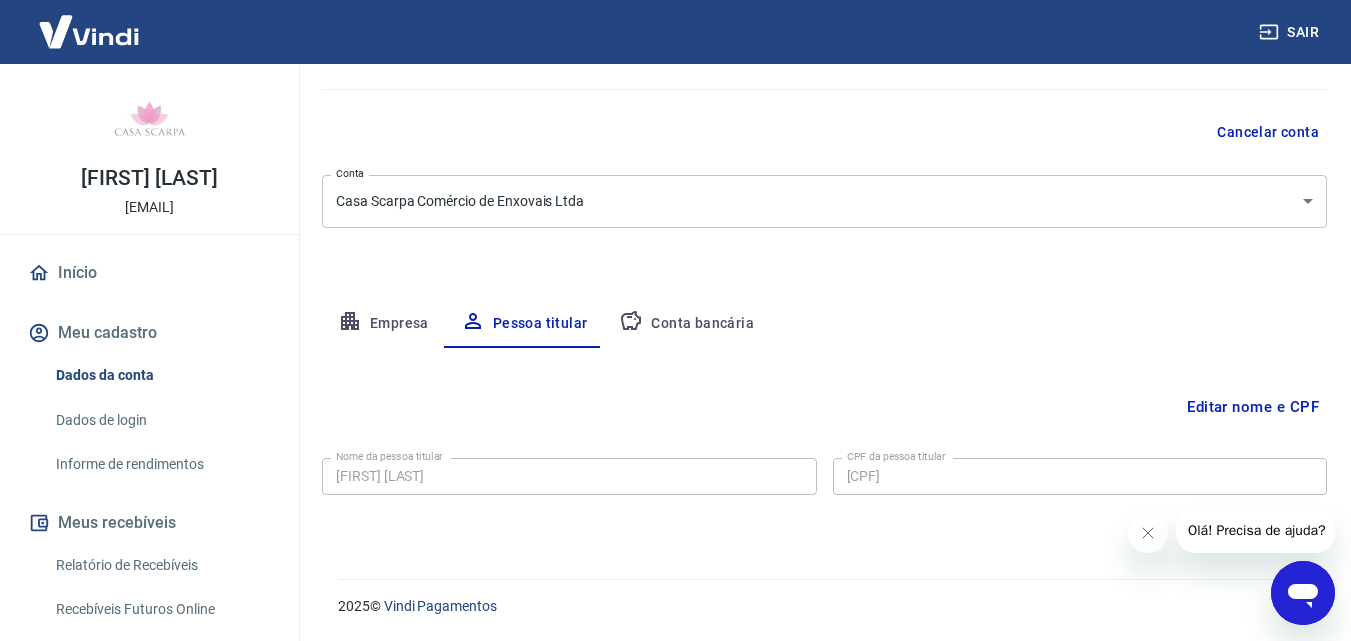 click on "Empresa" at bounding box center [383, 324] 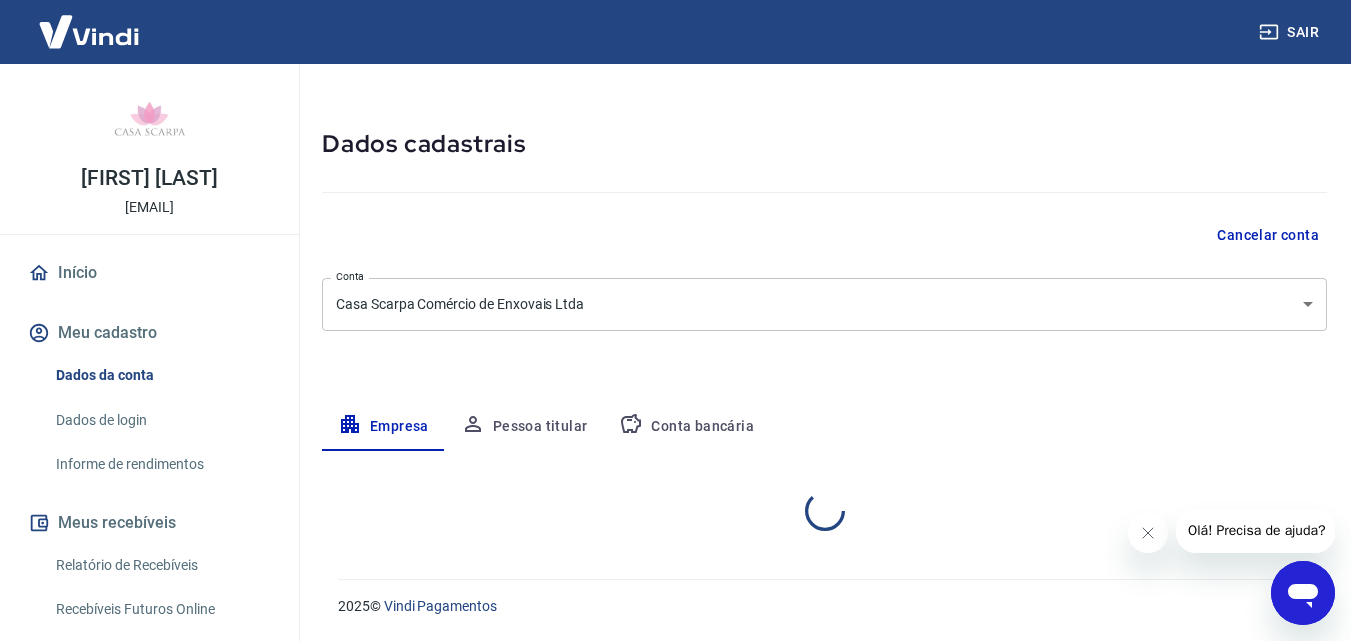 select on "SP" 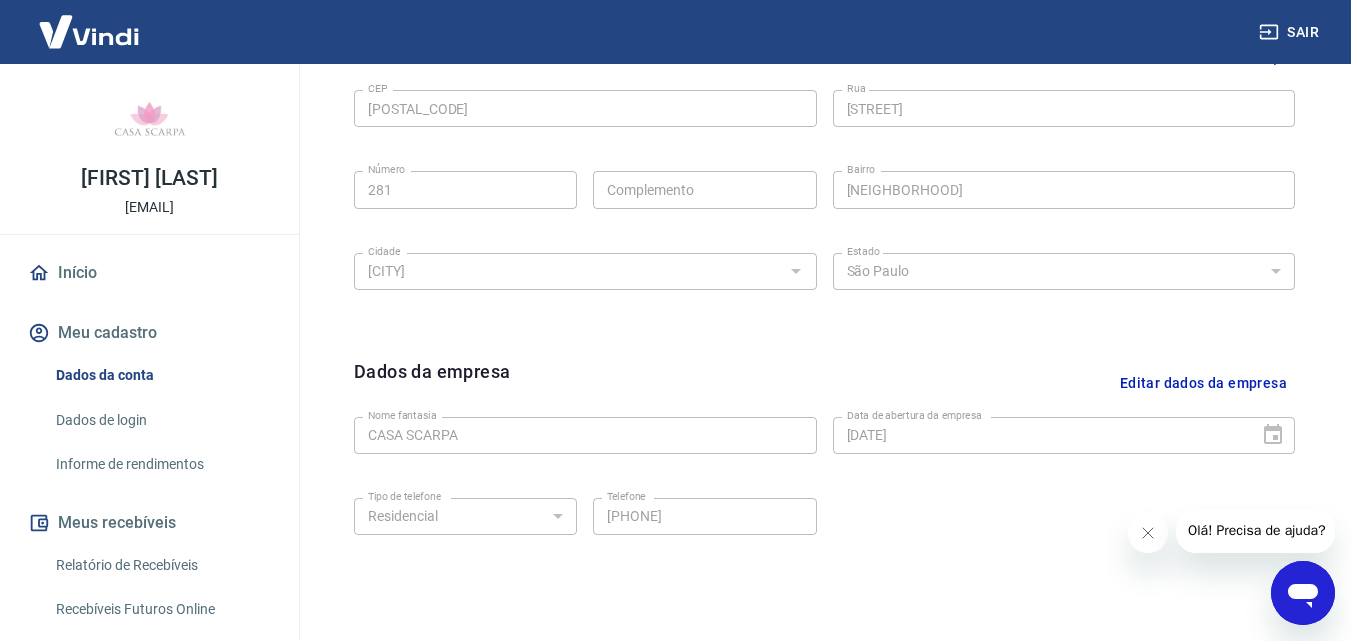 scroll, scrollTop: 759, scrollLeft: 0, axis: vertical 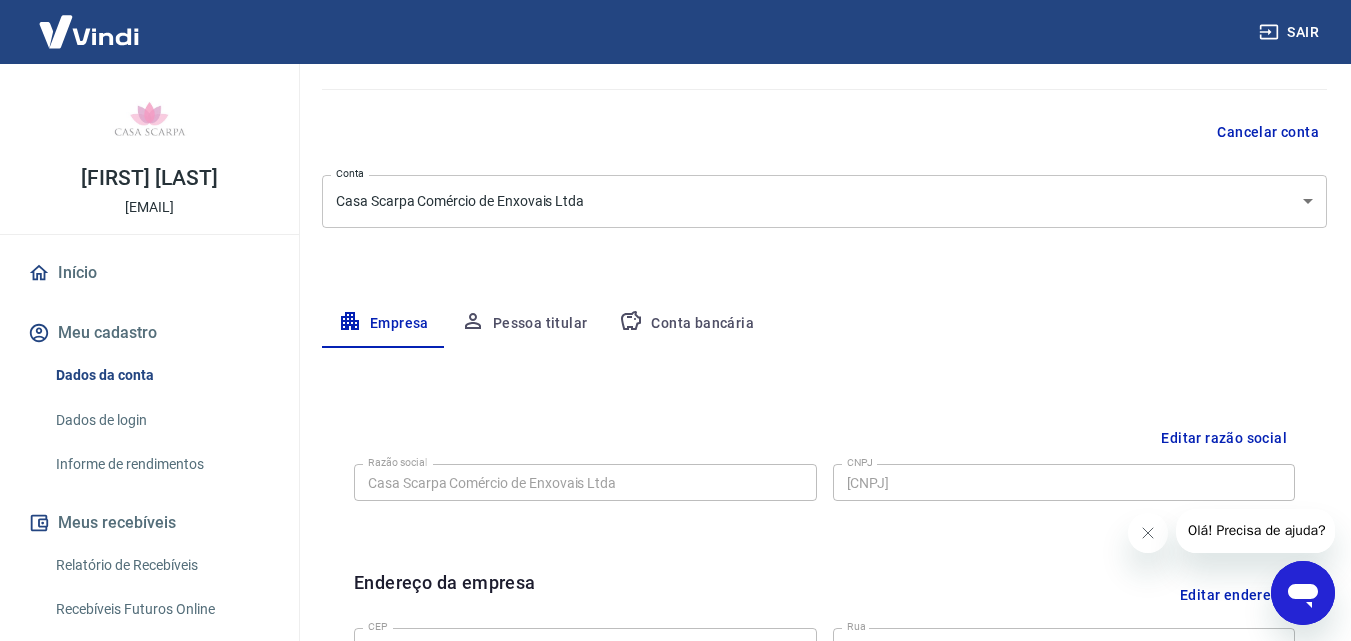 click on "Pessoa titular" at bounding box center [524, 324] 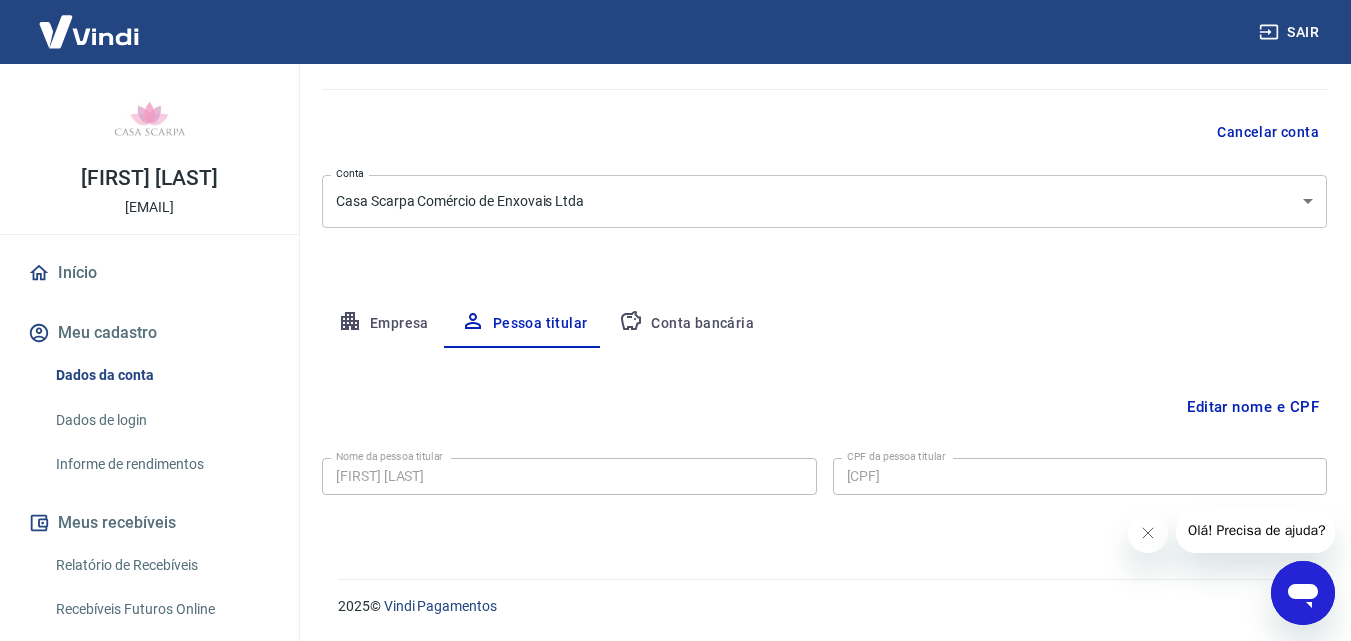 click on "Editar nome e CPF" at bounding box center [1253, 407] 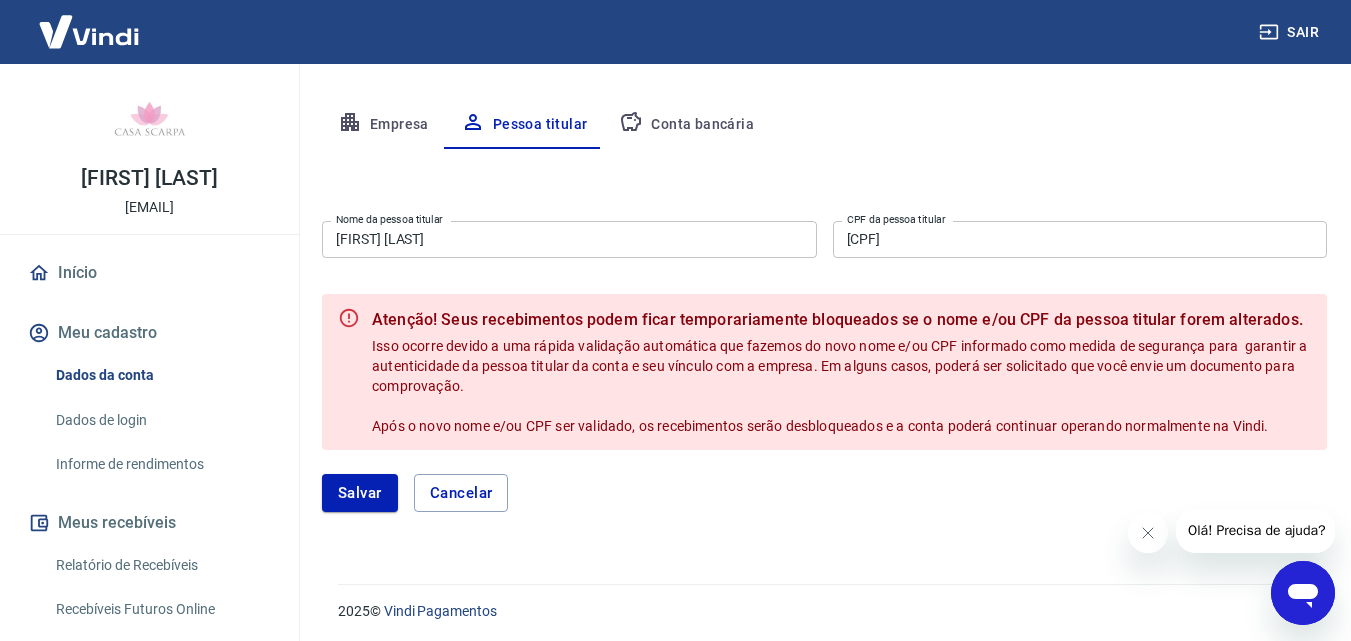 scroll, scrollTop: 359, scrollLeft: 0, axis: vertical 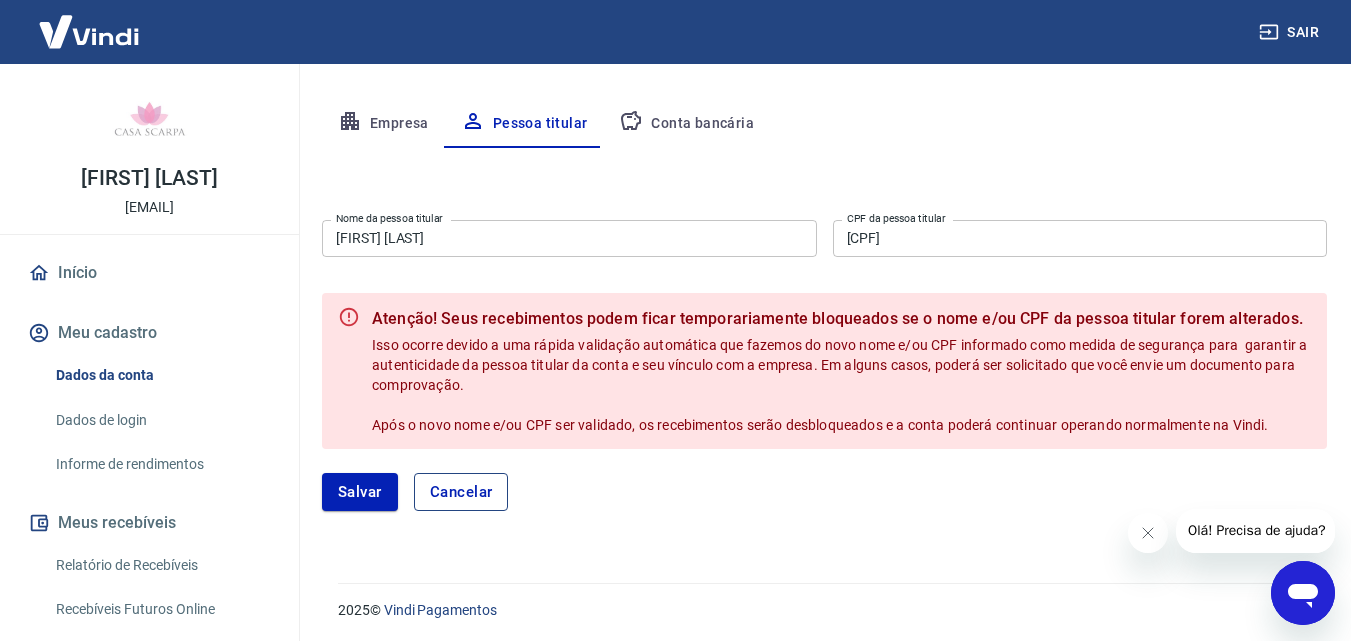 click on "Cancelar" at bounding box center (461, 492) 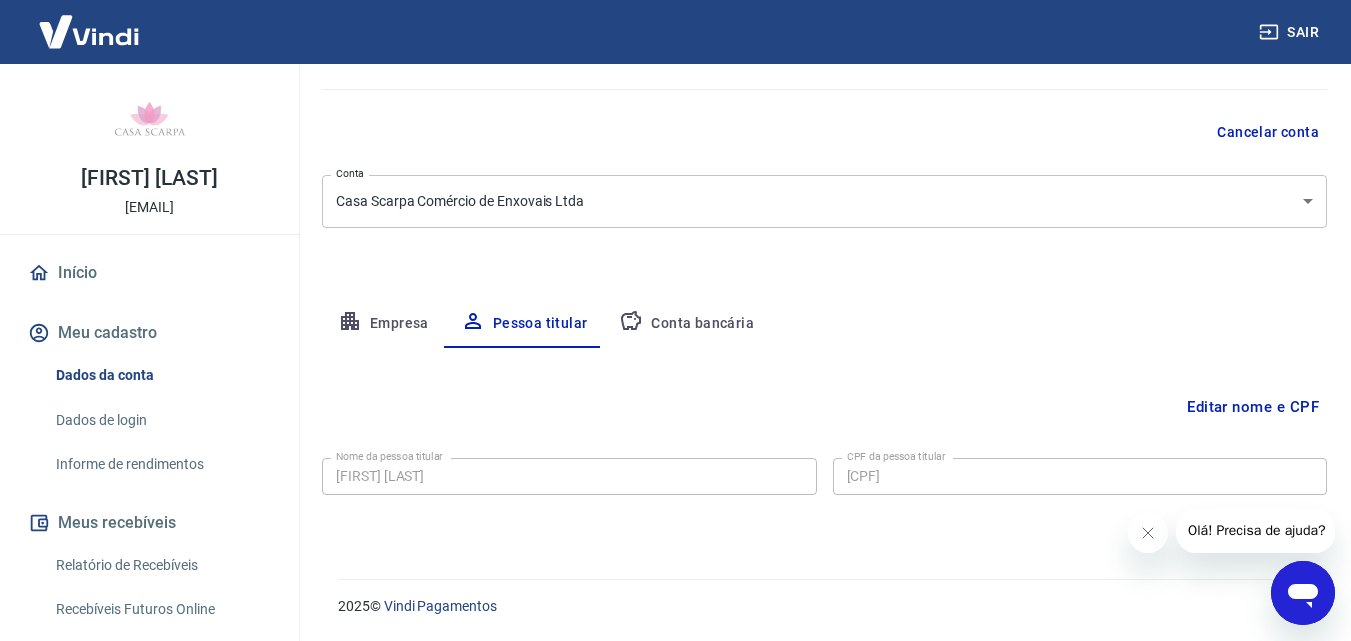 scroll, scrollTop: 159, scrollLeft: 0, axis: vertical 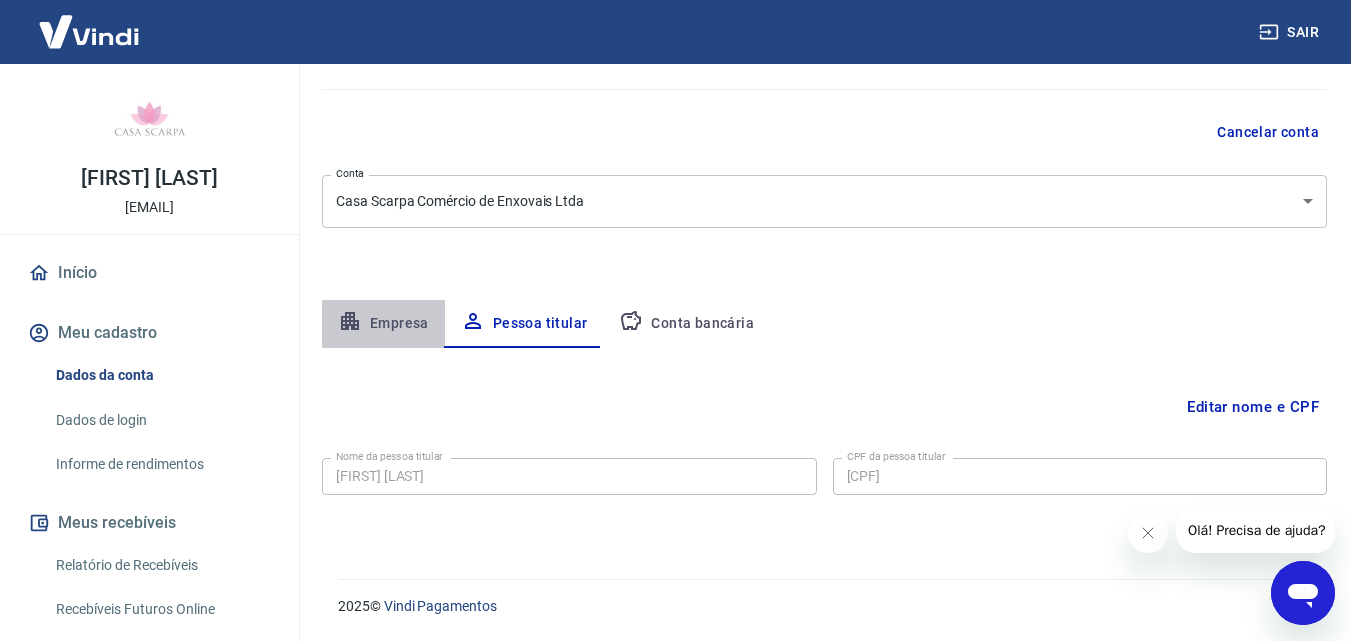 click on "Empresa" at bounding box center (383, 324) 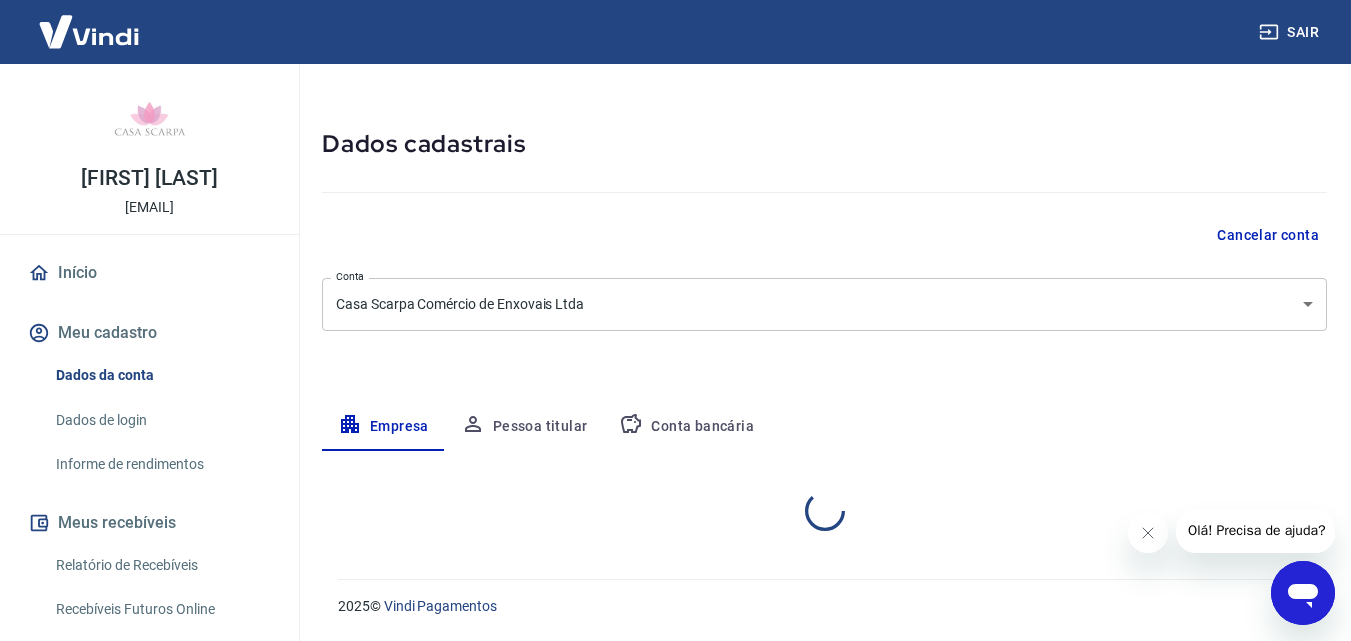 select on "SP" 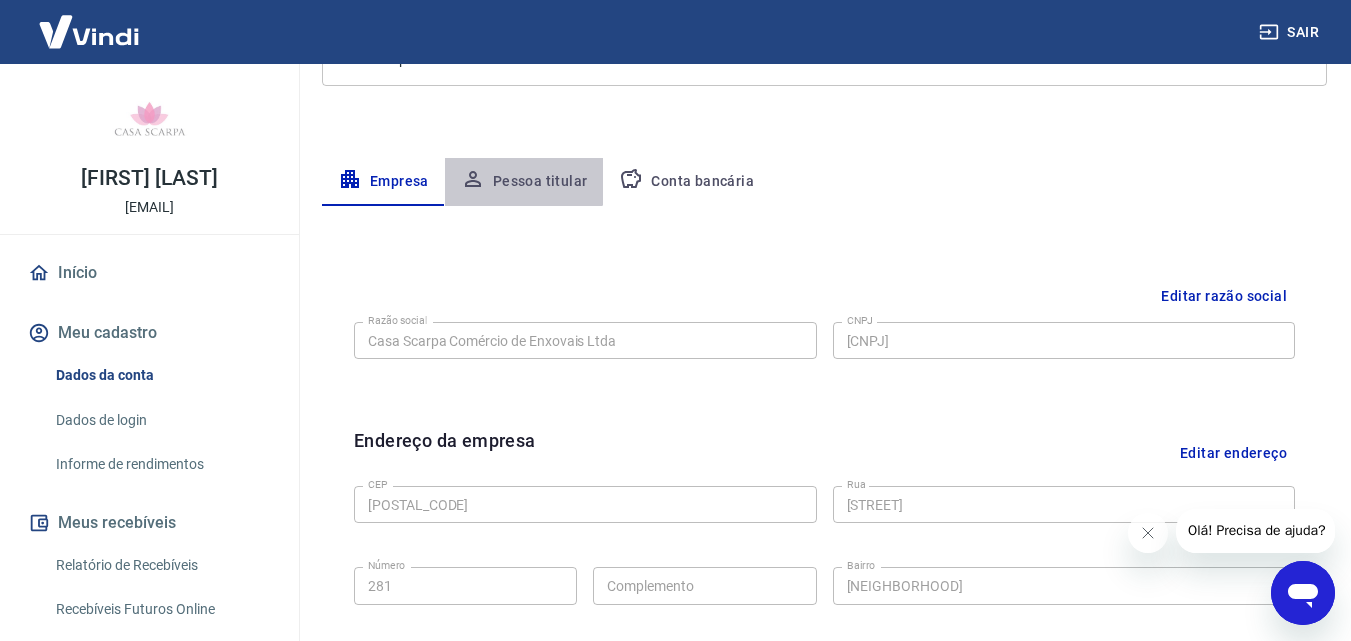 click on "Pessoa titular" at bounding box center (524, 182) 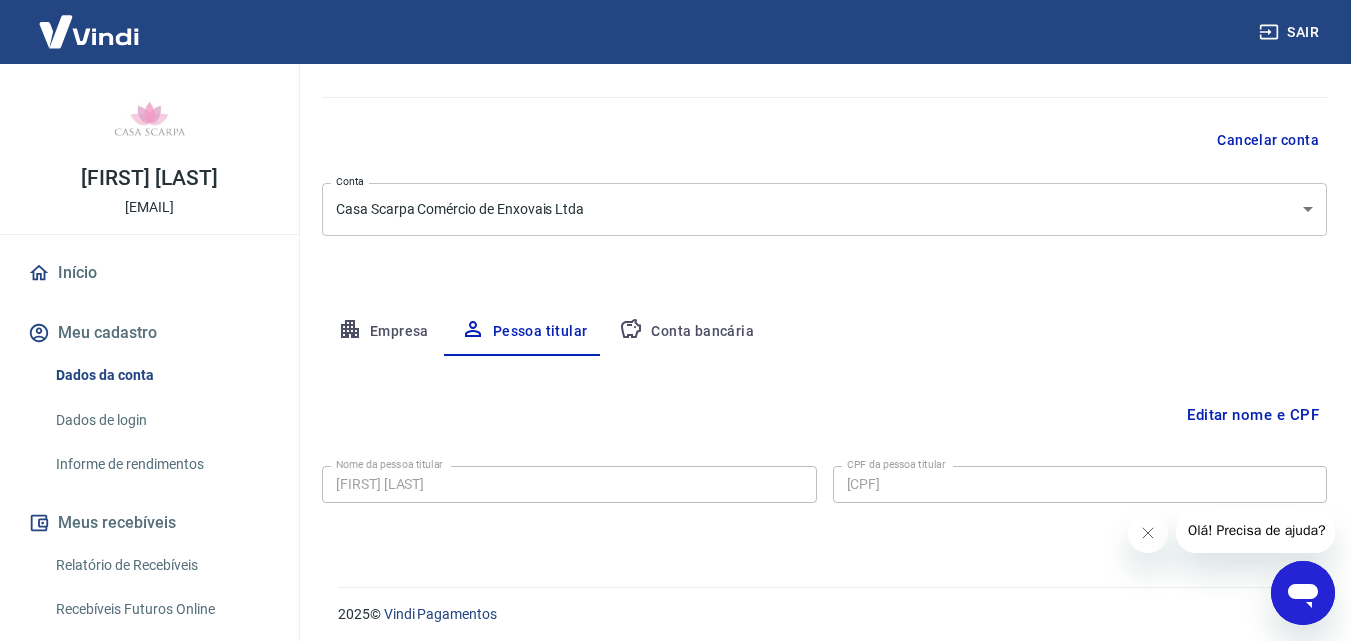 scroll, scrollTop: 159, scrollLeft: 0, axis: vertical 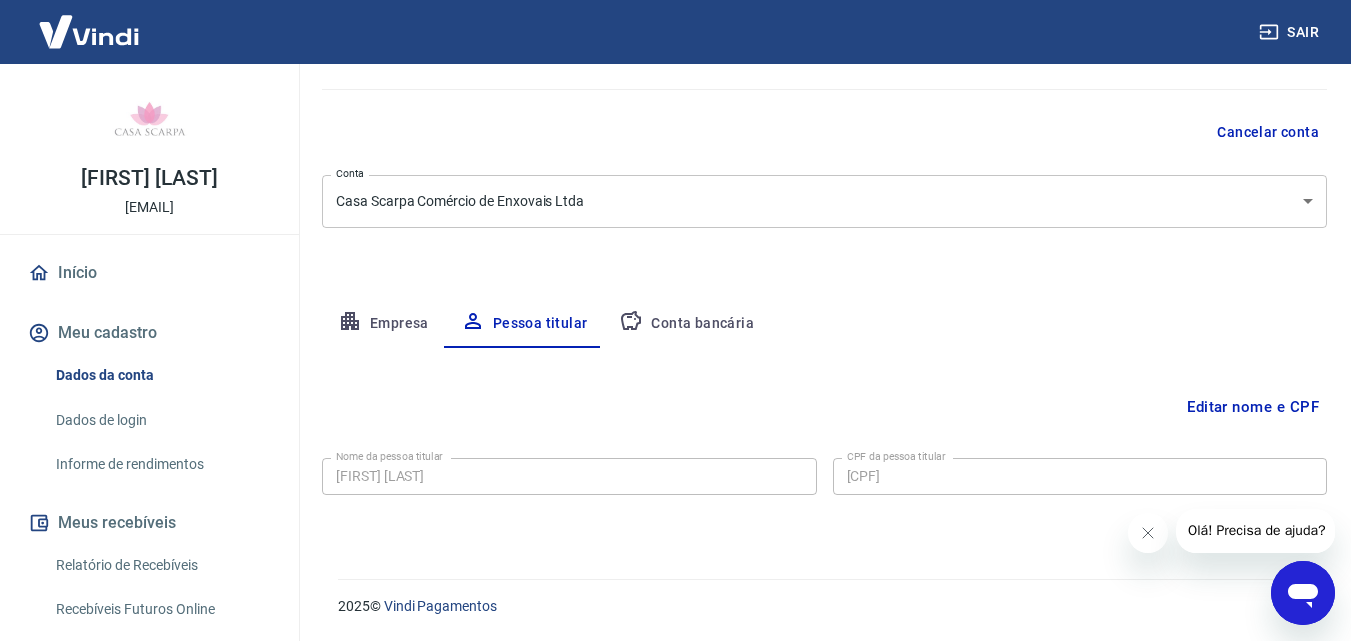 click at bounding box center [1303, 593] 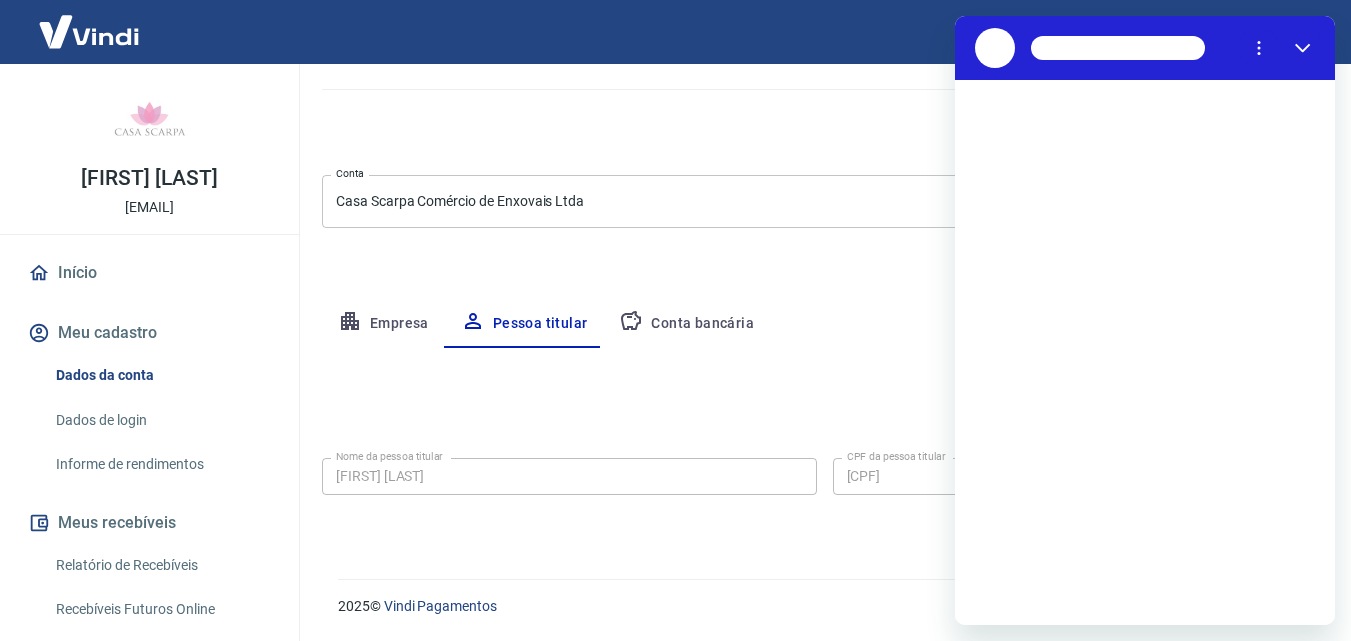scroll, scrollTop: 0, scrollLeft: 0, axis: both 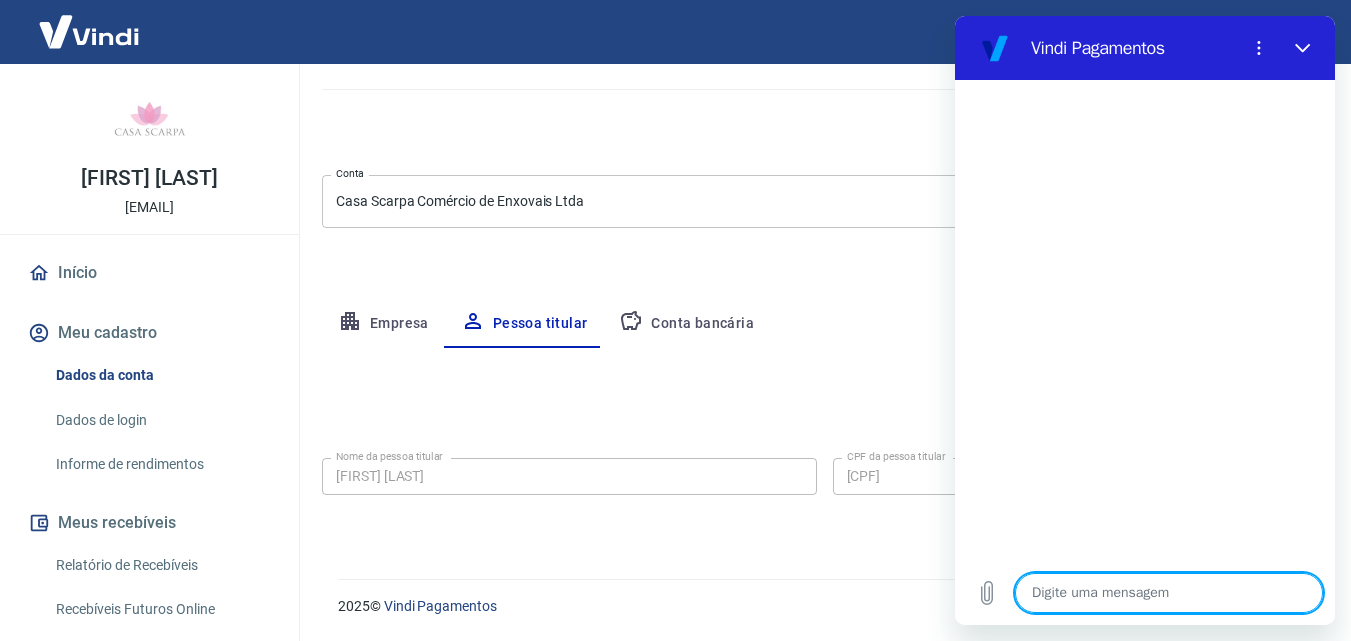 type on "x" 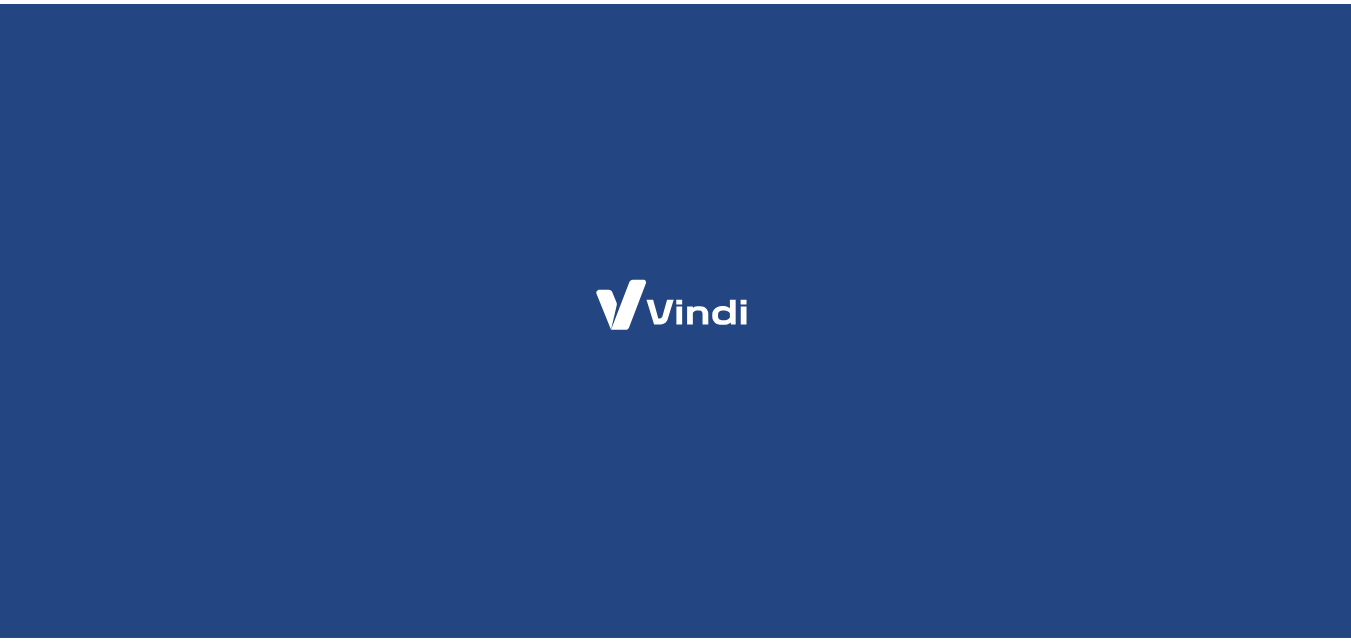 scroll, scrollTop: 0, scrollLeft: 0, axis: both 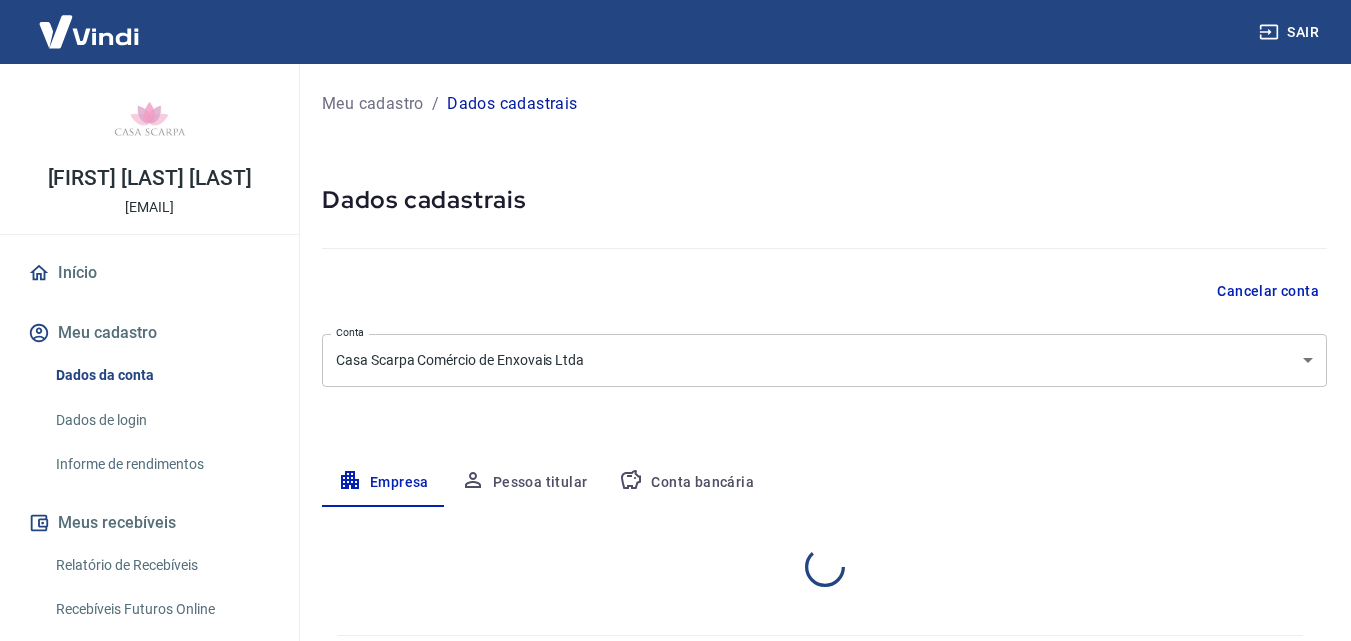 select on "SP" 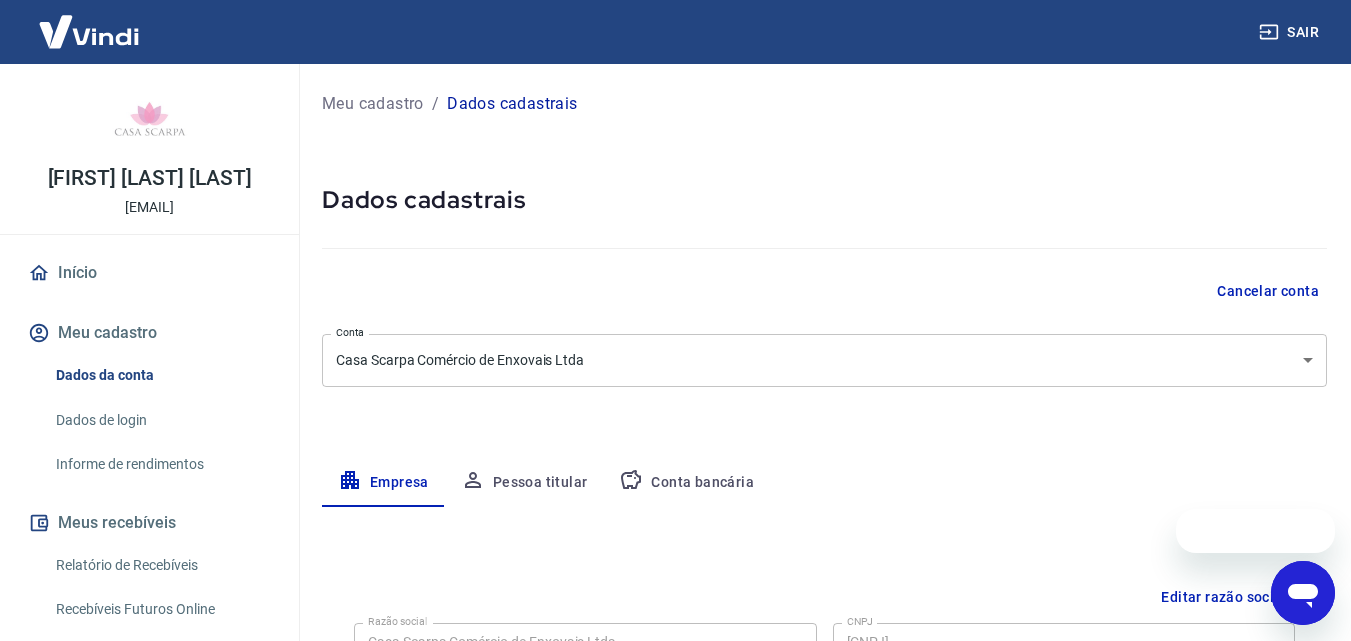 scroll, scrollTop: 0, scrollLeft: 0, axis: both 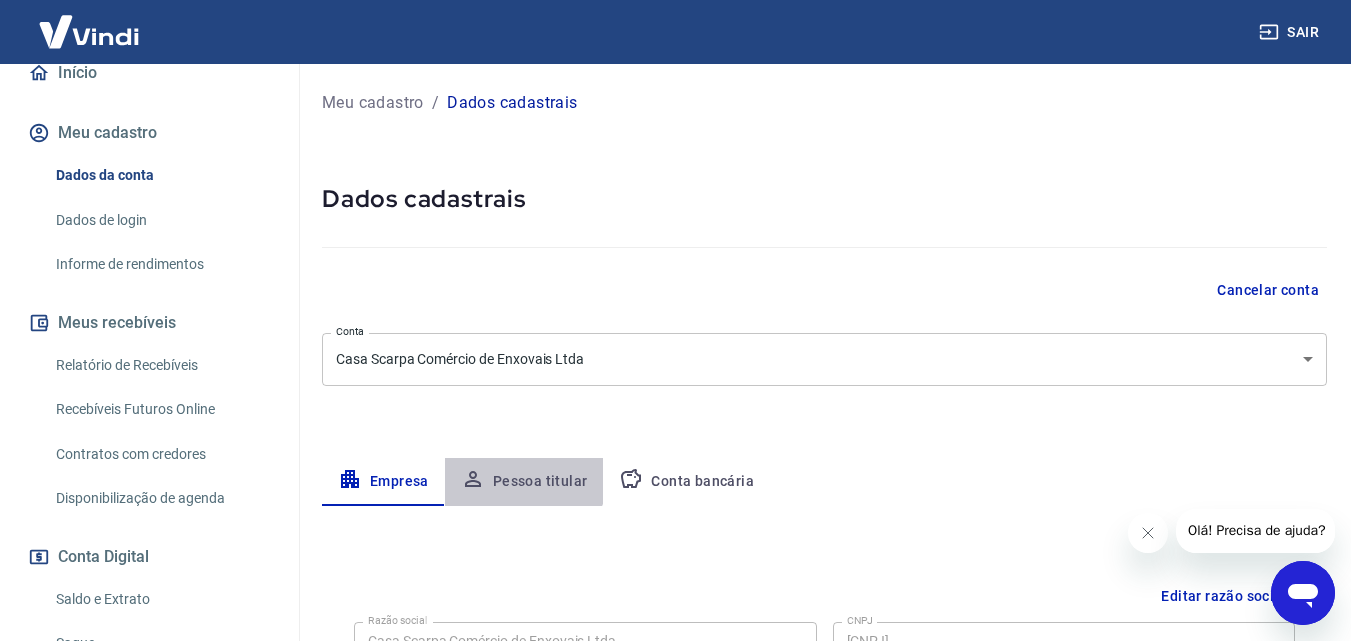 click on "Pessoa titular" at bounding box center [524, 482] 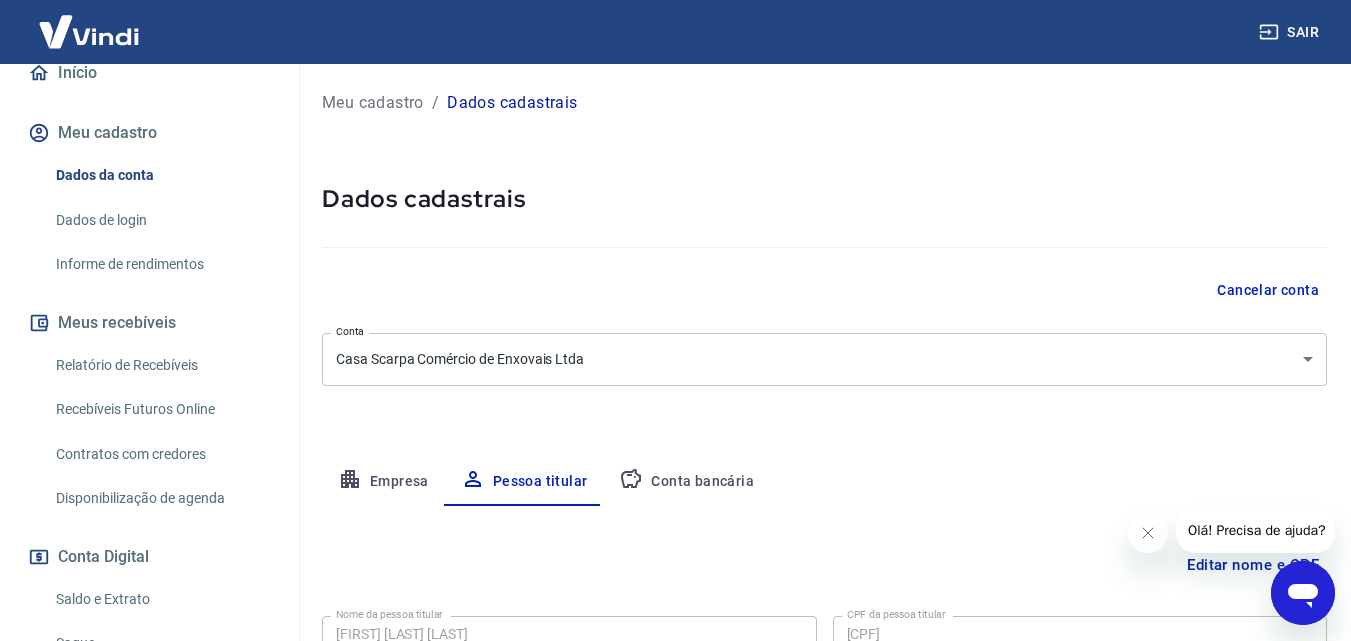 scroll, scrollTop: 159, scrollLeft: 0, axis: vertical 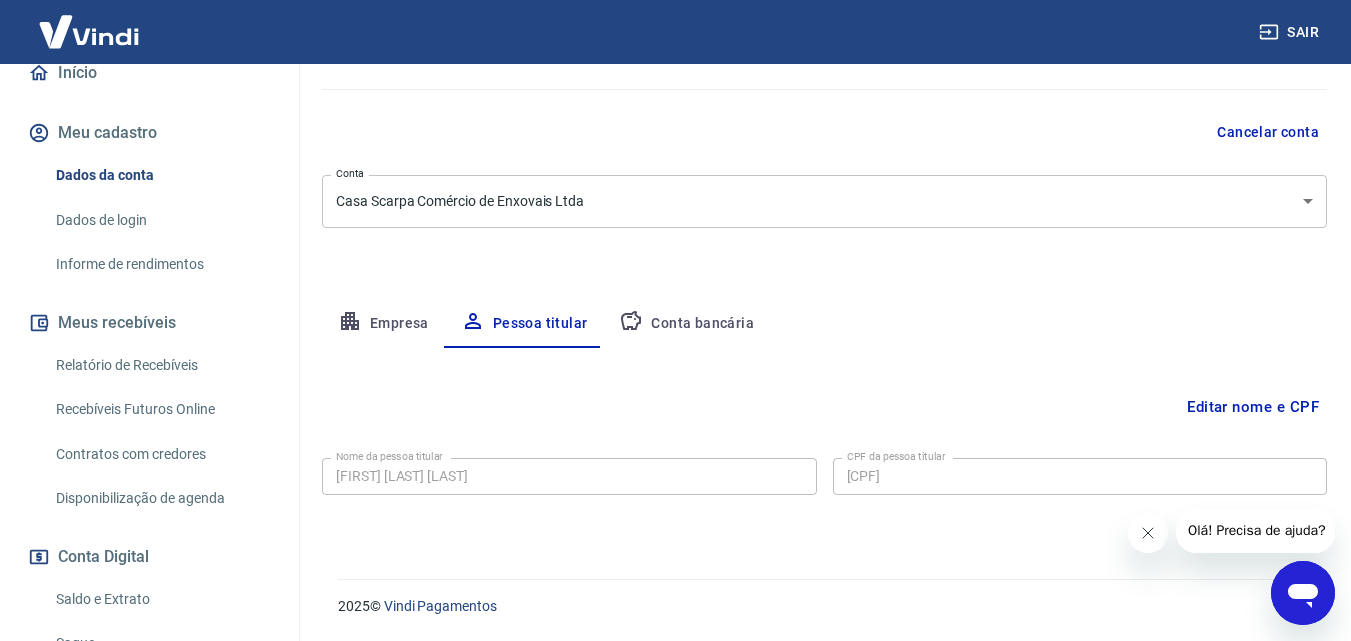 click 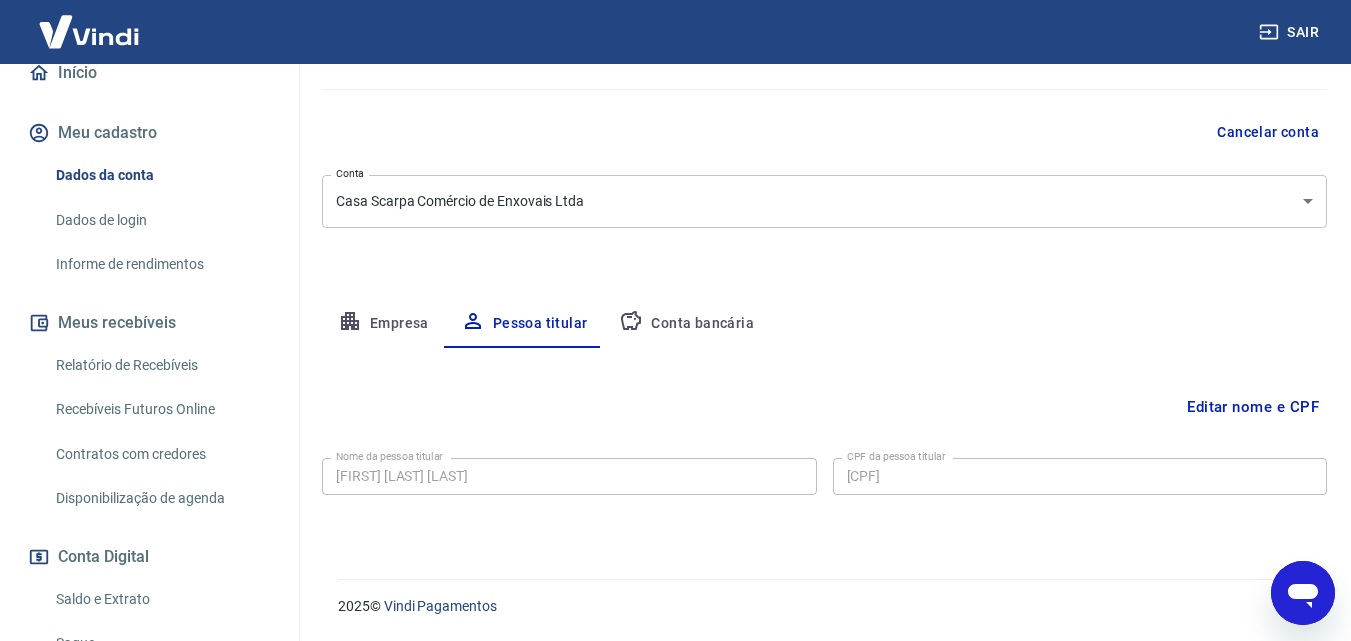 click 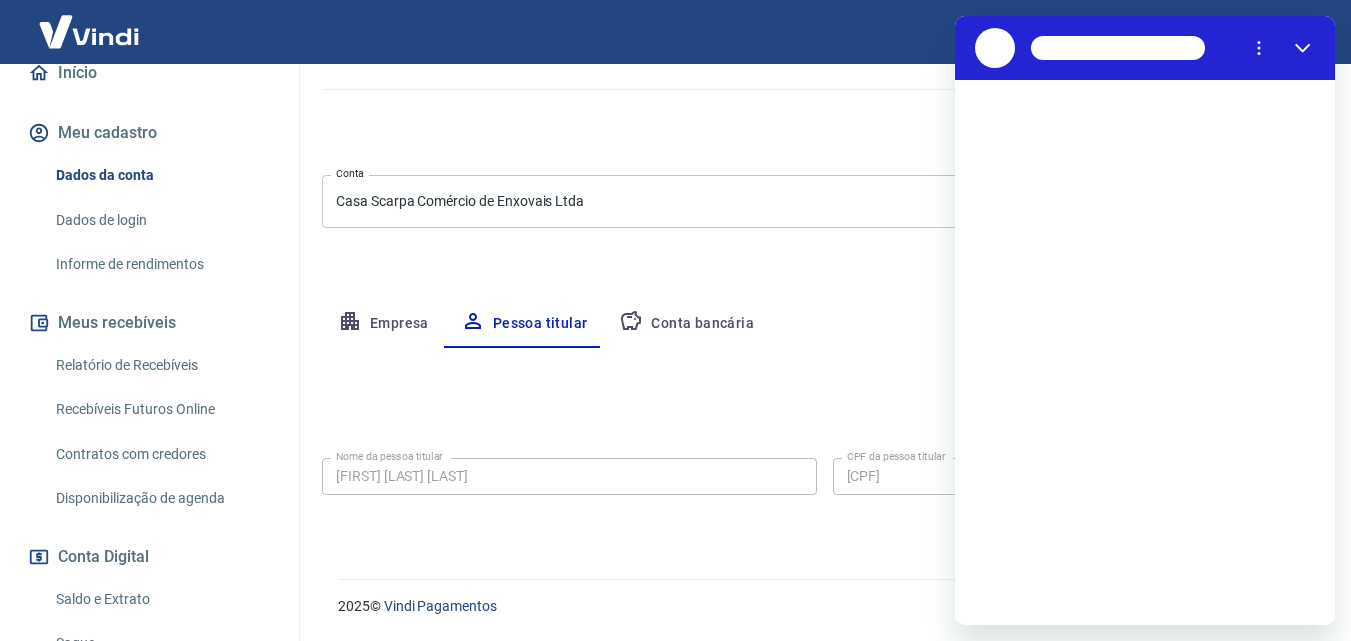 scroll, scrollTop: 0, scrollLeft: 0, axis: both 